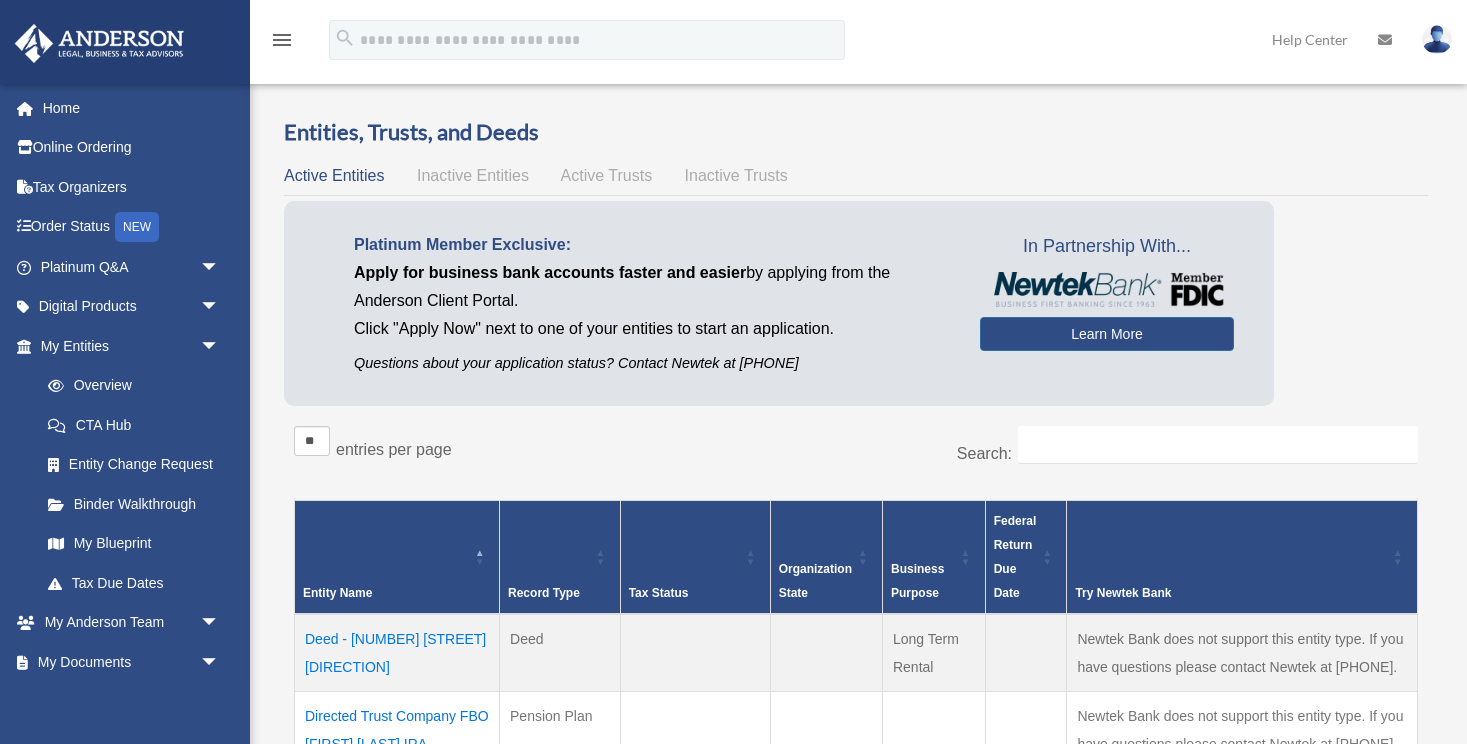 scroll, scrollTop: 0, scrollLeft: 0, axis: both 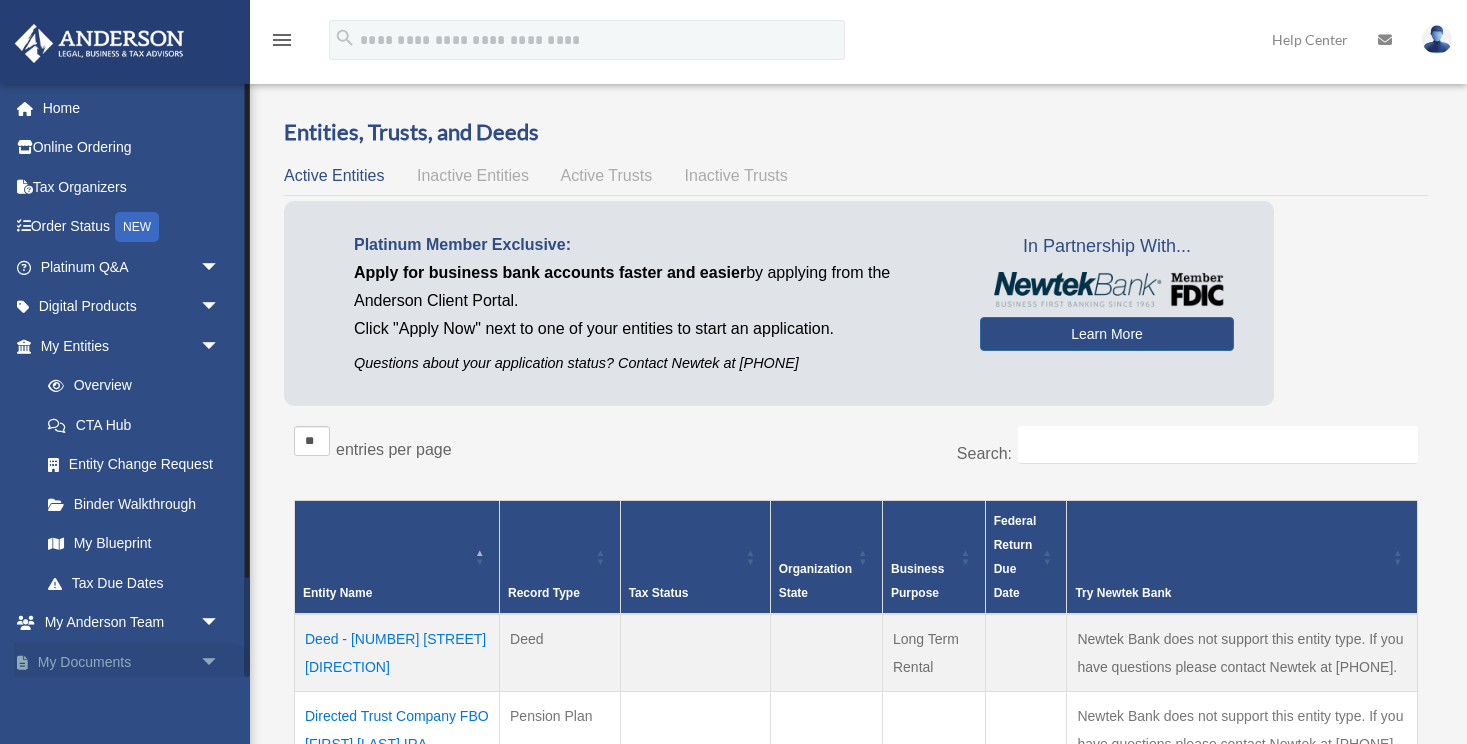 click on "My Documents arrow_drop_down" at bounding box center (132, 662) 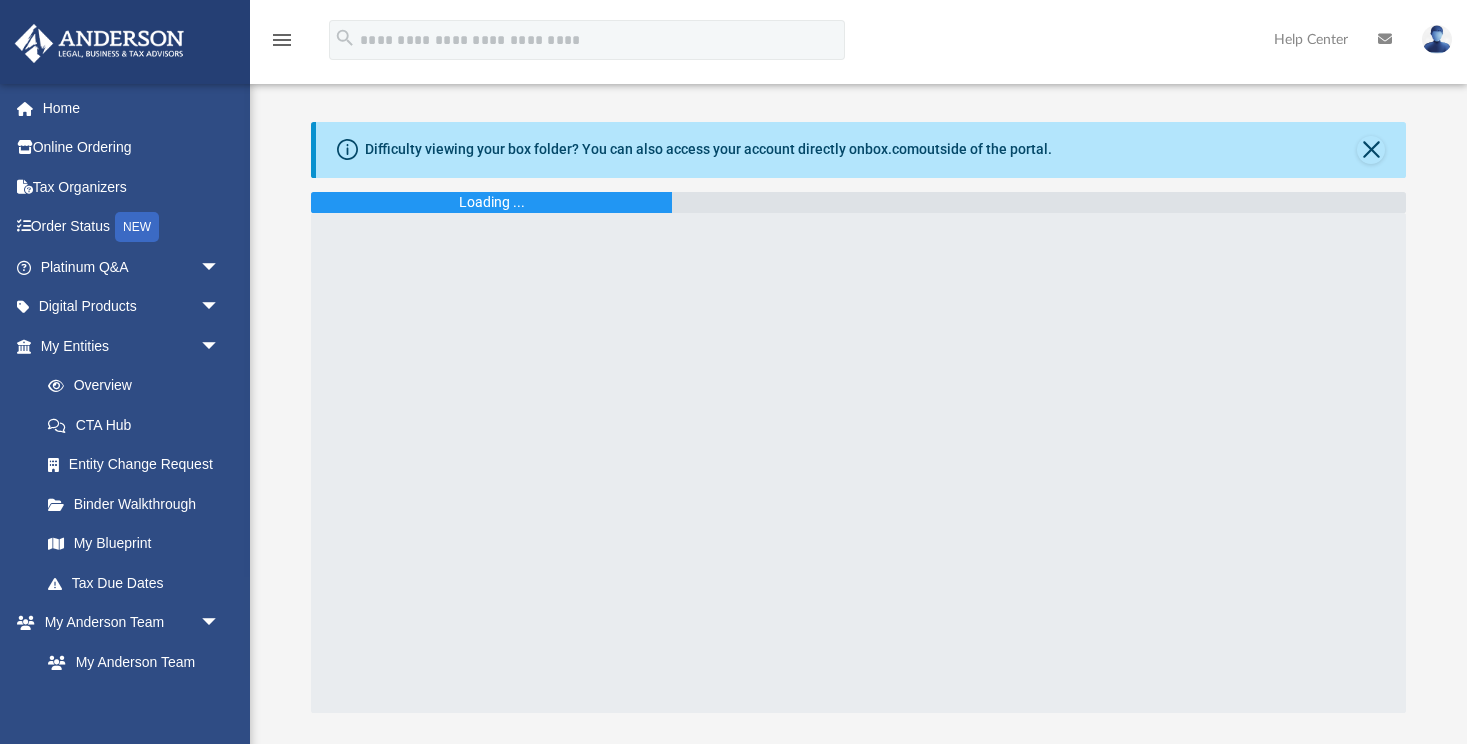 scroll, scrollTop: 0, scrollLeft: 0, axis: both 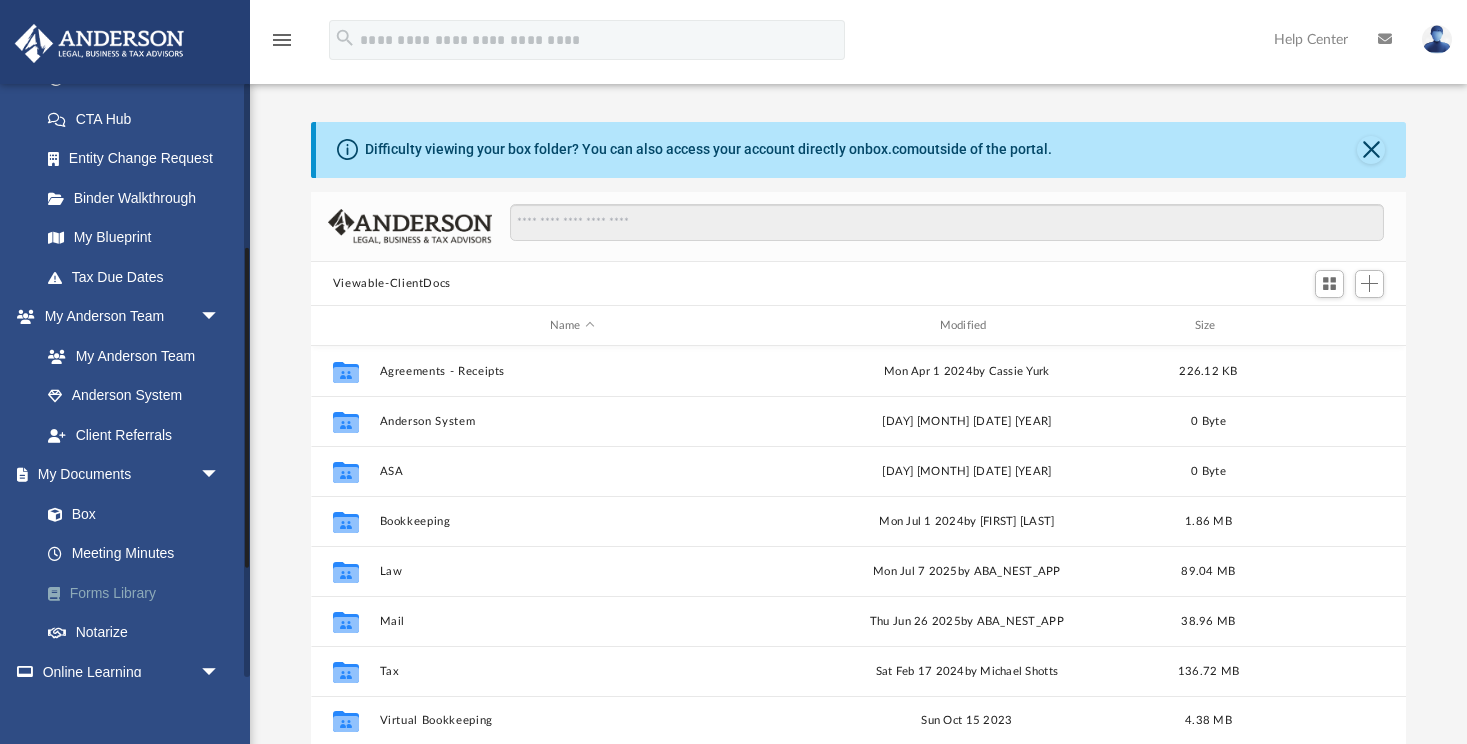 click on "Forms Library" at bounding box center [139, 593] 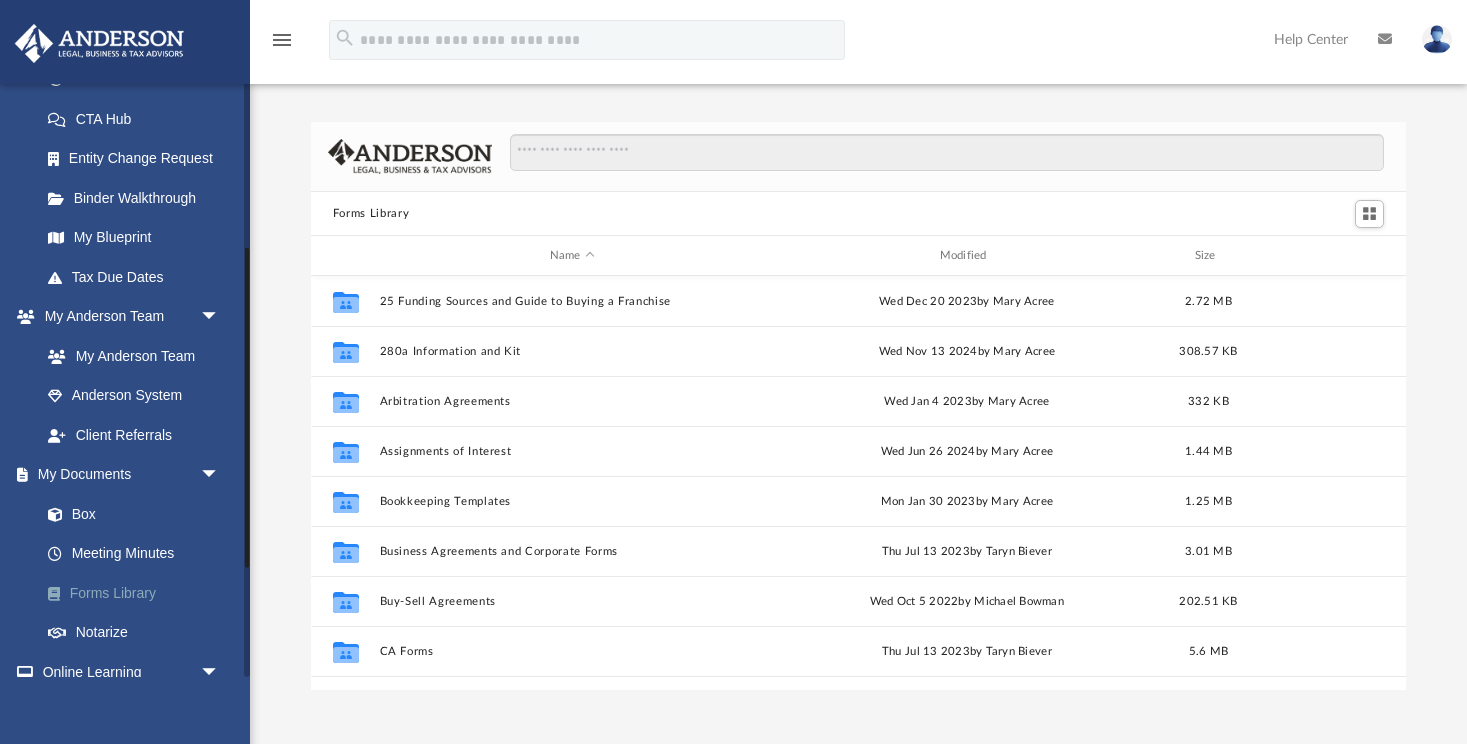 scroll, scrollTop: 1, scrollLeft: 1, axis: both 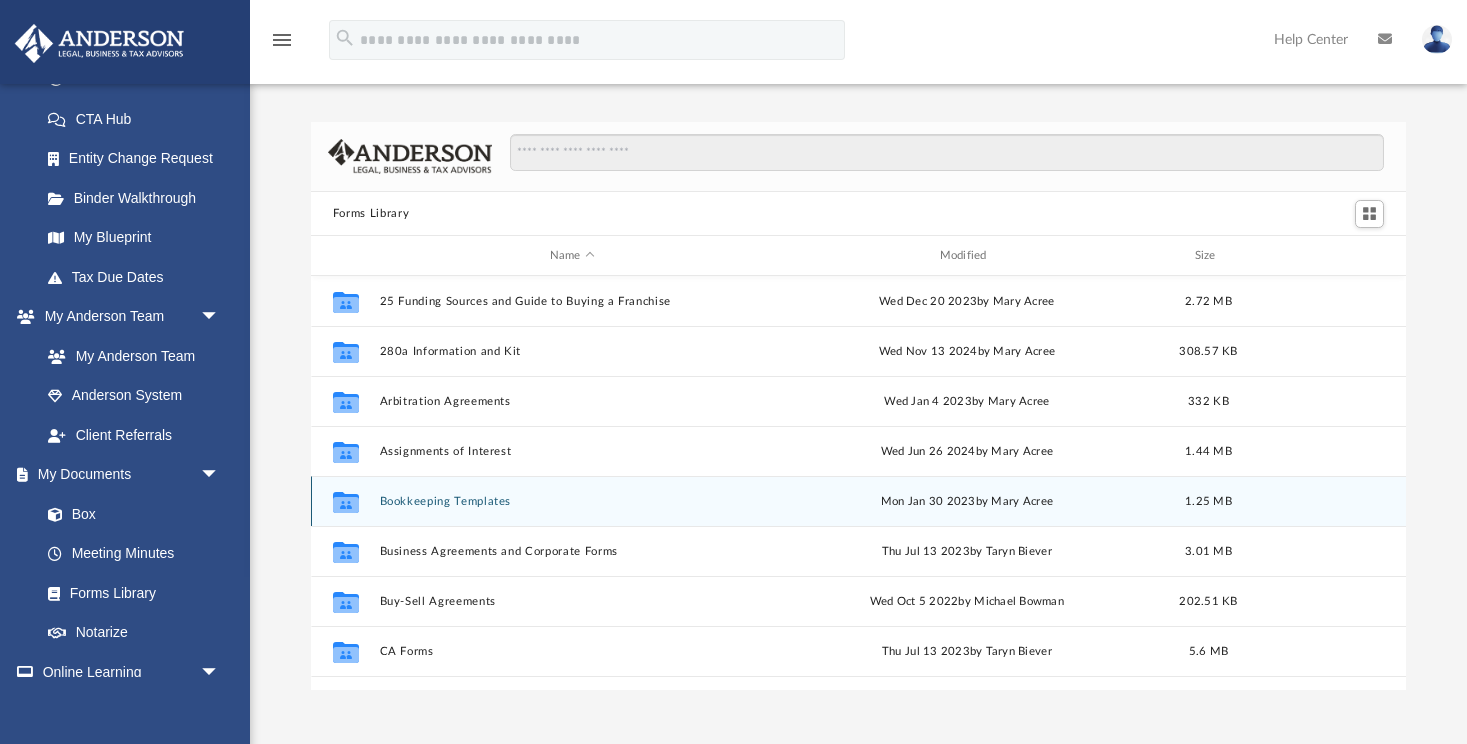 click on "Bookkeeping Templates" at bounding box center [572, 501] 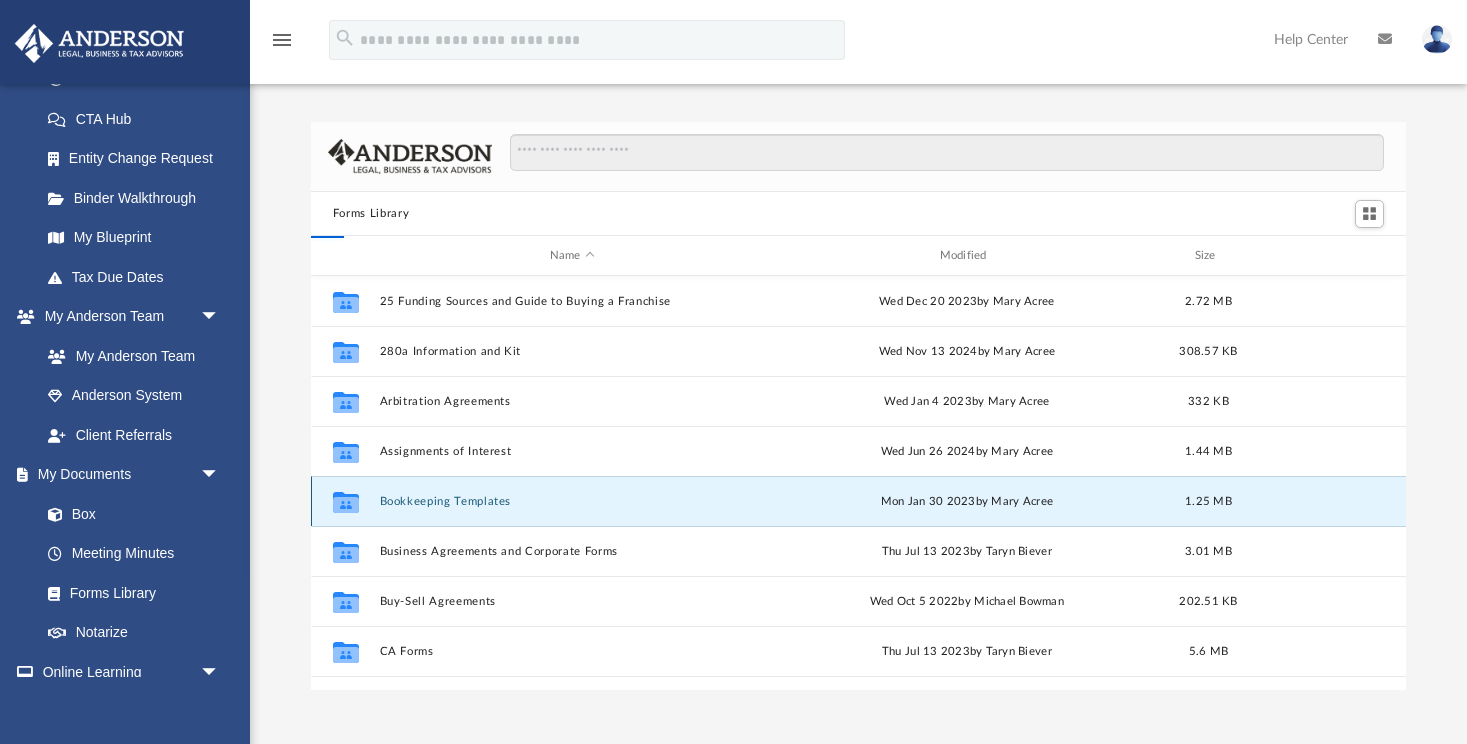 click on "Bookkeeping Templates" at bounding box center (572, 501) 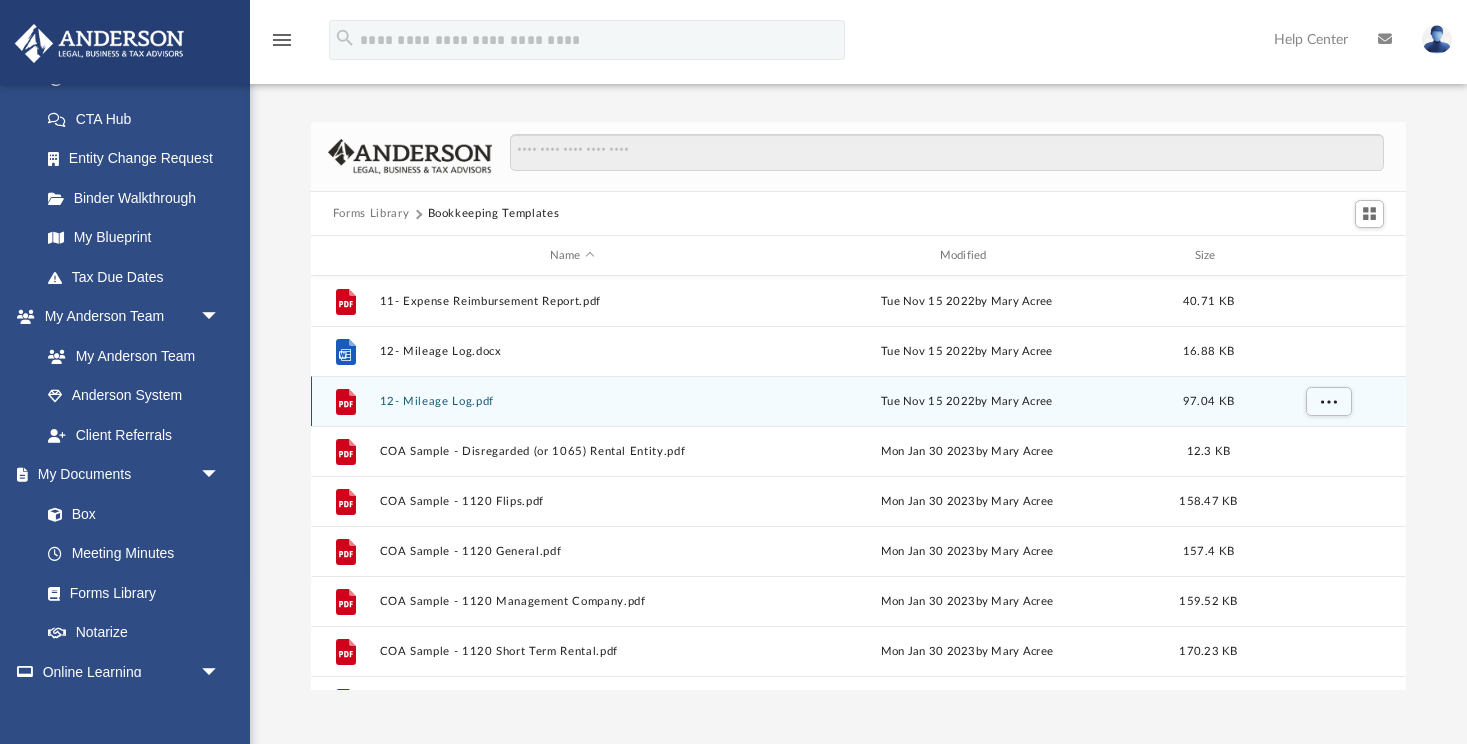 click on "File 12- Mileage Log.pdf Tue Nov 15 2022  by Mary Acree 97.04 KB" at bounding box center [858, 401] 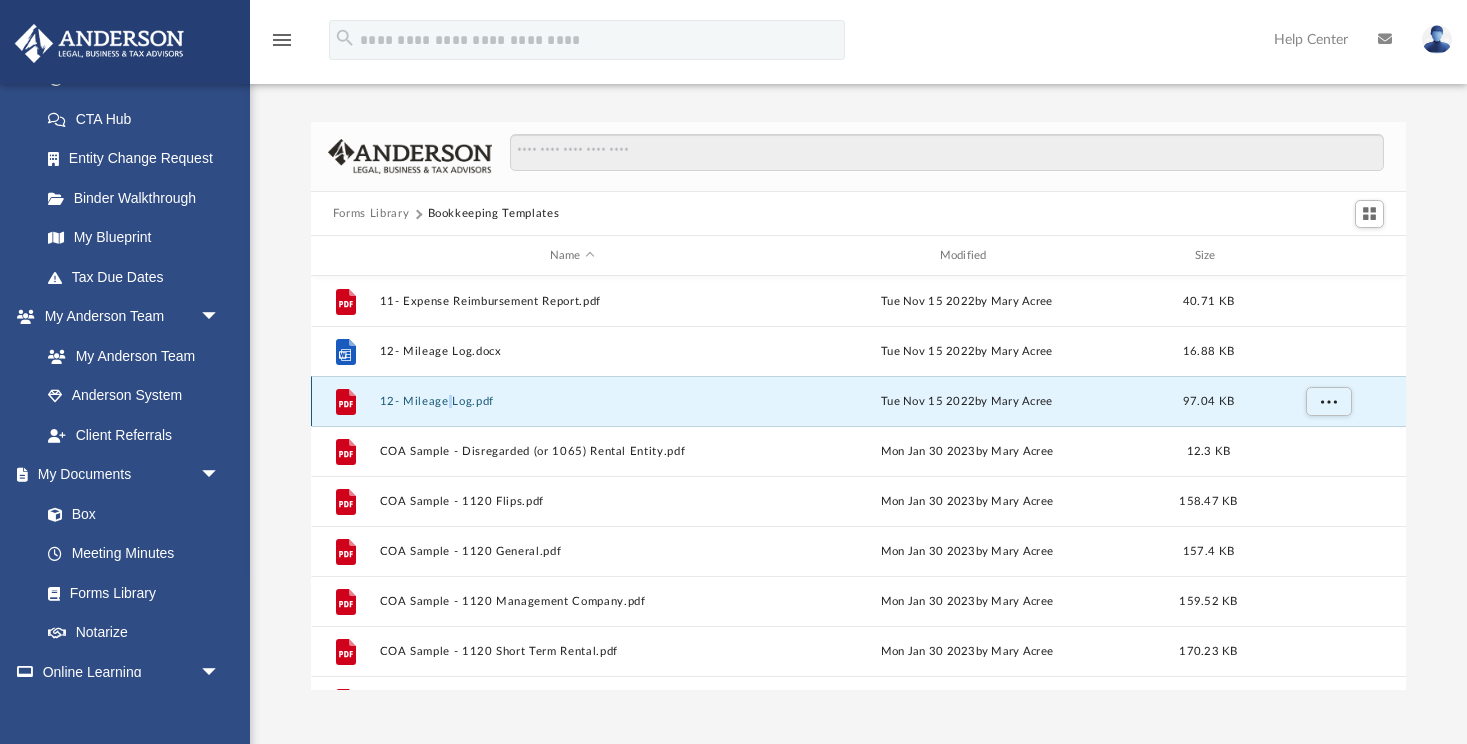 click on "File 12- Mileage Log.pdf Tue Nov 15 2022  by Mary Acree 97.04 KB" at bounding box center [858, 401] 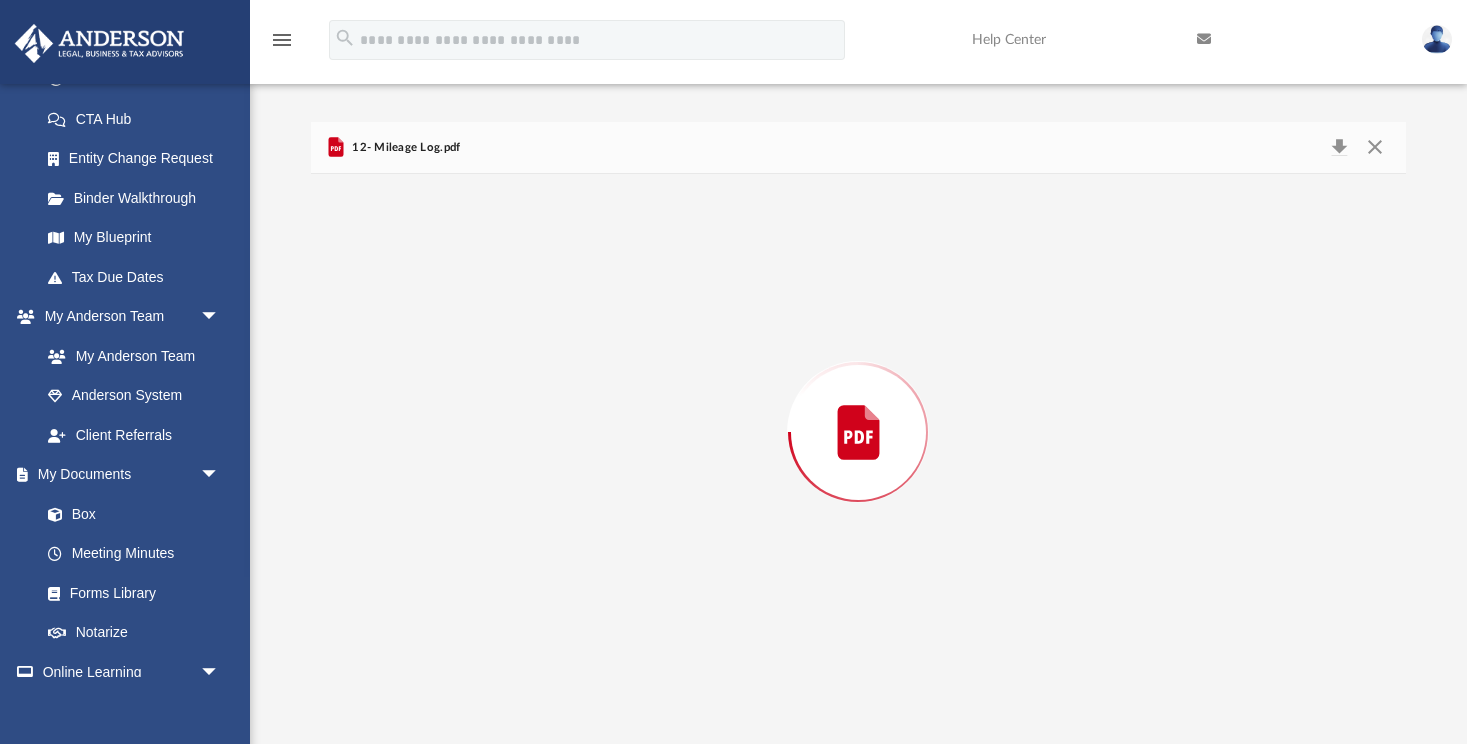 click at bounding box center [858, 432] 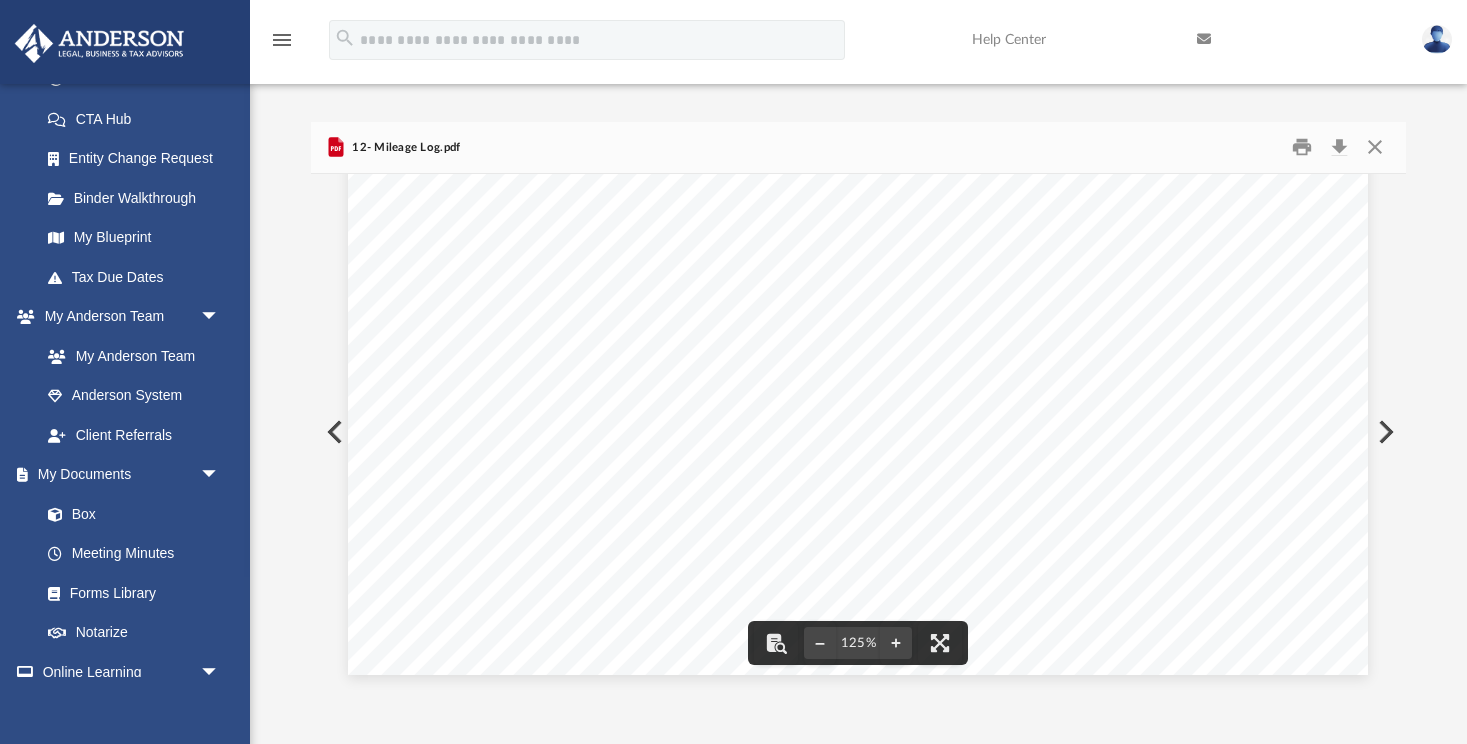 scroll, scrollTop: 834, scrollLeft: 0, axis: vertical 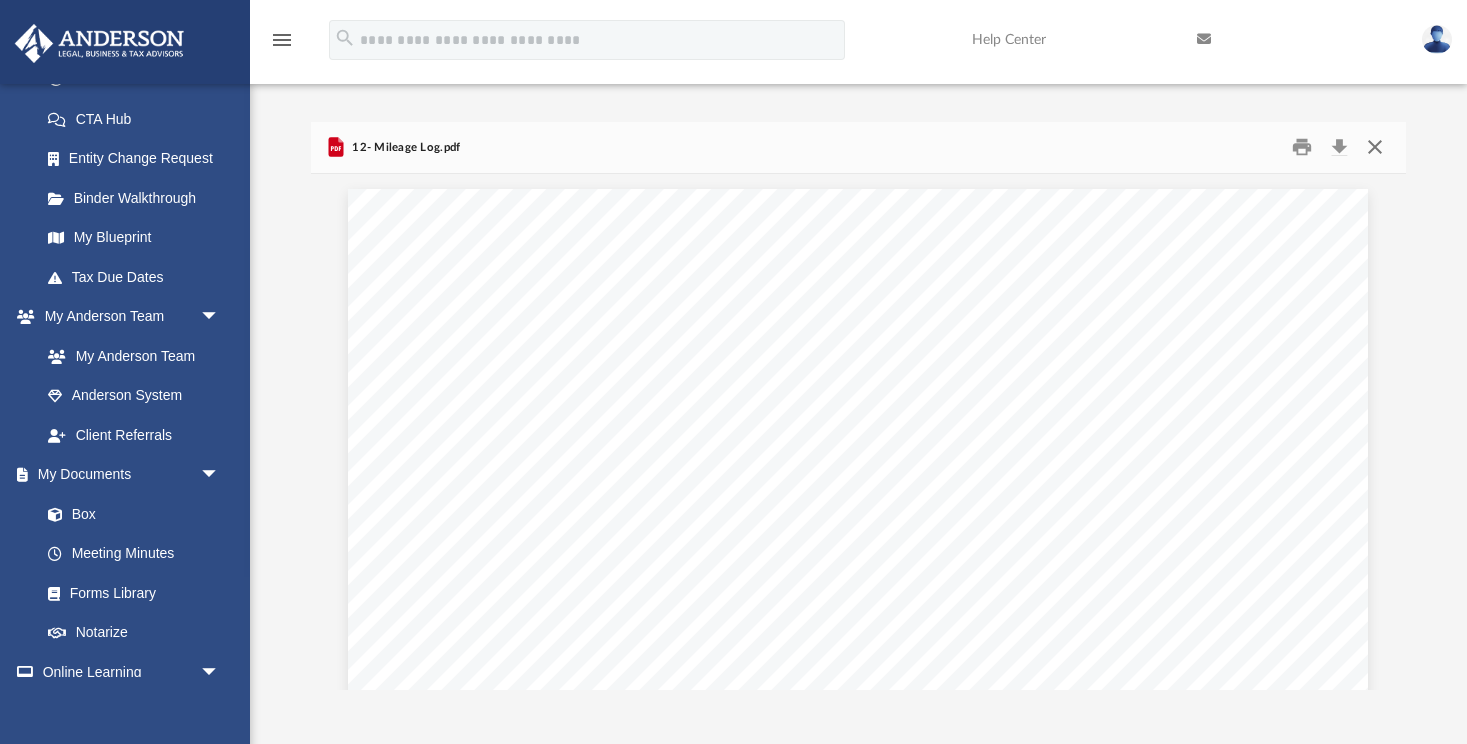 click at bounding box center (1375, 147) 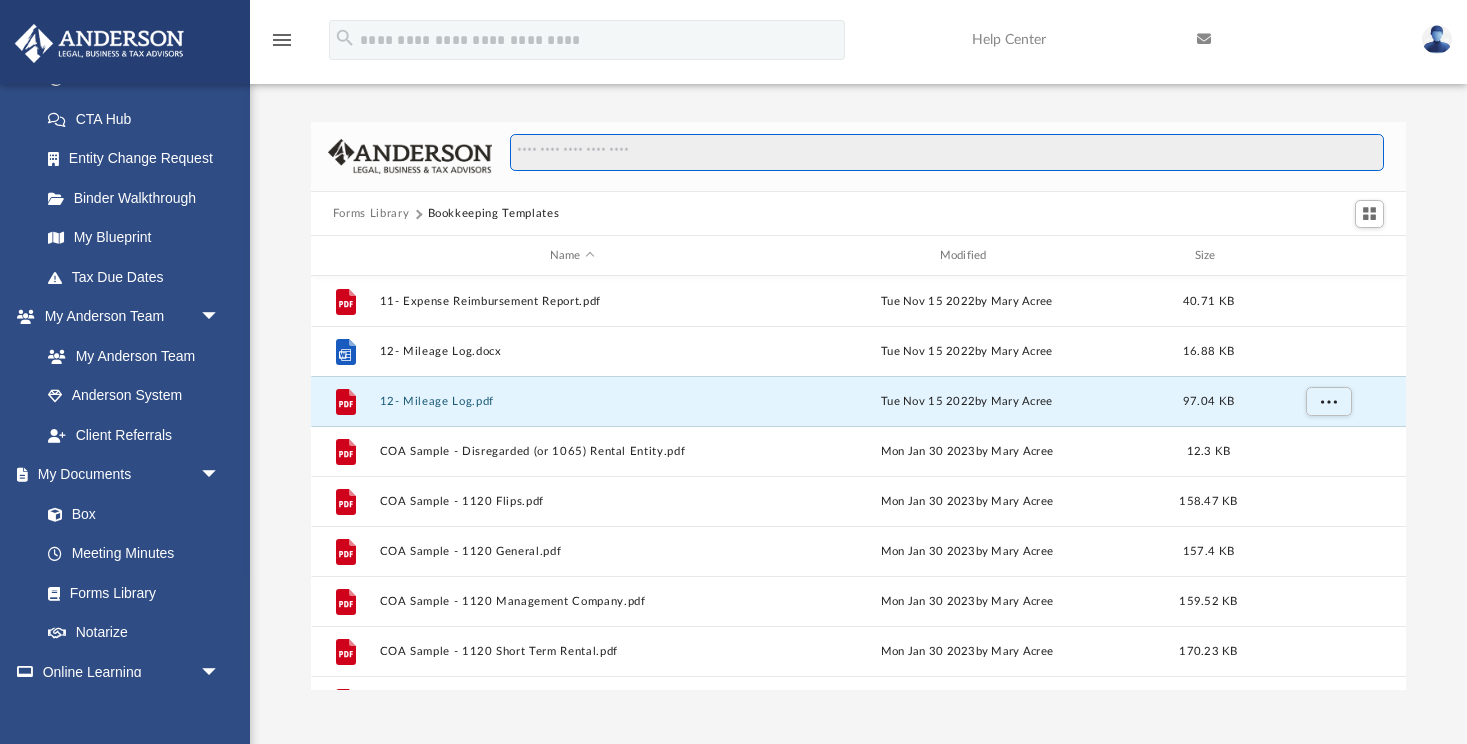 click at bounding box center (947, 153) 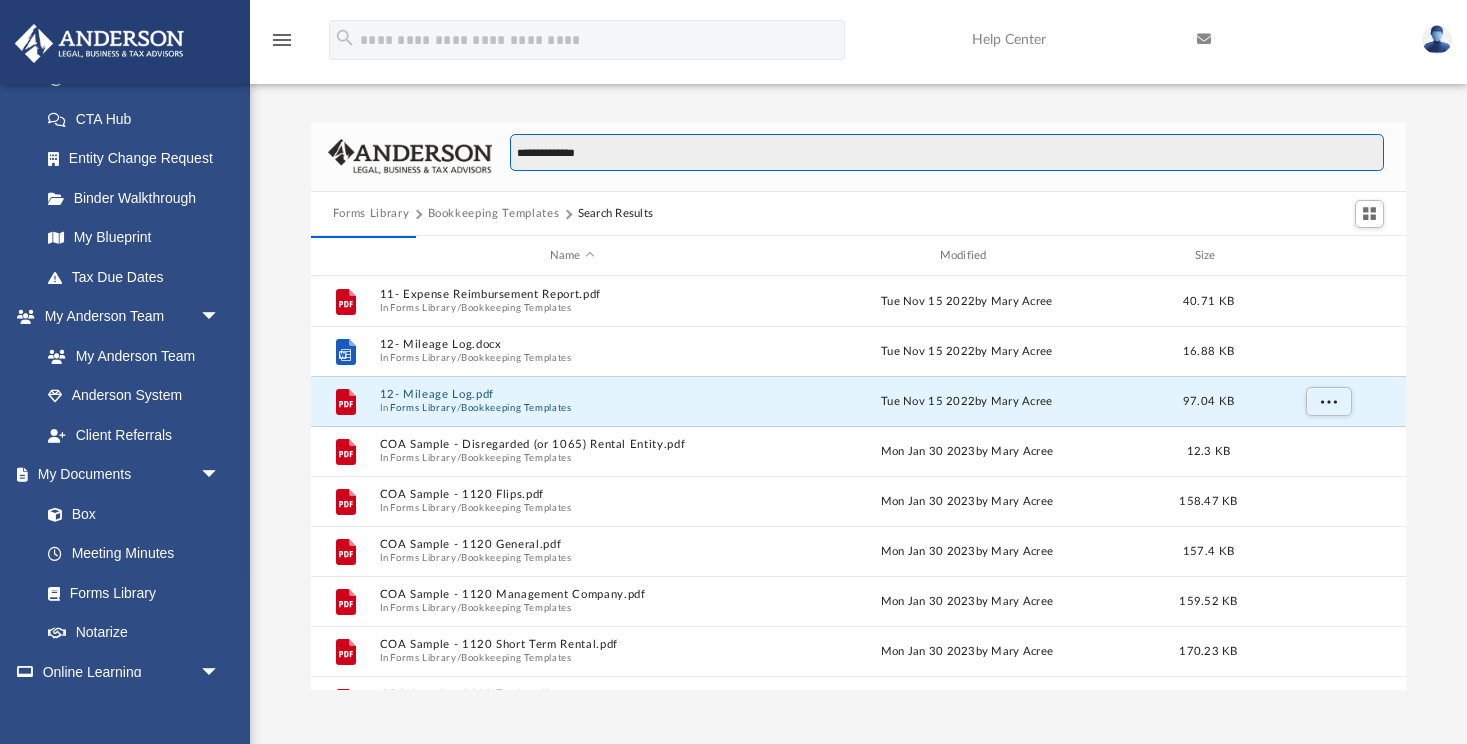 type on "**********" 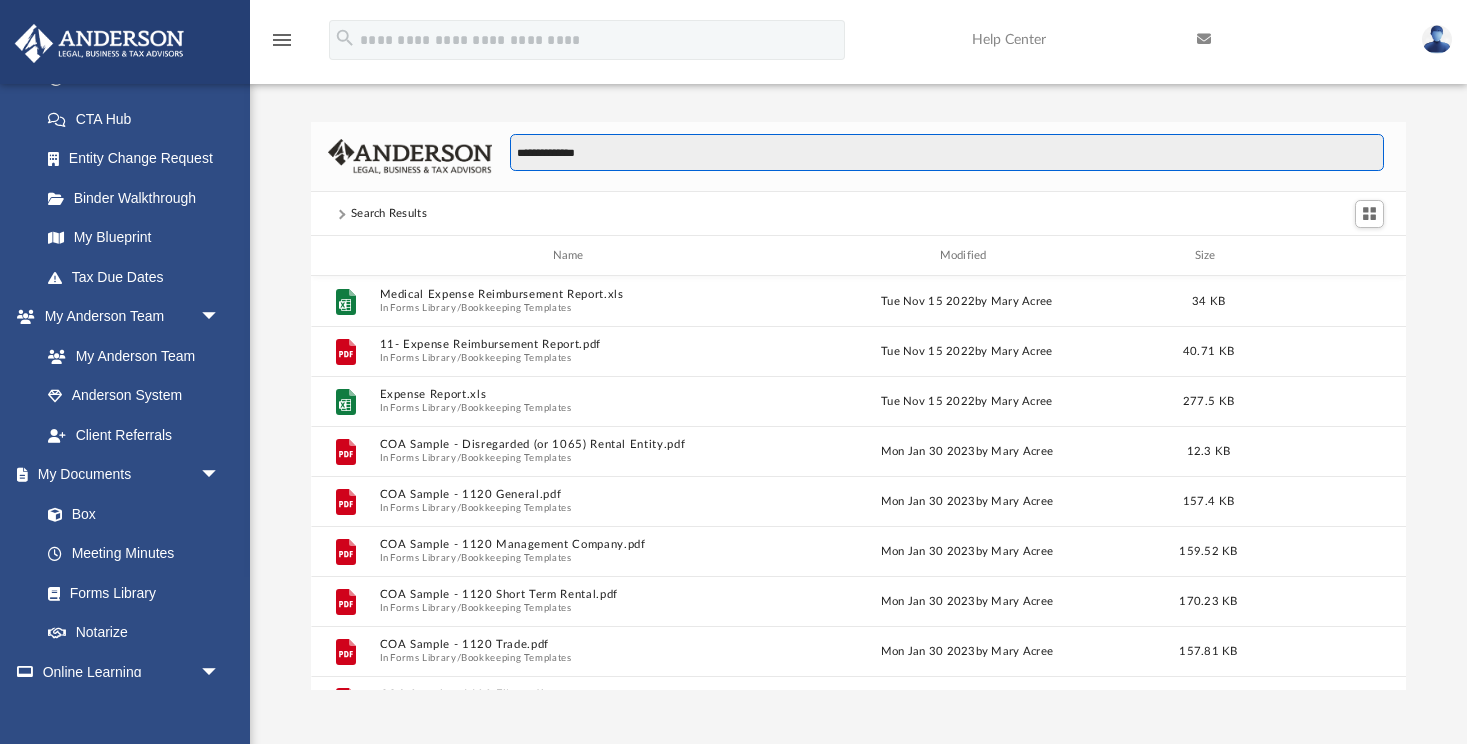 scroll, scrollTop: 0, scrollLeft: 0, axis: both 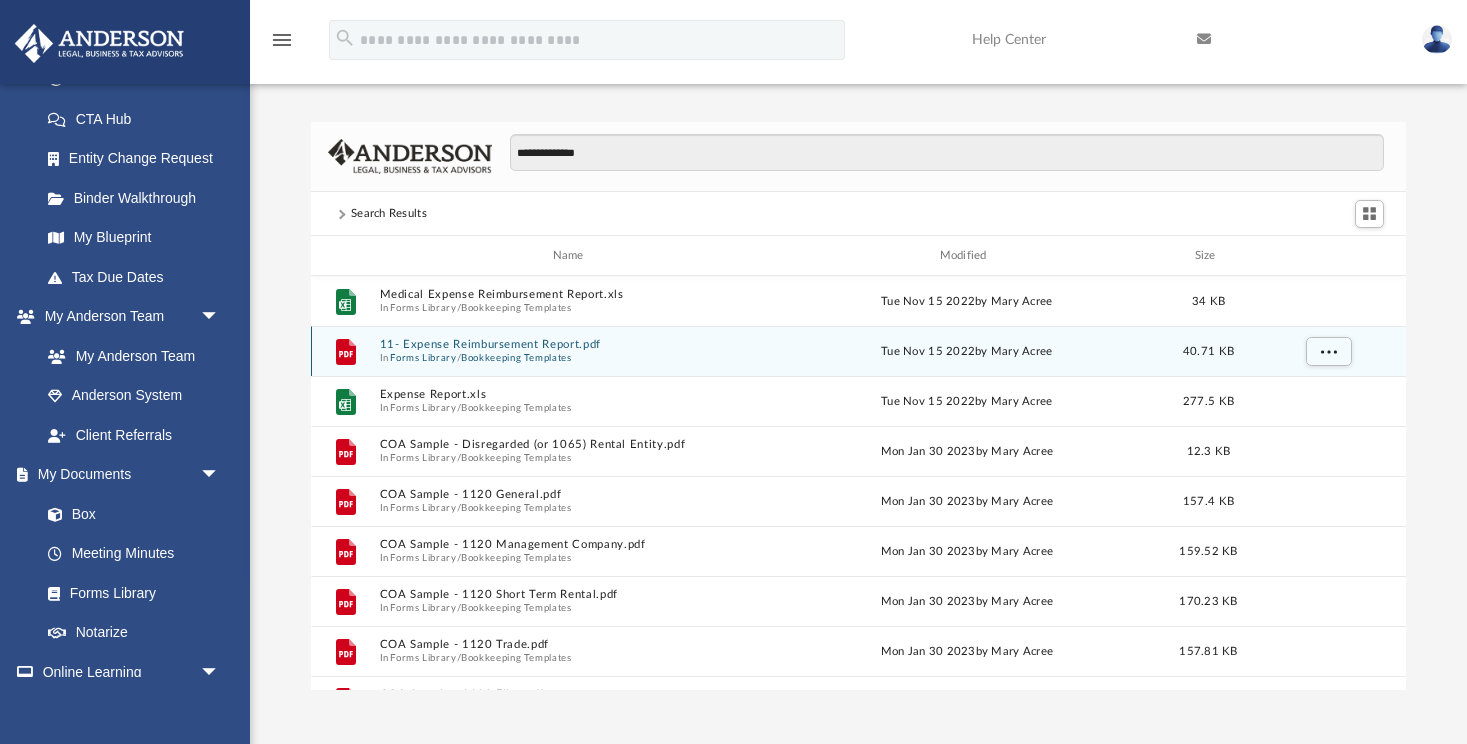click on "Forms Library" at bounding box center (423, 358) 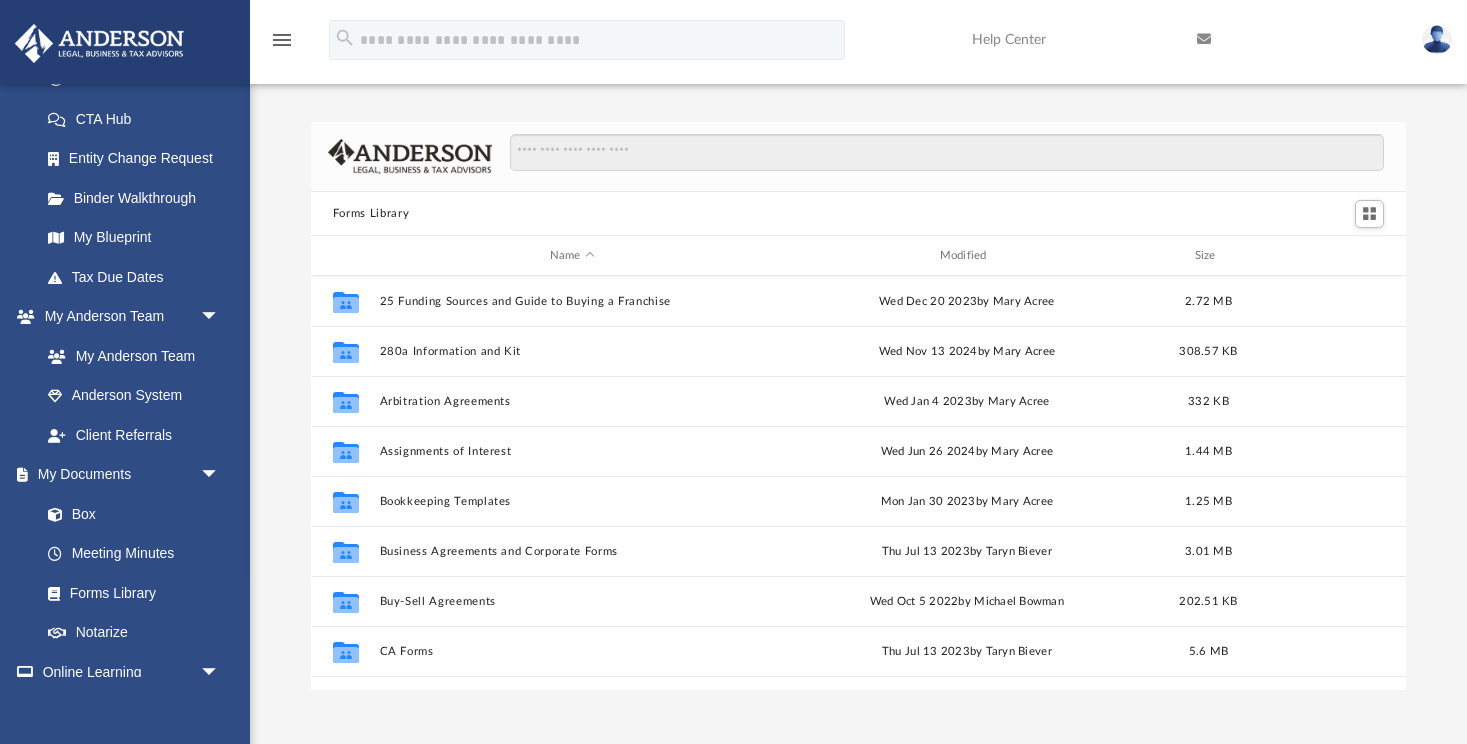 scroll, scrollTop: 0, scrollLeft: 0, axis: both 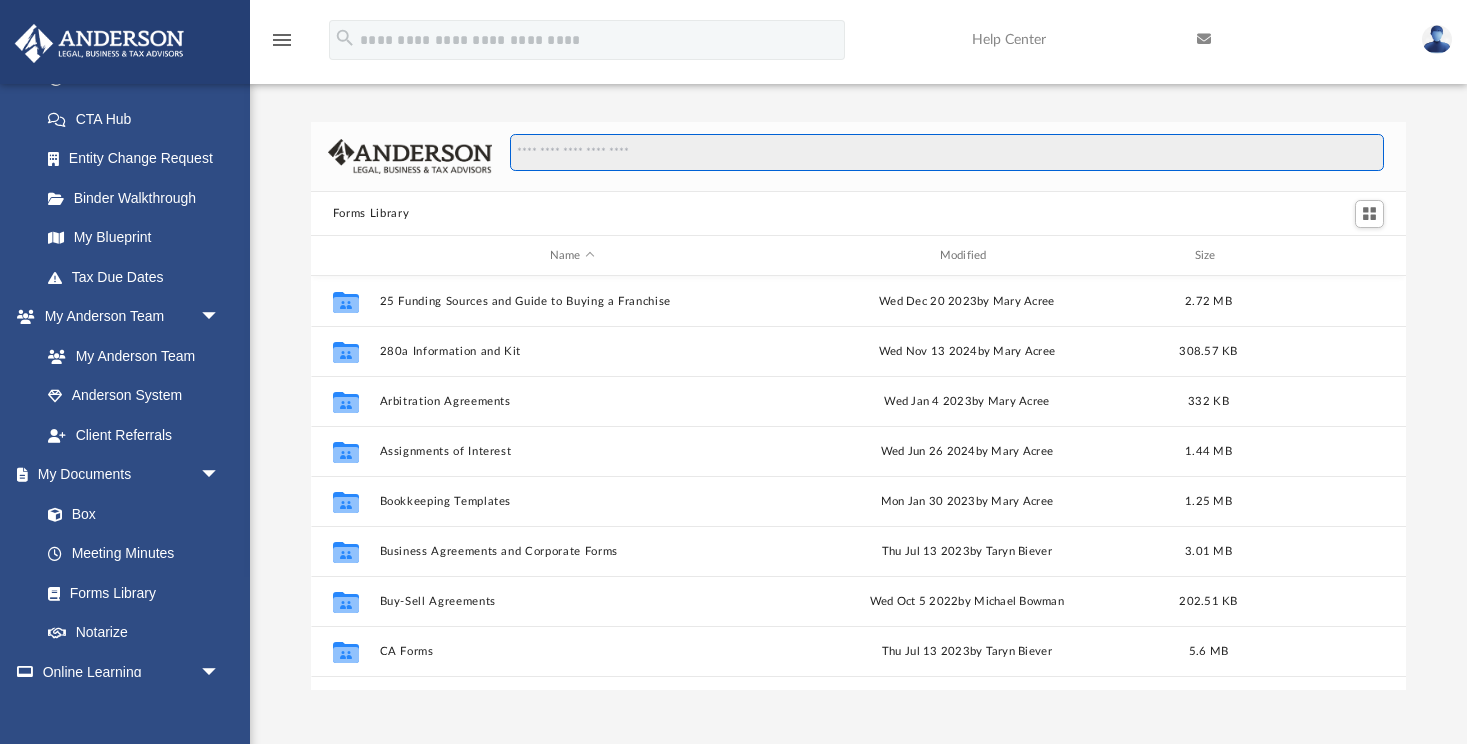 click at bounding box center [947, 153] 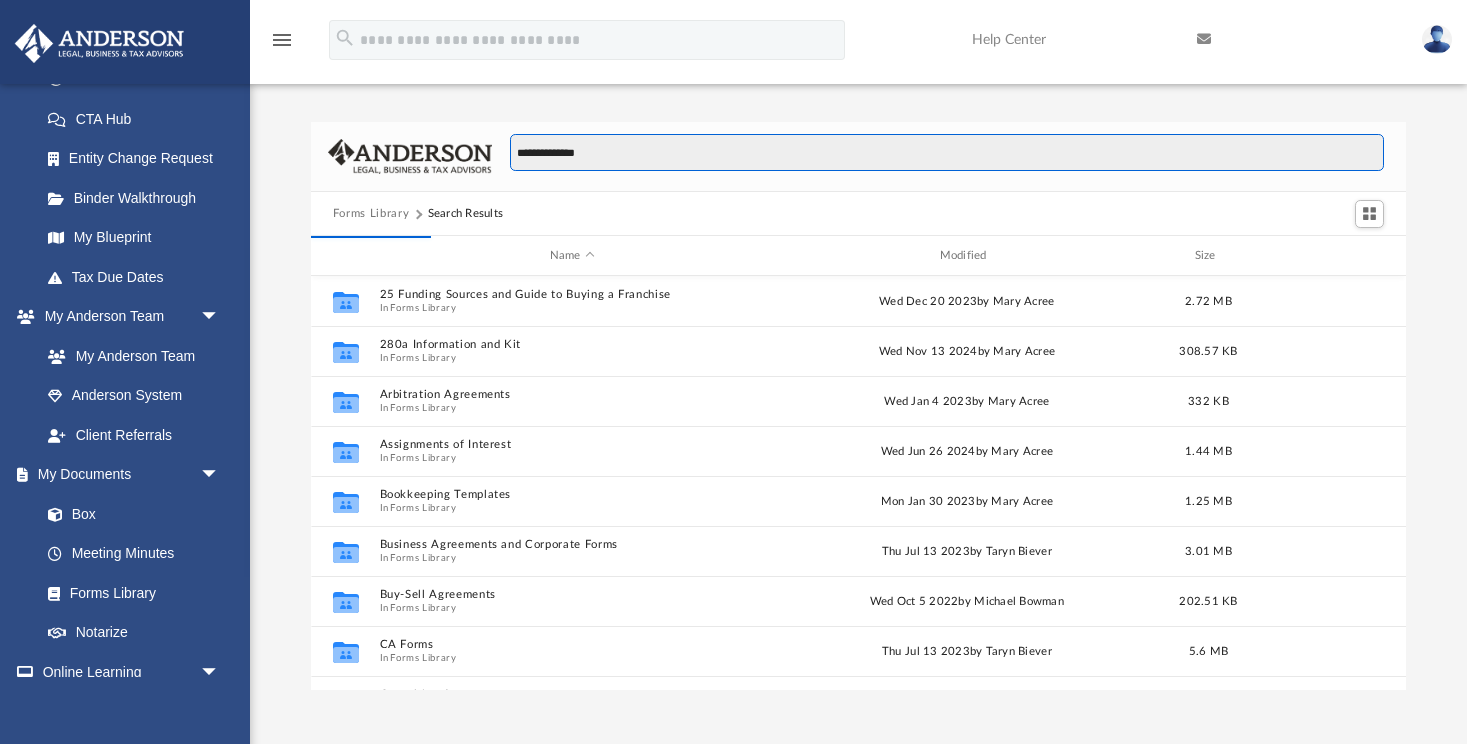 scroll, scrollTop: 393, scrollLeft: 1096, axis: both 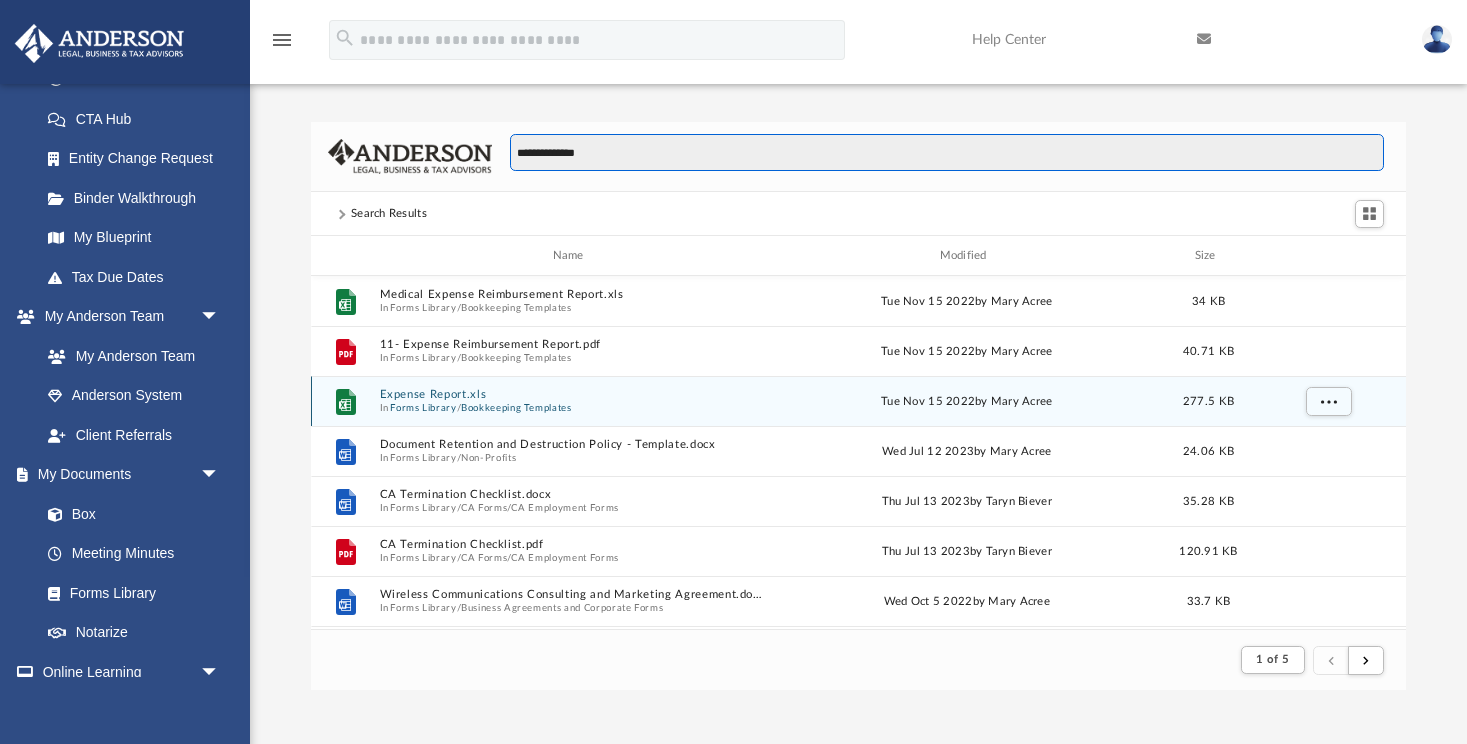 type on "**********" 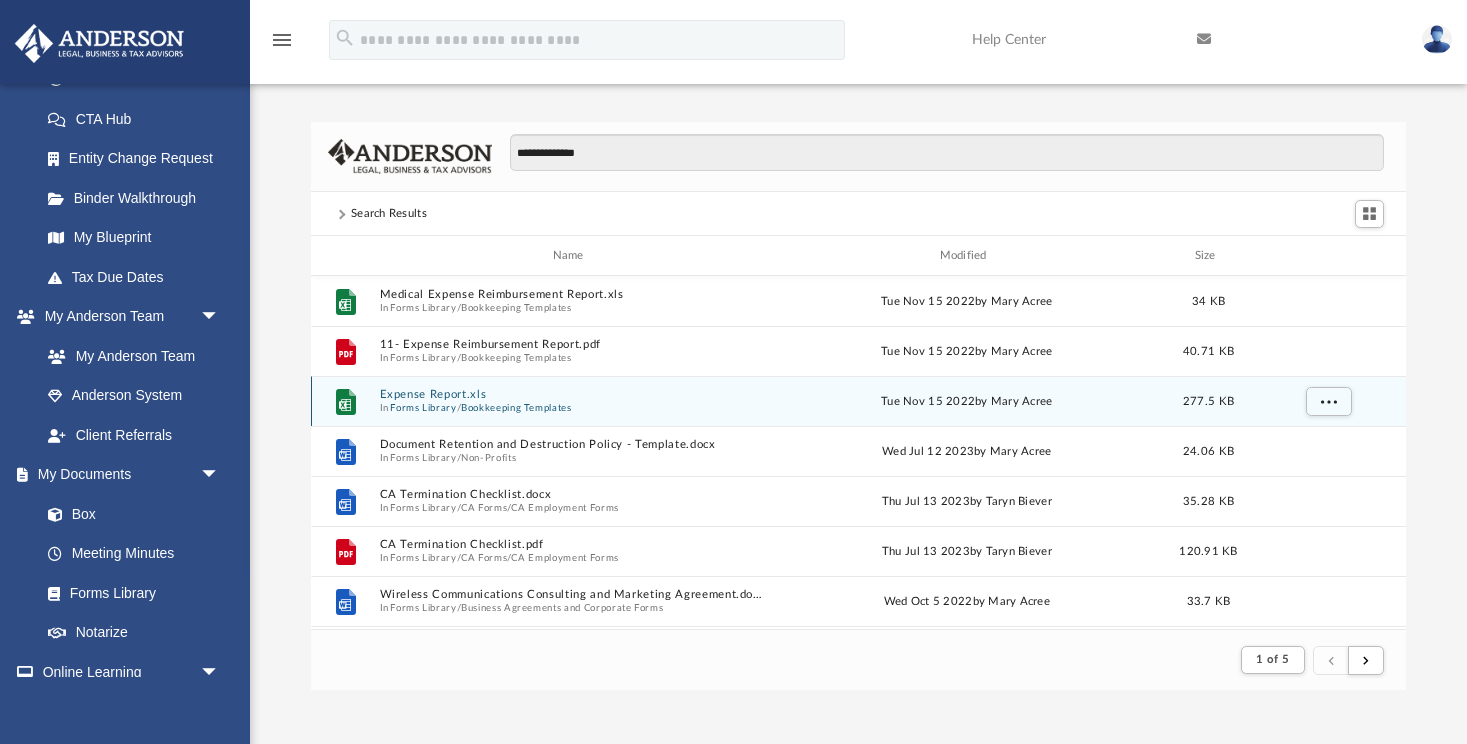 click on "Expense Report.xls" at bounding box center [572, 395] 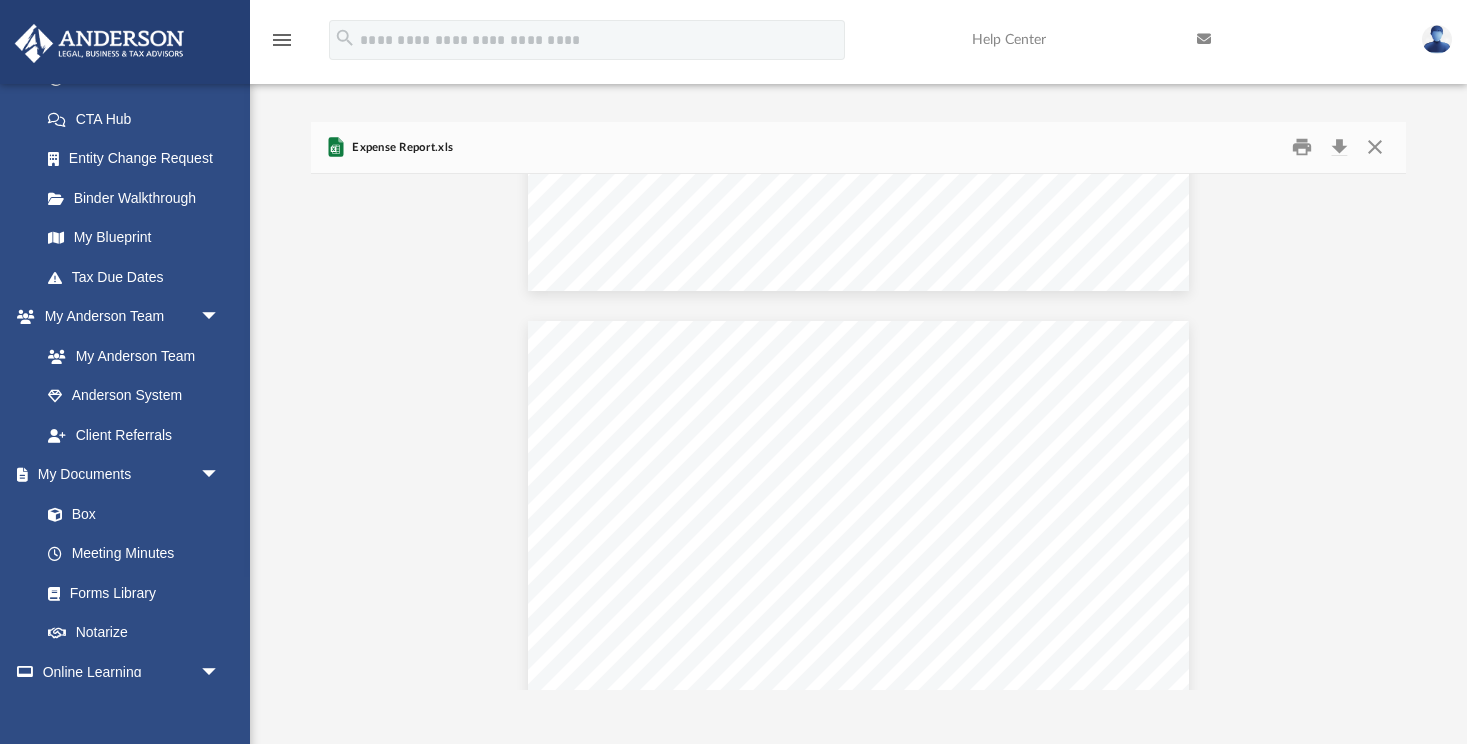 scroll, scrollTop: 1648, scrollLeft: 0, axis: vertical 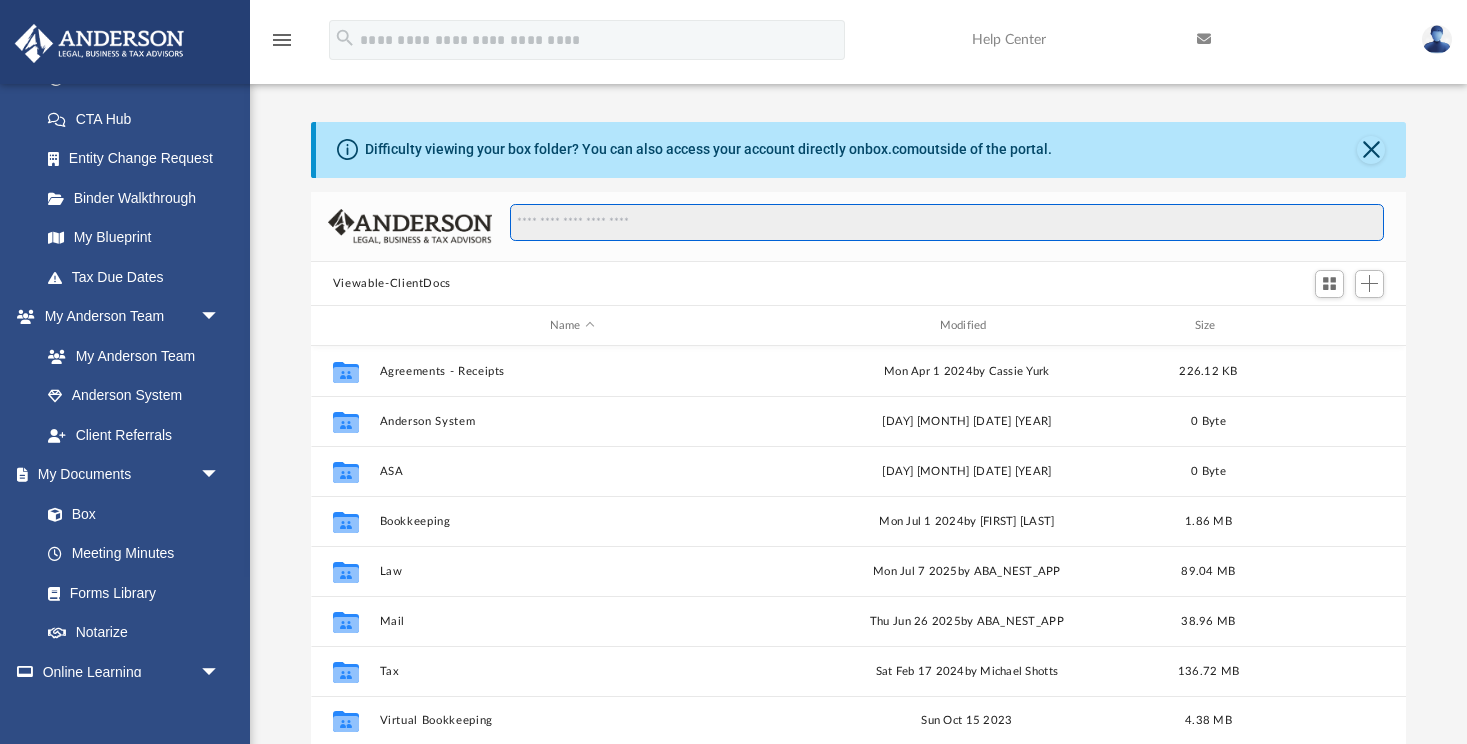 click at bounding box center [947, 223] 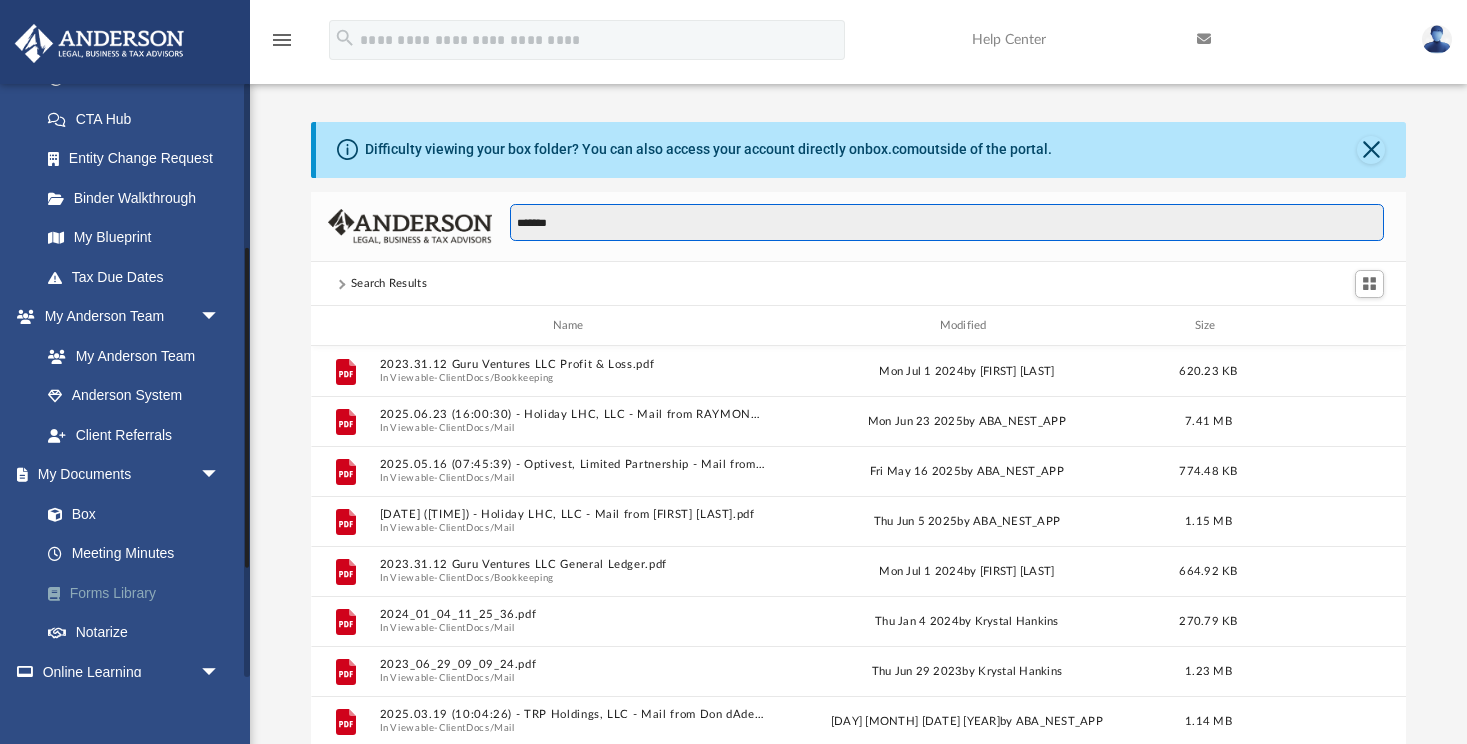 type on "*******" 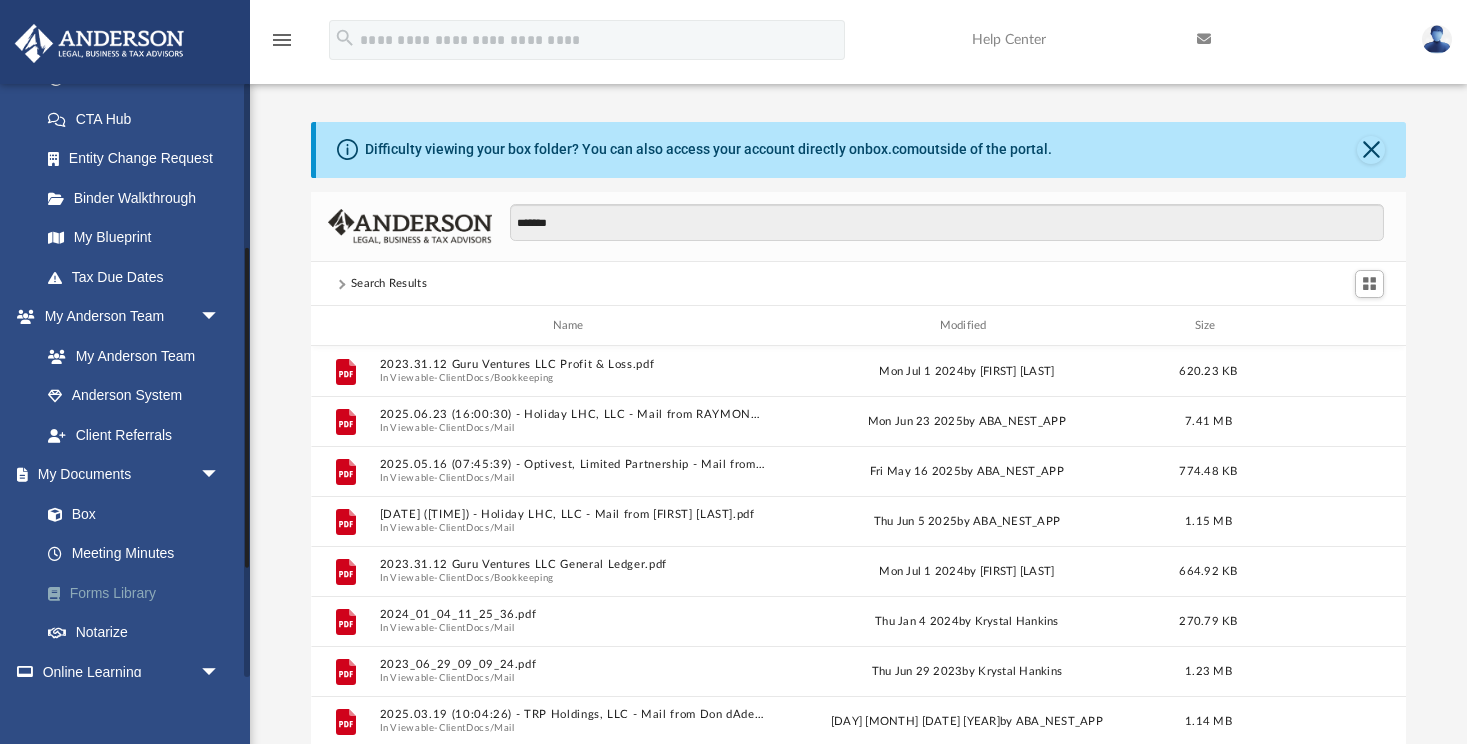 click on "Forms Library" at bounding box center [139, 593] 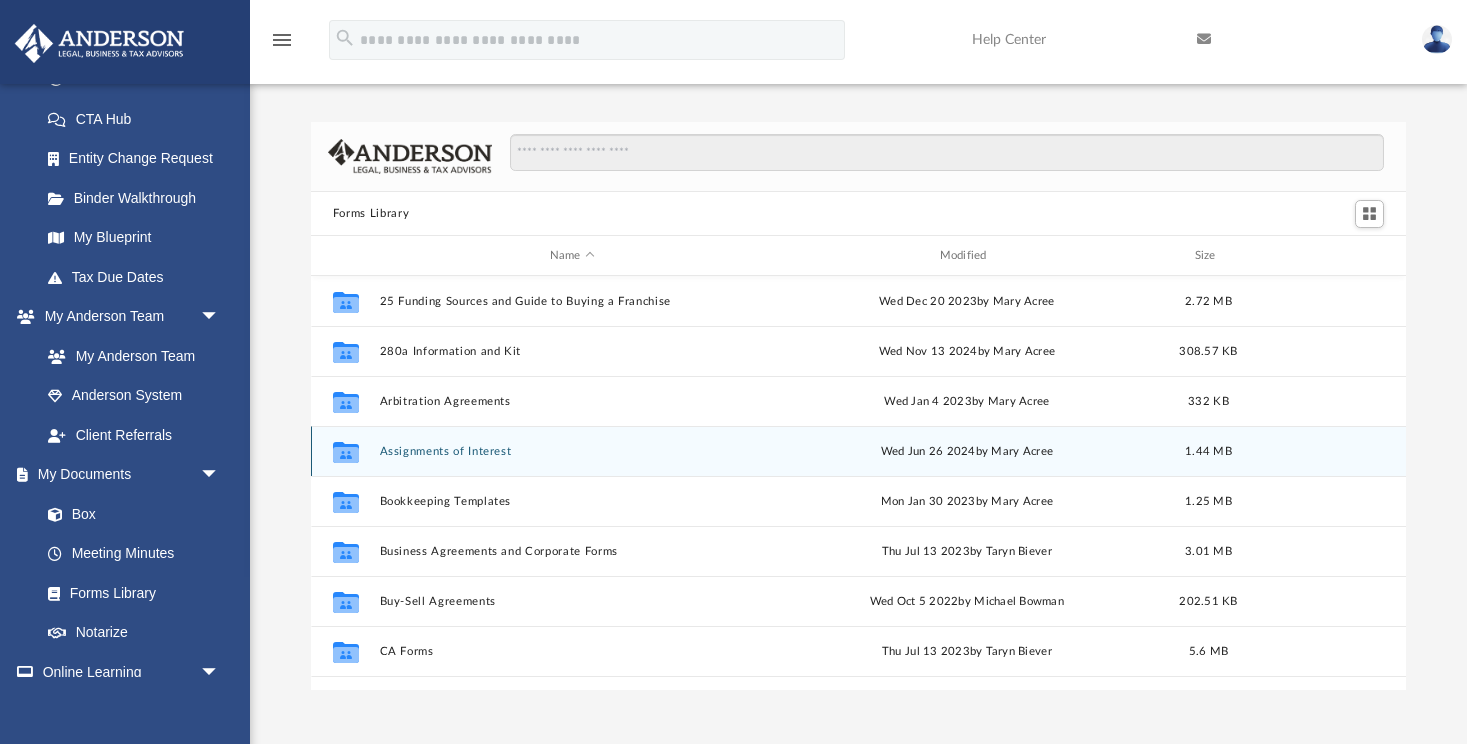 scroll, scrollTop: 1, scrollLeft: 1, axis: both 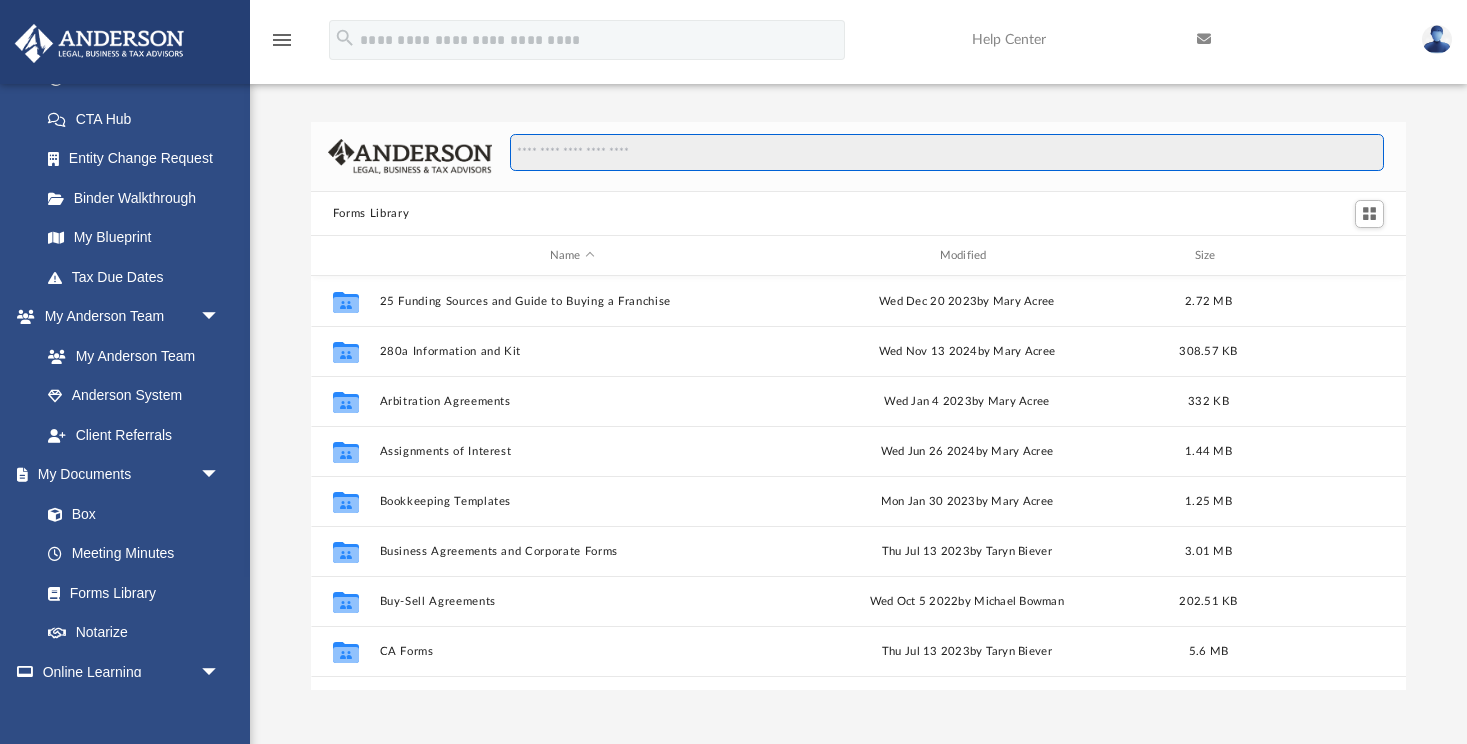 click at bounding box center (947, 153) 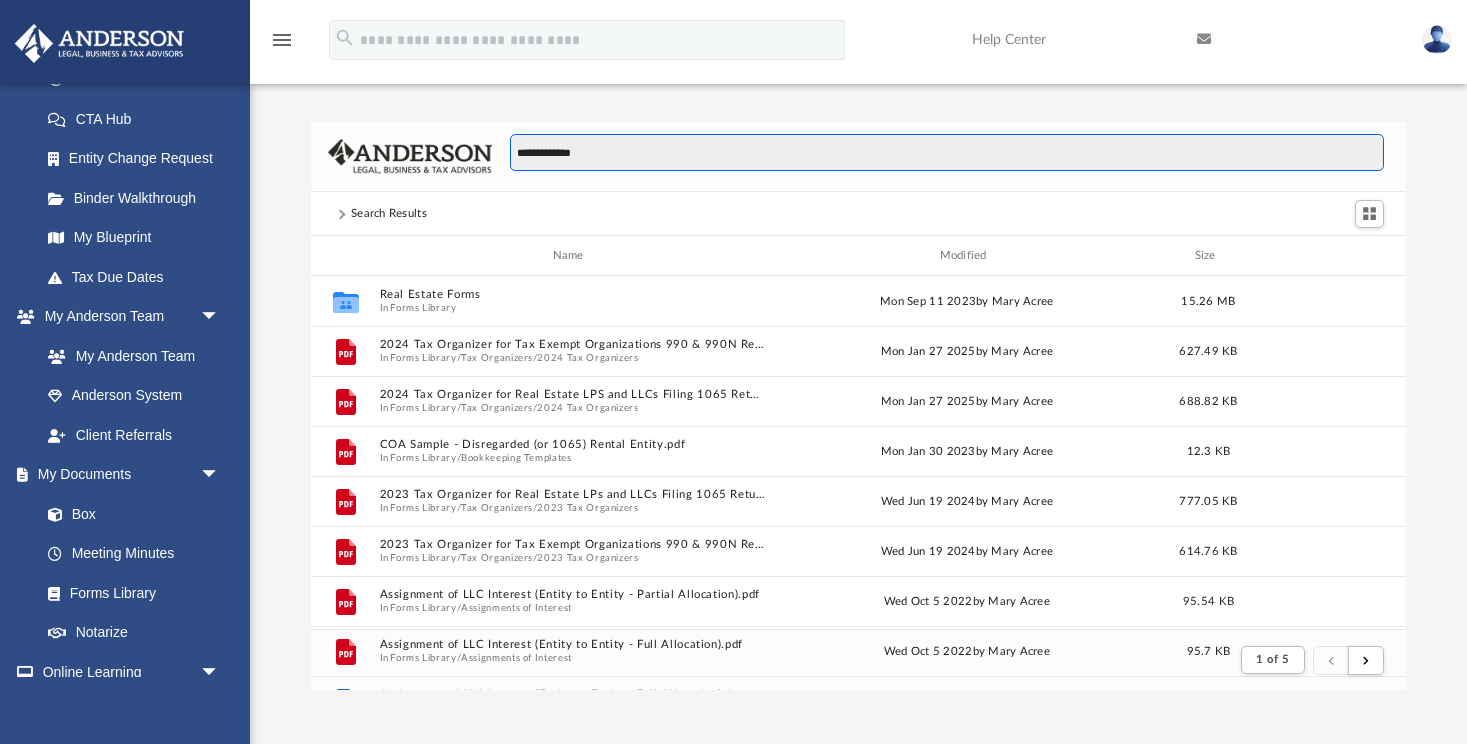 scroll, scrollTop: 393, scrollLeft: 1096, axis: both 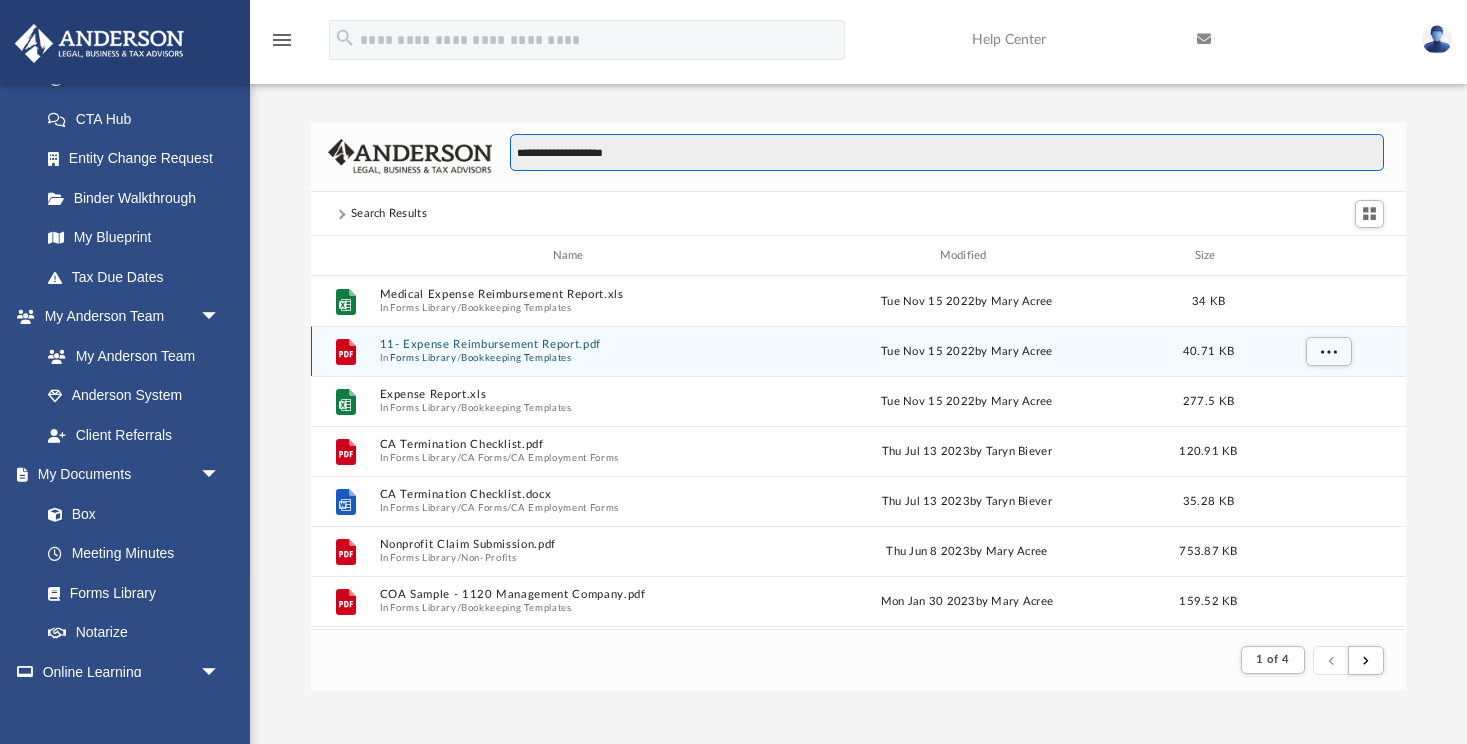 type on "**********" 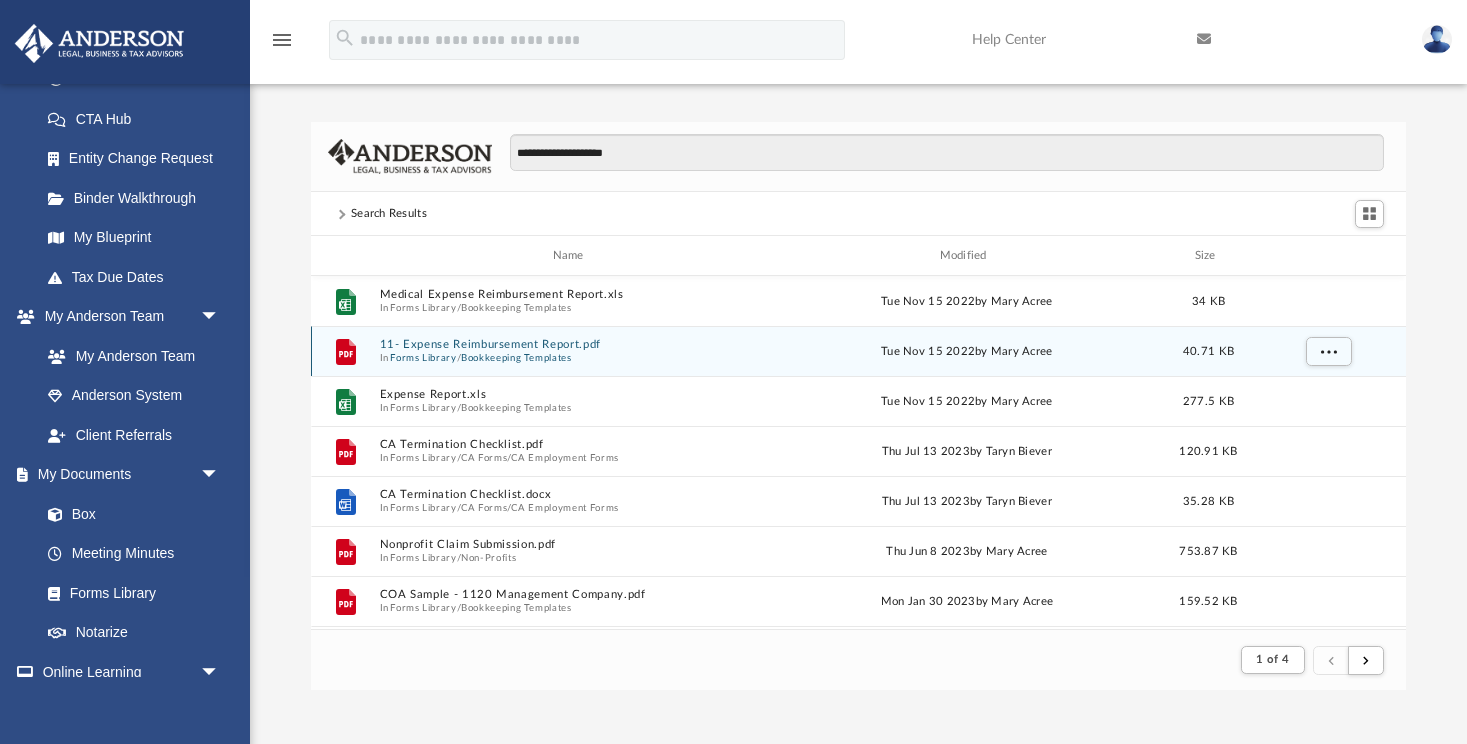 click on "Bookkeeping Templates" at bounding box center [516, 358] 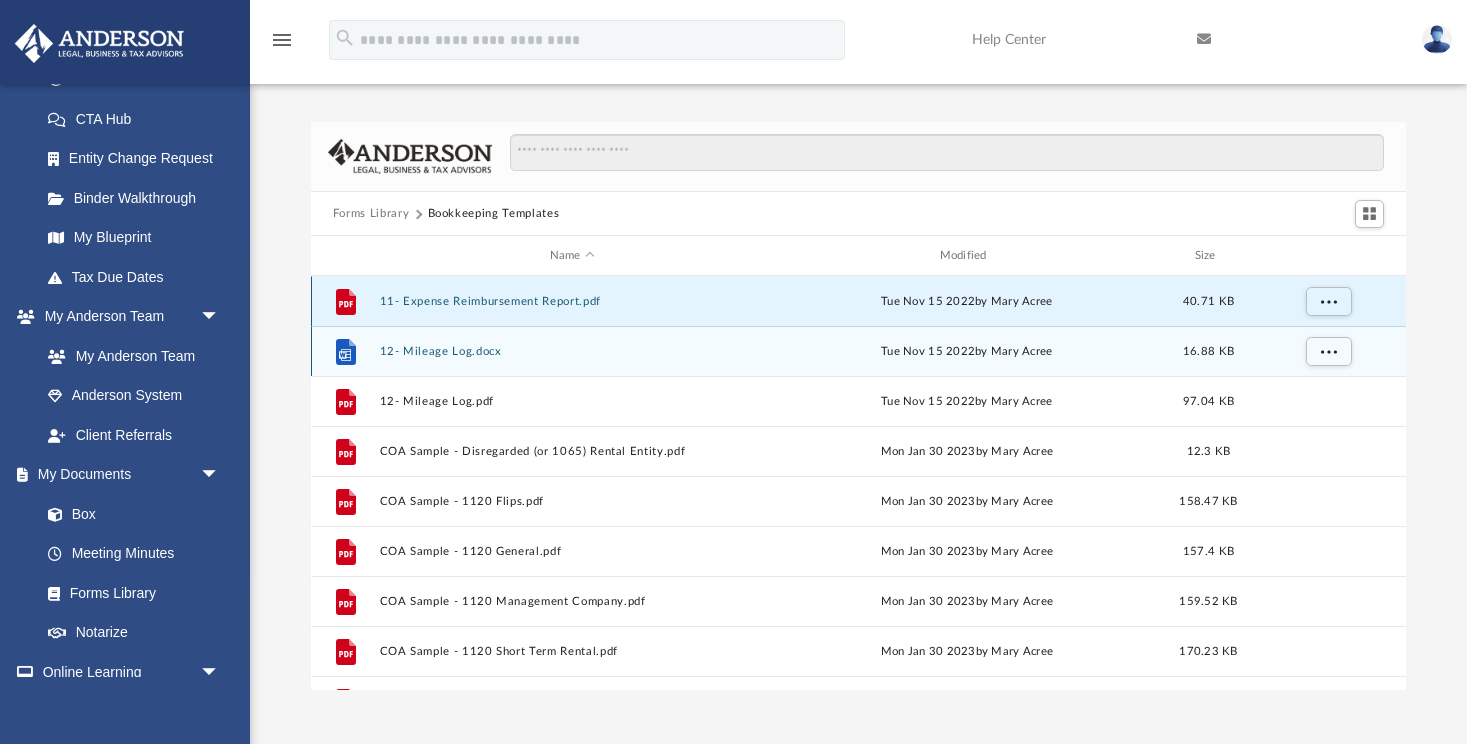 scroll, scrollTop: 1, scrollLeft: 1, axis: both 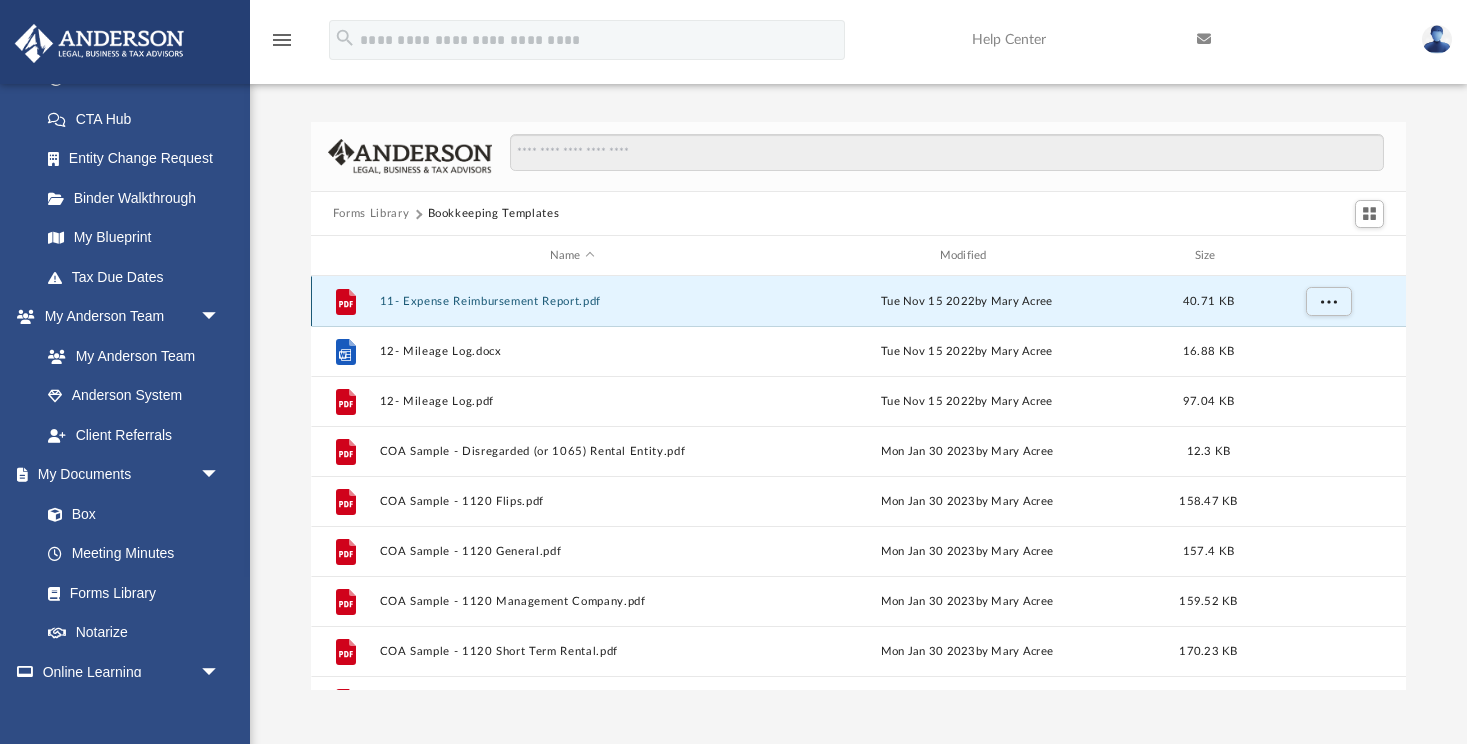 click on "11- Expense Reimbursement Report.pdf" at bounding box center (572, 301) 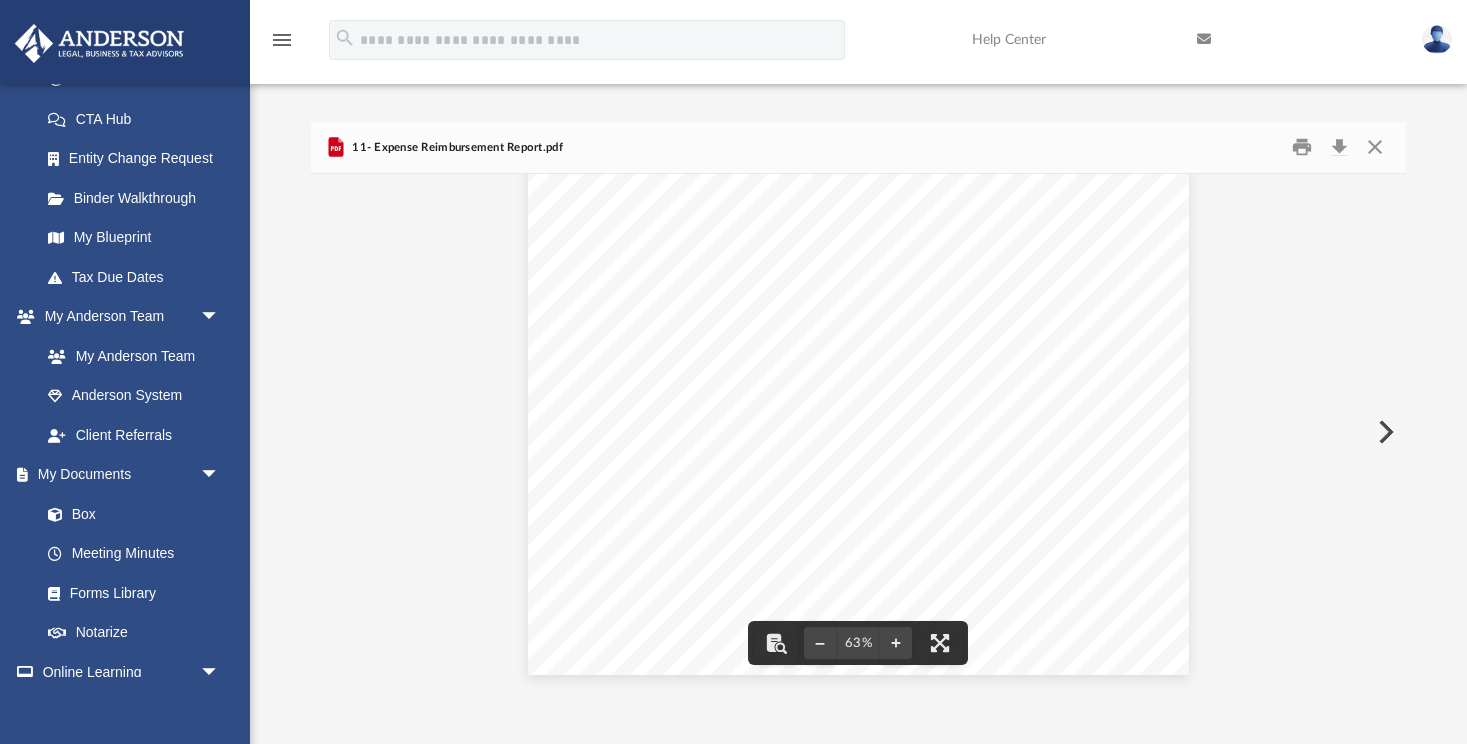 scroll, scrollTop: 26, scrollLeft: 0, axis: vertical 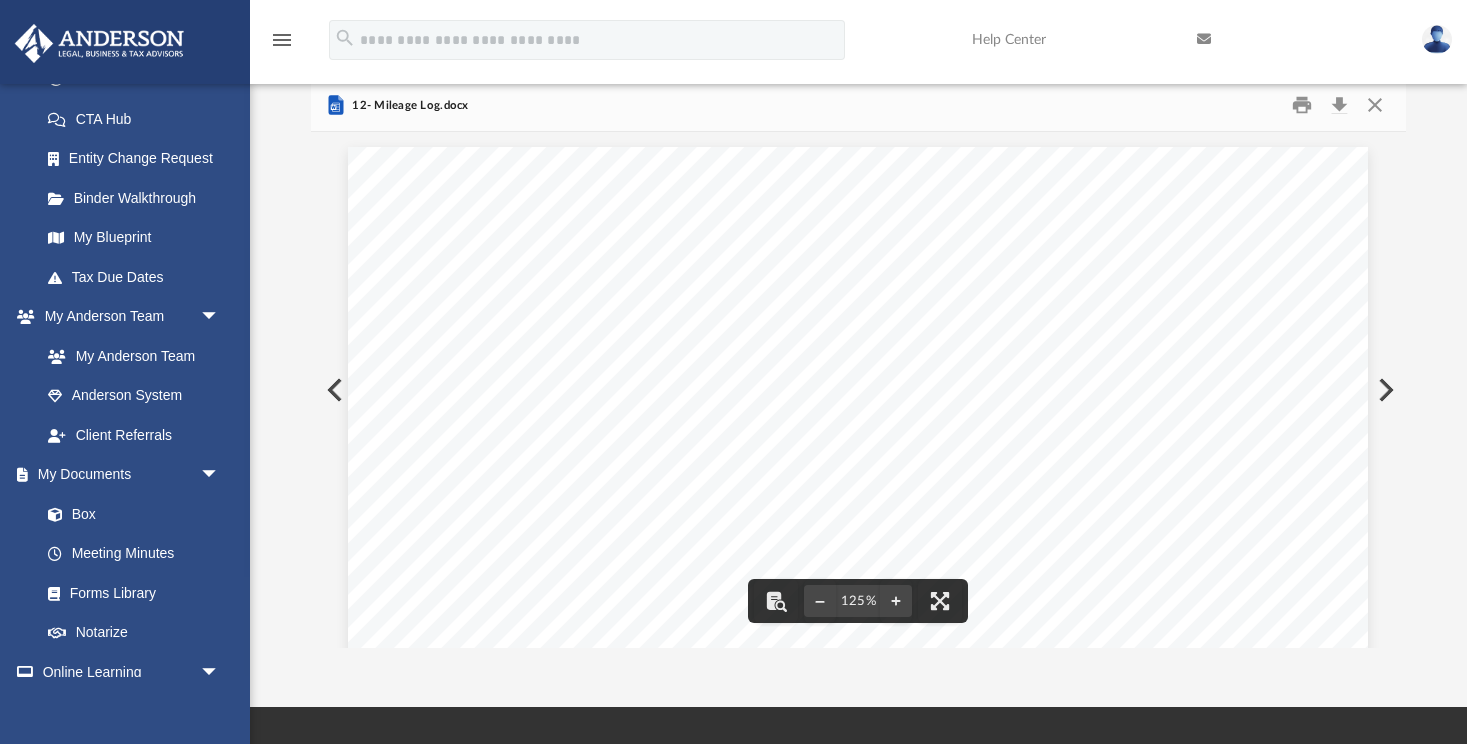 click at bounding box center [1384, 390] 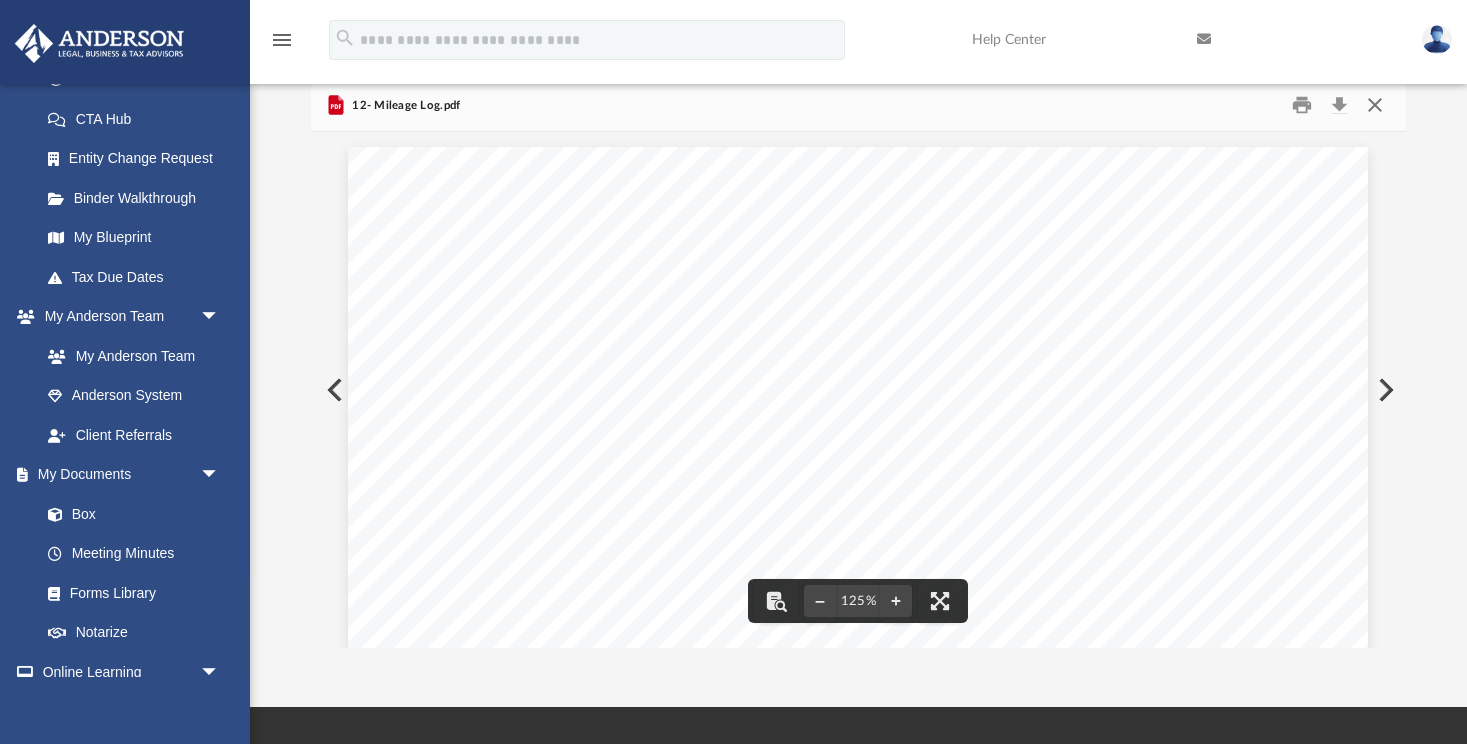 click at bounding box center (1375, 105) 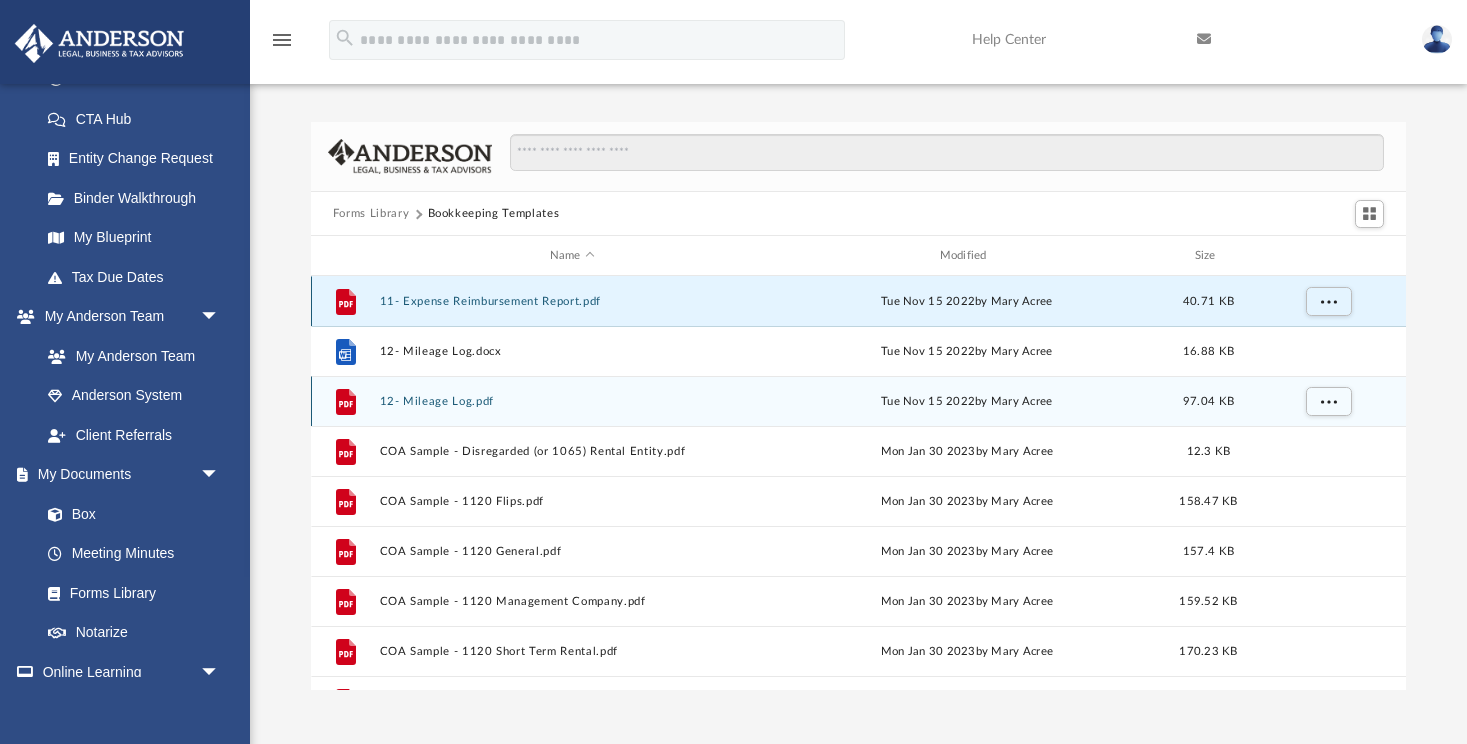 scroll, scrollTop: 0, scrollLeft: 0, axis: both 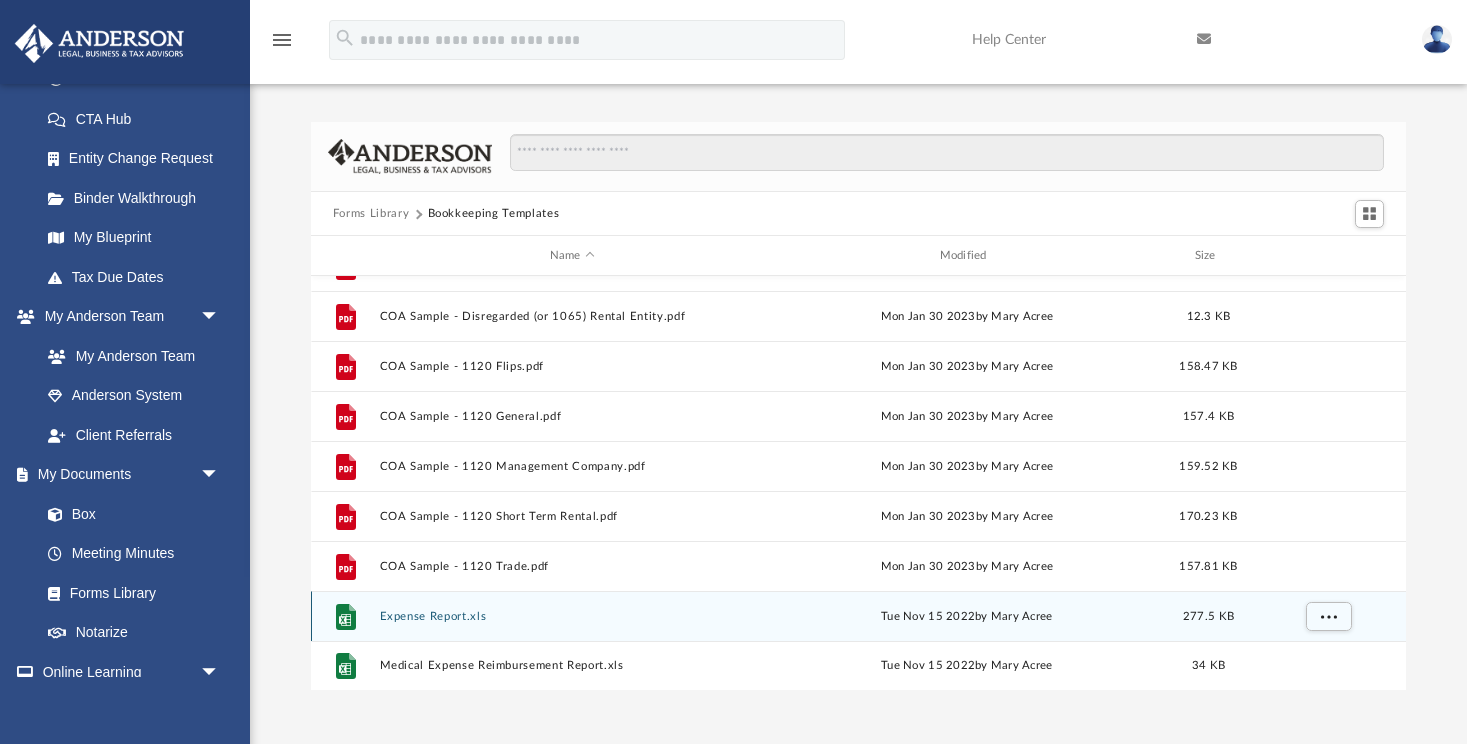 click on "Expense Report.xls" at bounding box center [572, 616] 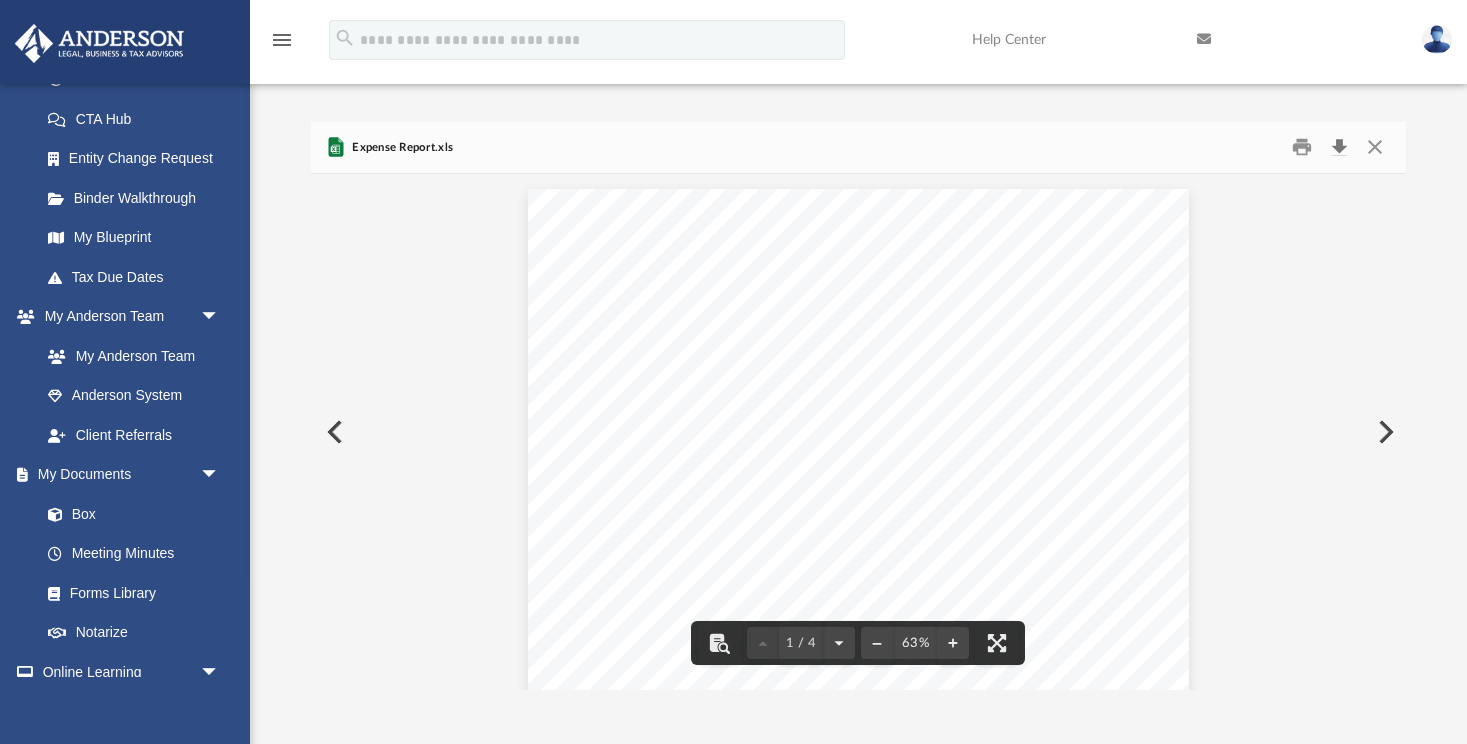 click at bounding box center [1339, 147] 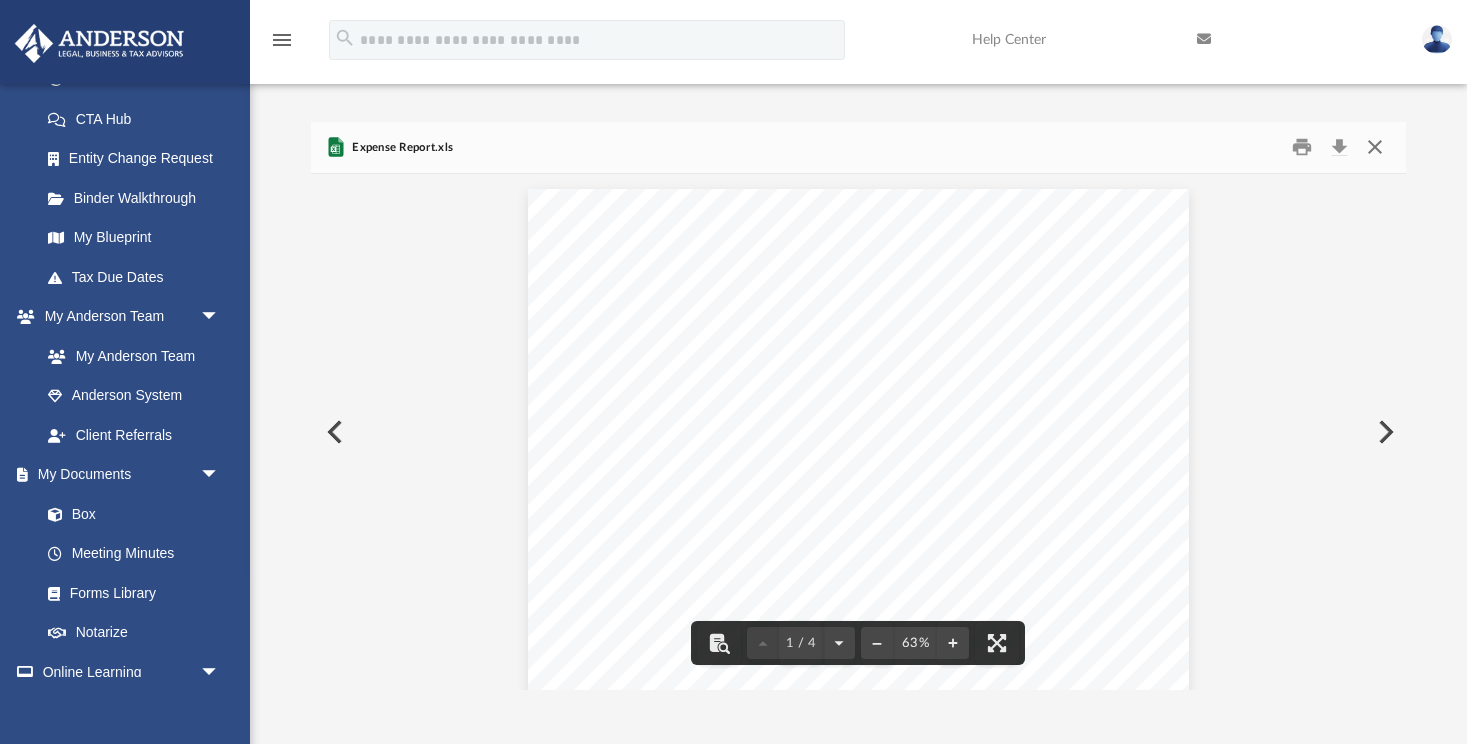 click at bounding box center [1375, 147] 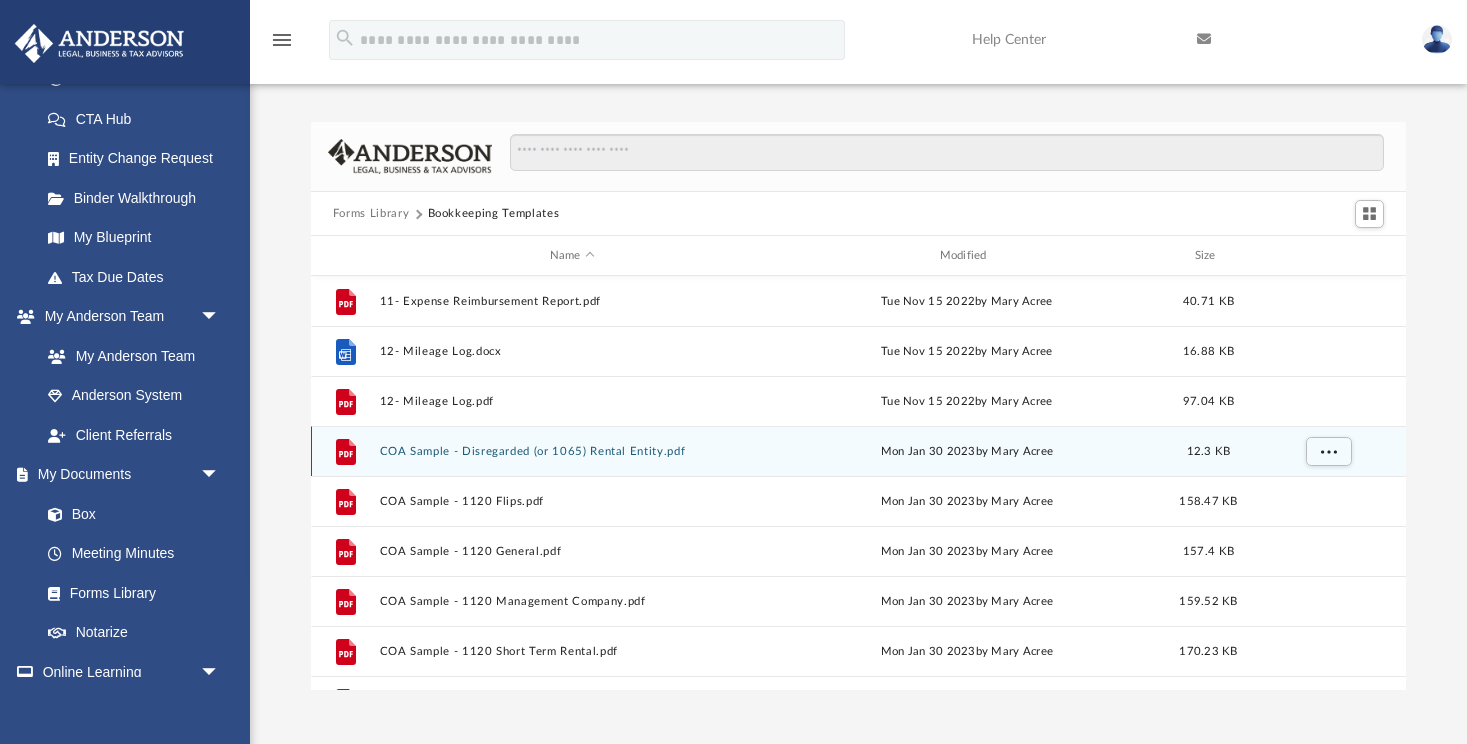 scroll, scrollTop: 0, scrollLeft: 0, axis: both 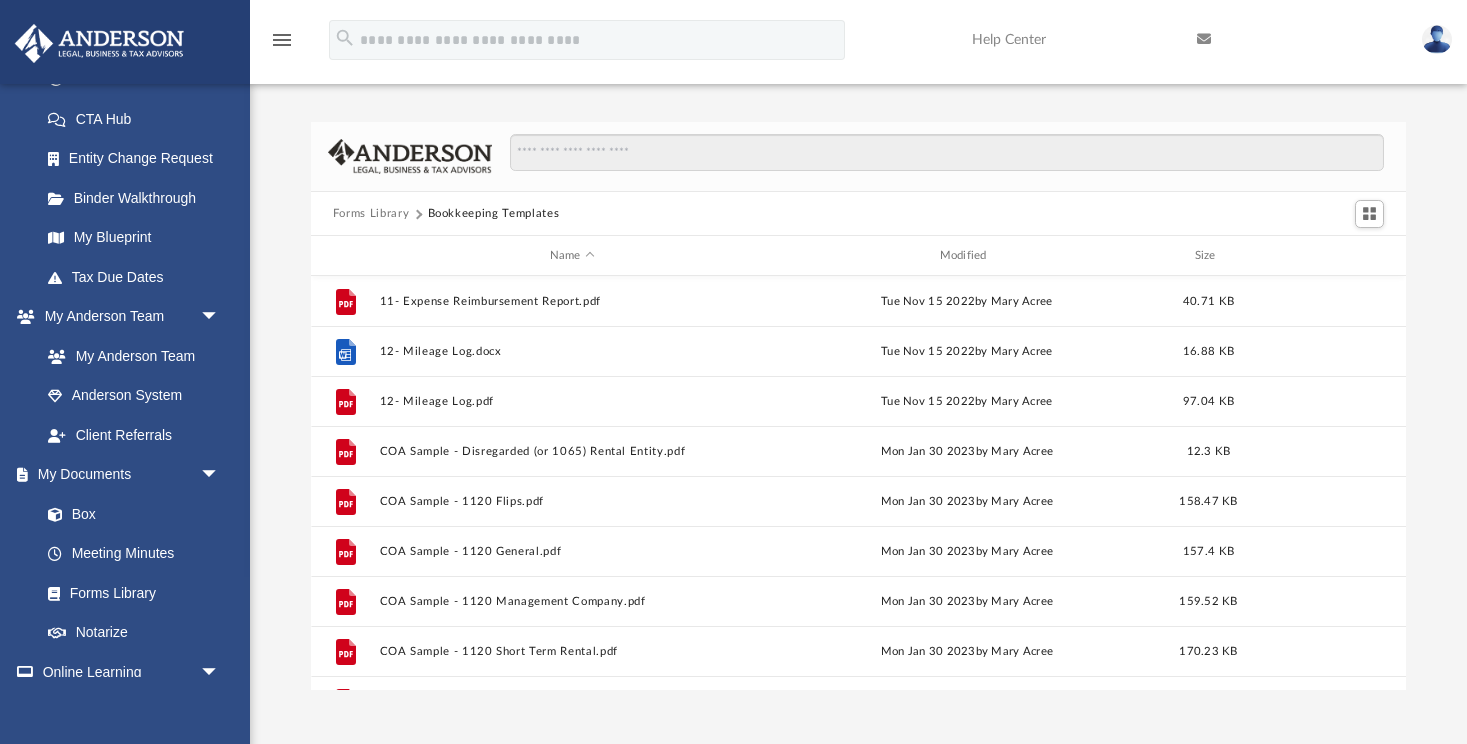 click on "Forms Library" at bounding box center [371, 214] 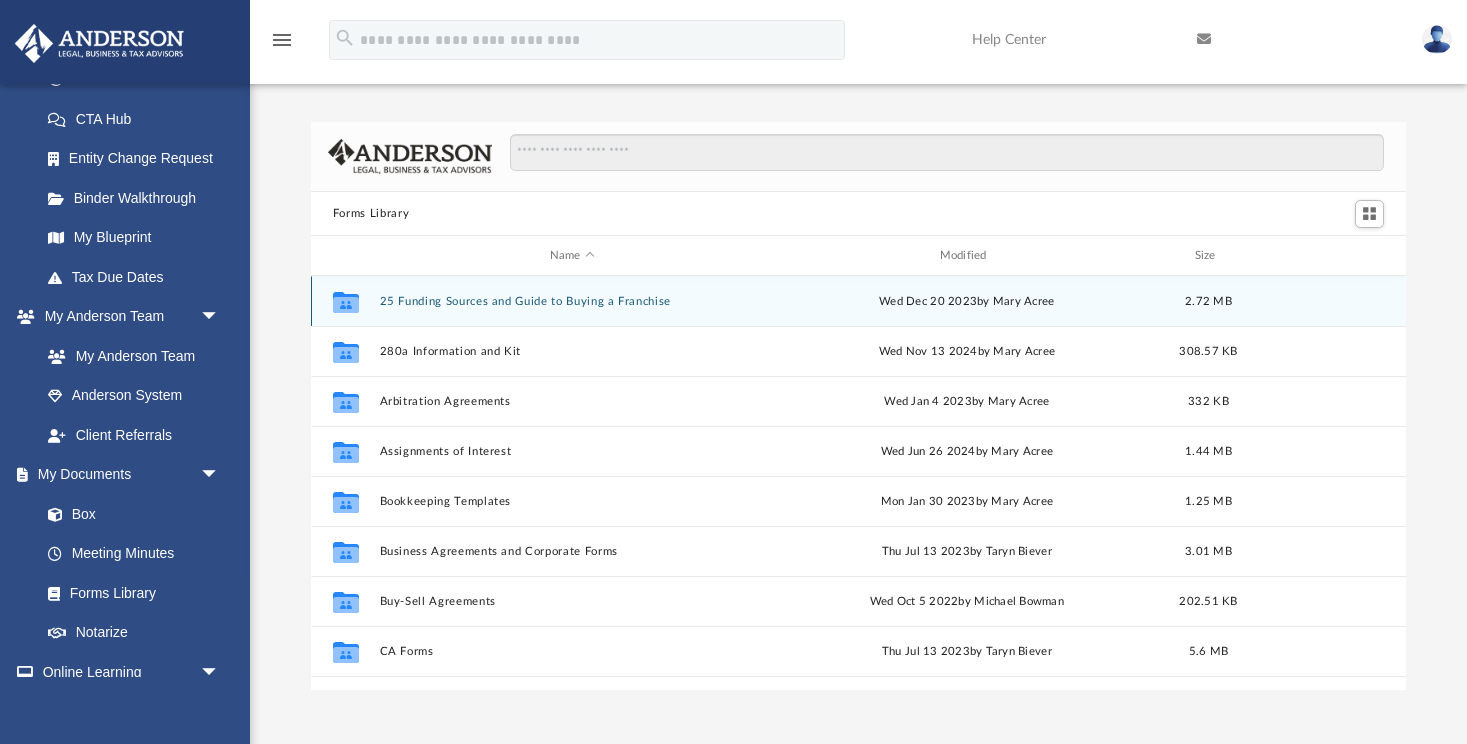 scroll, scrollTop: 0, scrollLeft: 0, axis: both 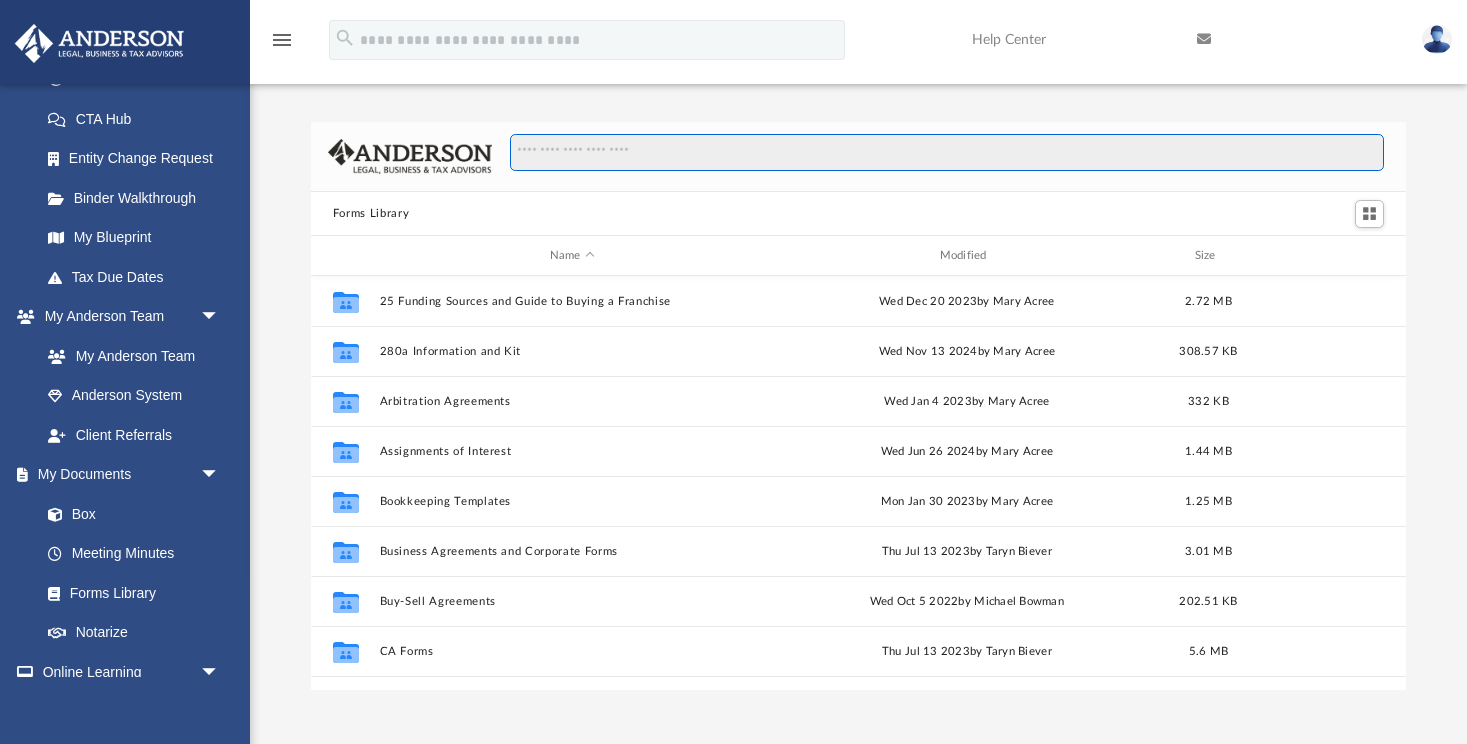 click at bounding box center [947, 153] 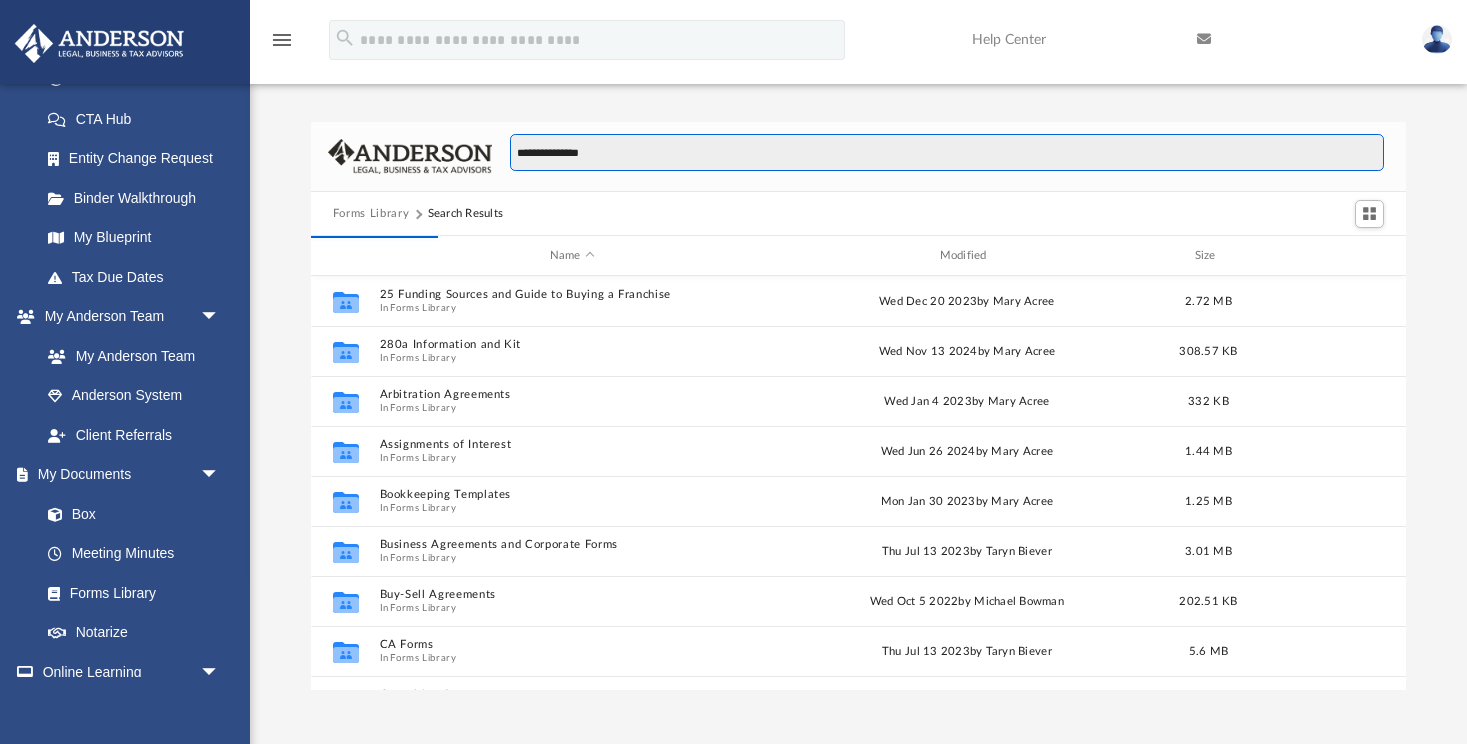 scroll, scrollTop: 393, scrollLeft: 1096, axis: both 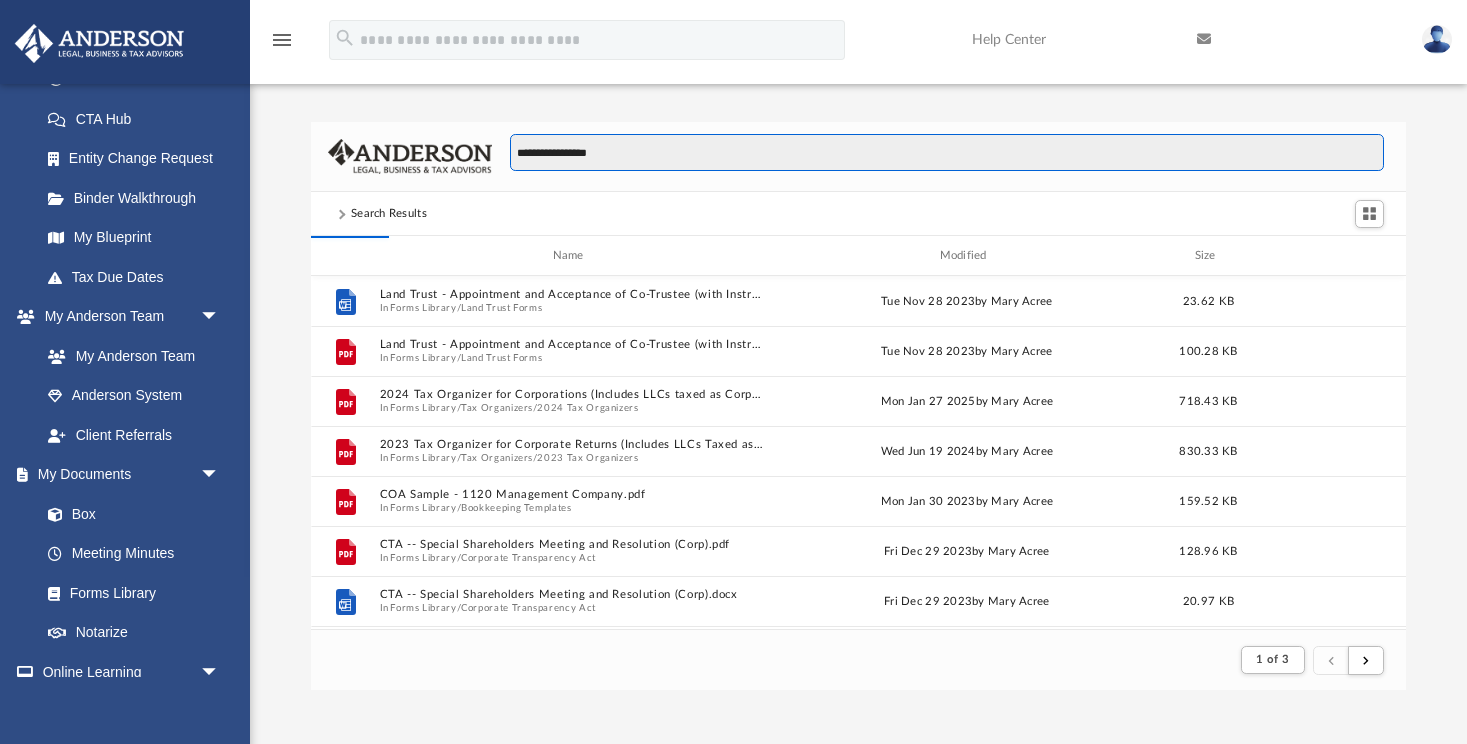 type on "**********" 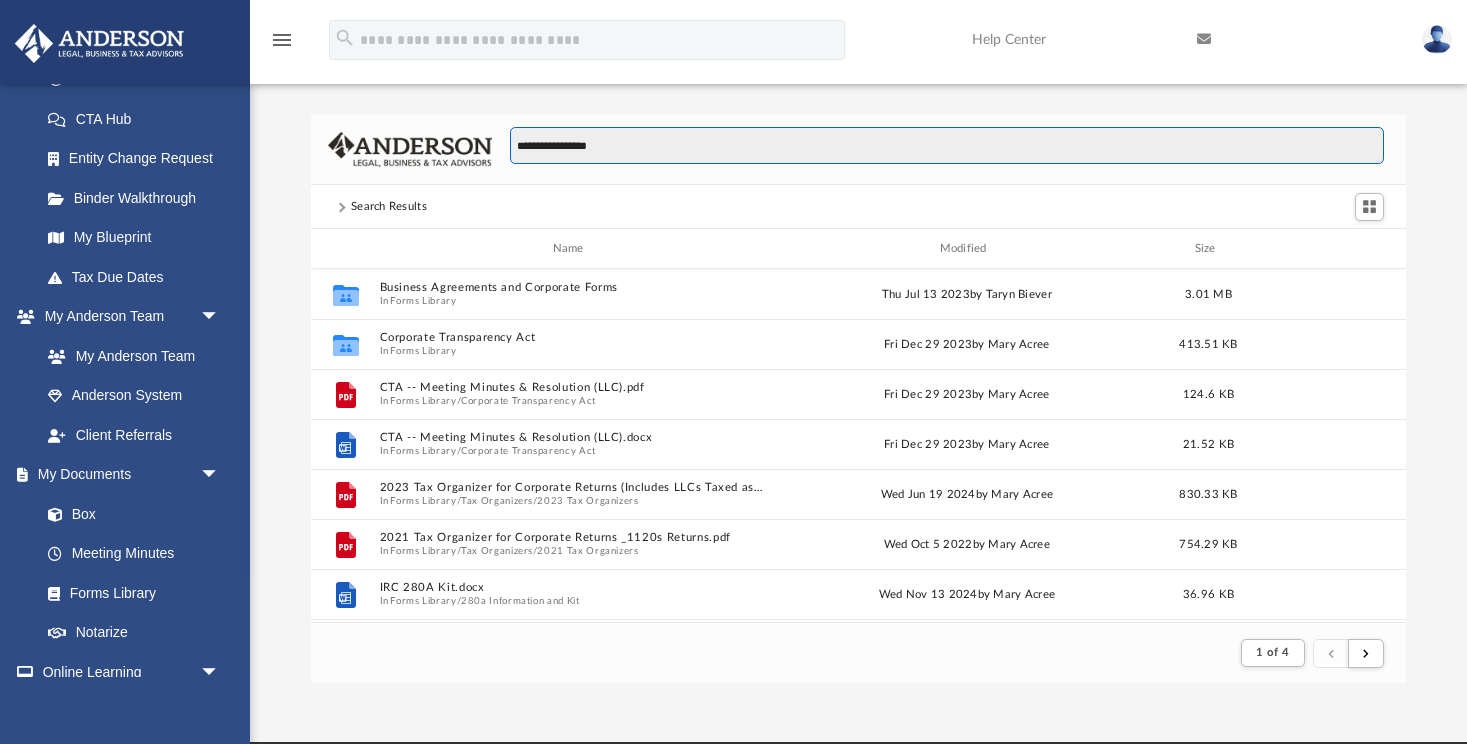 scroll, scrollTop: 12, scrollLeft: 0, axis: vertical 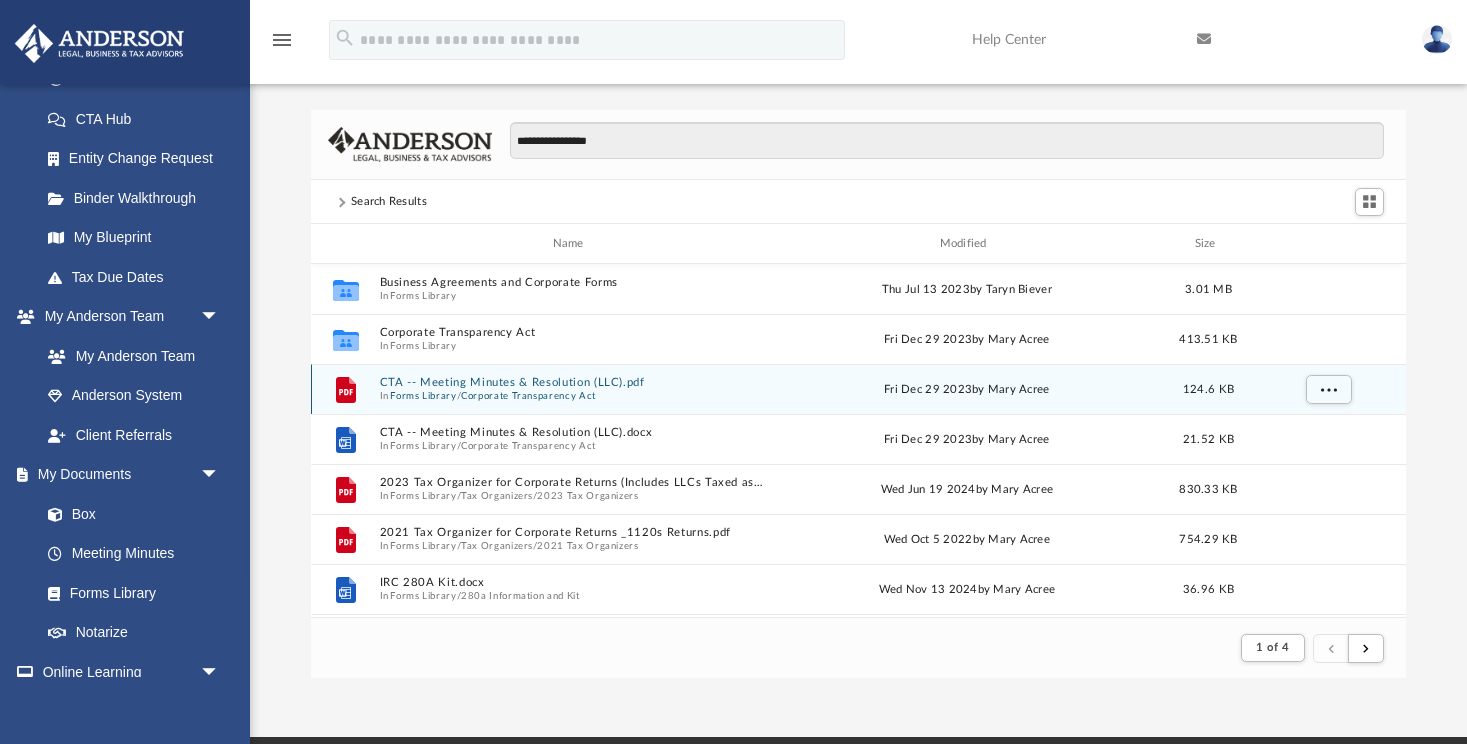click on "Corporate Transparency Act" at bounding box center [528, 396] 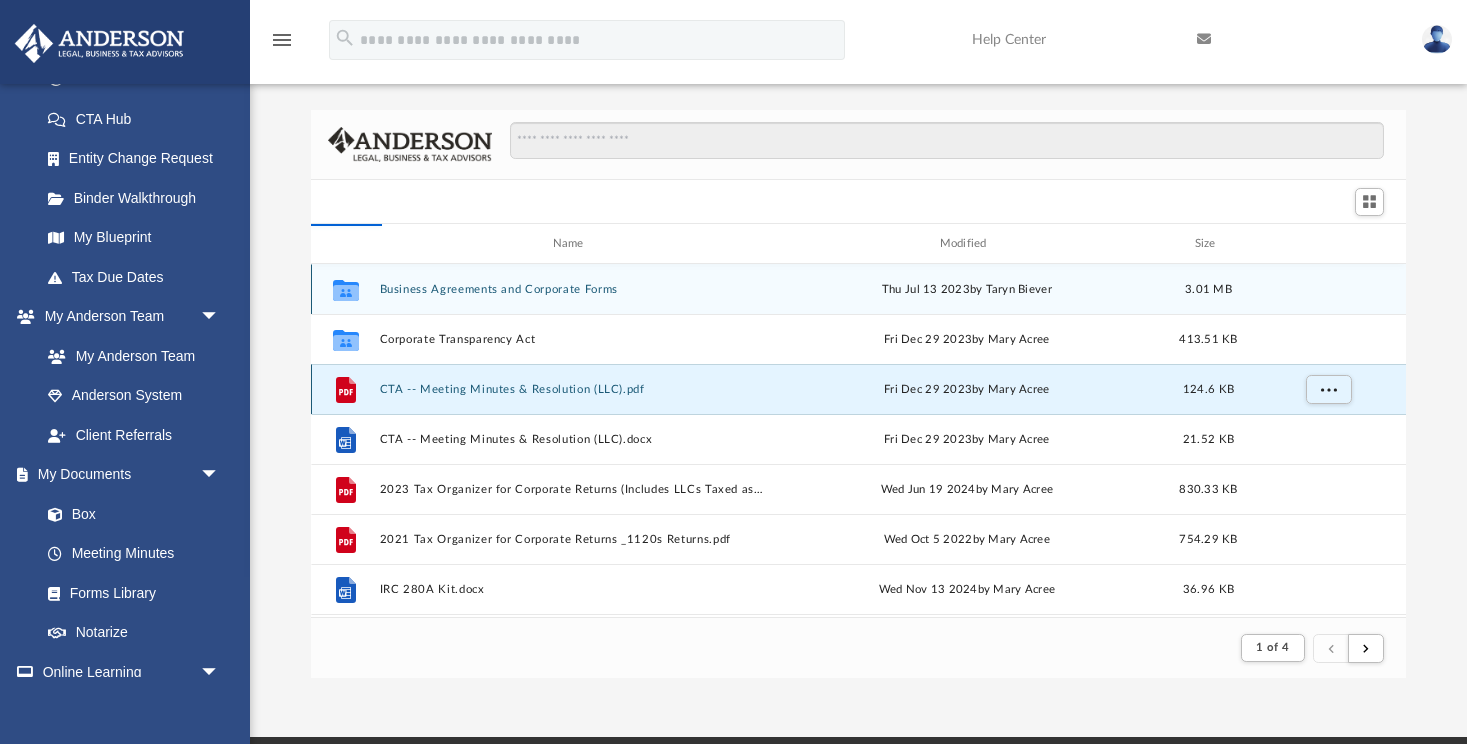 scroll, scrollTop: 1, scrollLeft: 1, axis: both 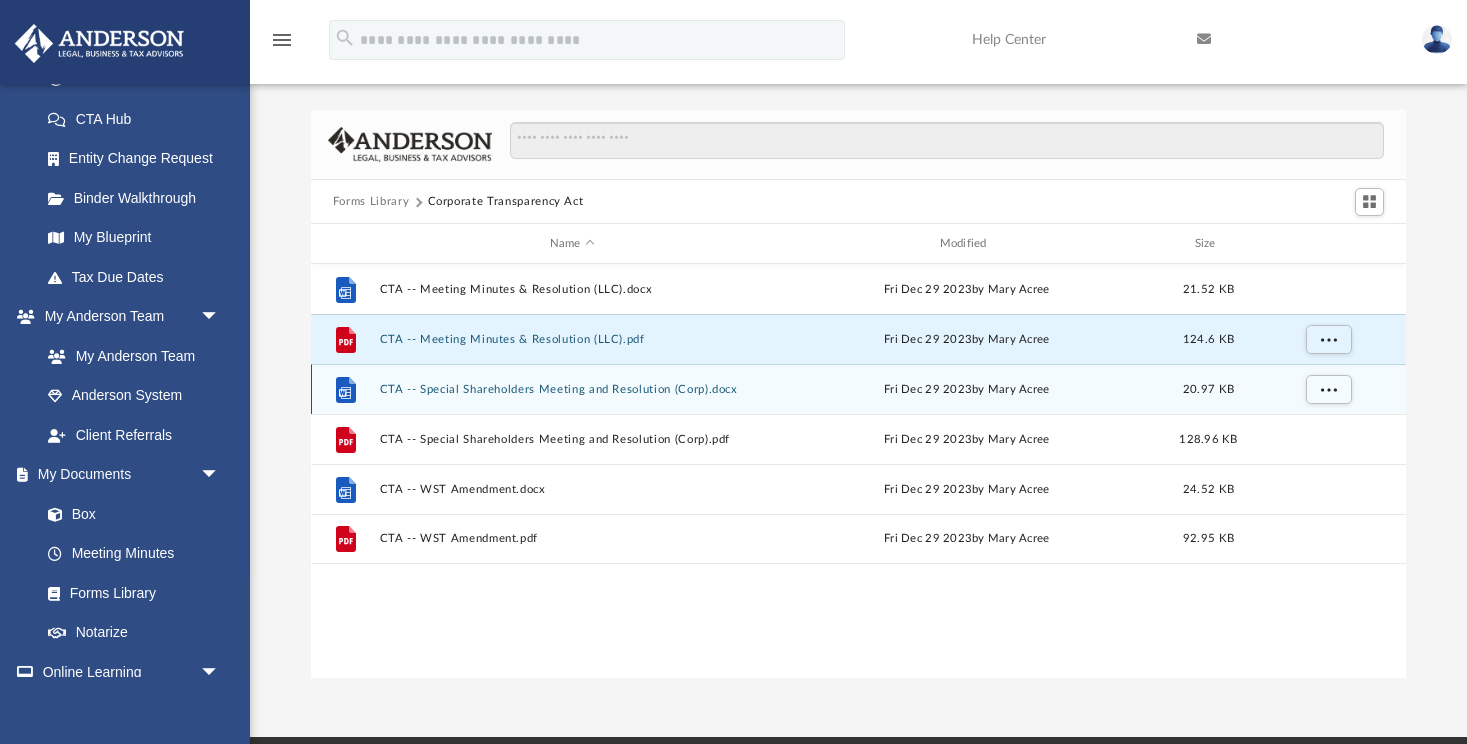 click on "Forms Library Corporate Transparency Act Name    Modified    Size    File CTA  -- Meeting Minutes & Resolution (LLC).docx Fri Dec 29 2023  by Mary Acree 21.52 KB File CTA  -- Meeting Minutes & Resolution (LLC).pdf Fri Dec 29 2023  by Mary Acree 124.6 KB File CTA -- Special Shareholders Meeting and Resolution (Corp).docx Fri Dec 29 2023  by Mary Acree 20.97 KB File CTA -- Special Shareholders Meeting and Resolution (Corp).pdf Fri Dec 29 2023  by Mary Acree 128.96 KB File CTA -- WST Amendment.docx Fri Dec 29 2023  by Mary Acree 24.52 KB File CTA -- WST Amendment.pdf Fri Dec 29 2023  by Mary Acree 92.95 KB" at bounding box center (858, 373) 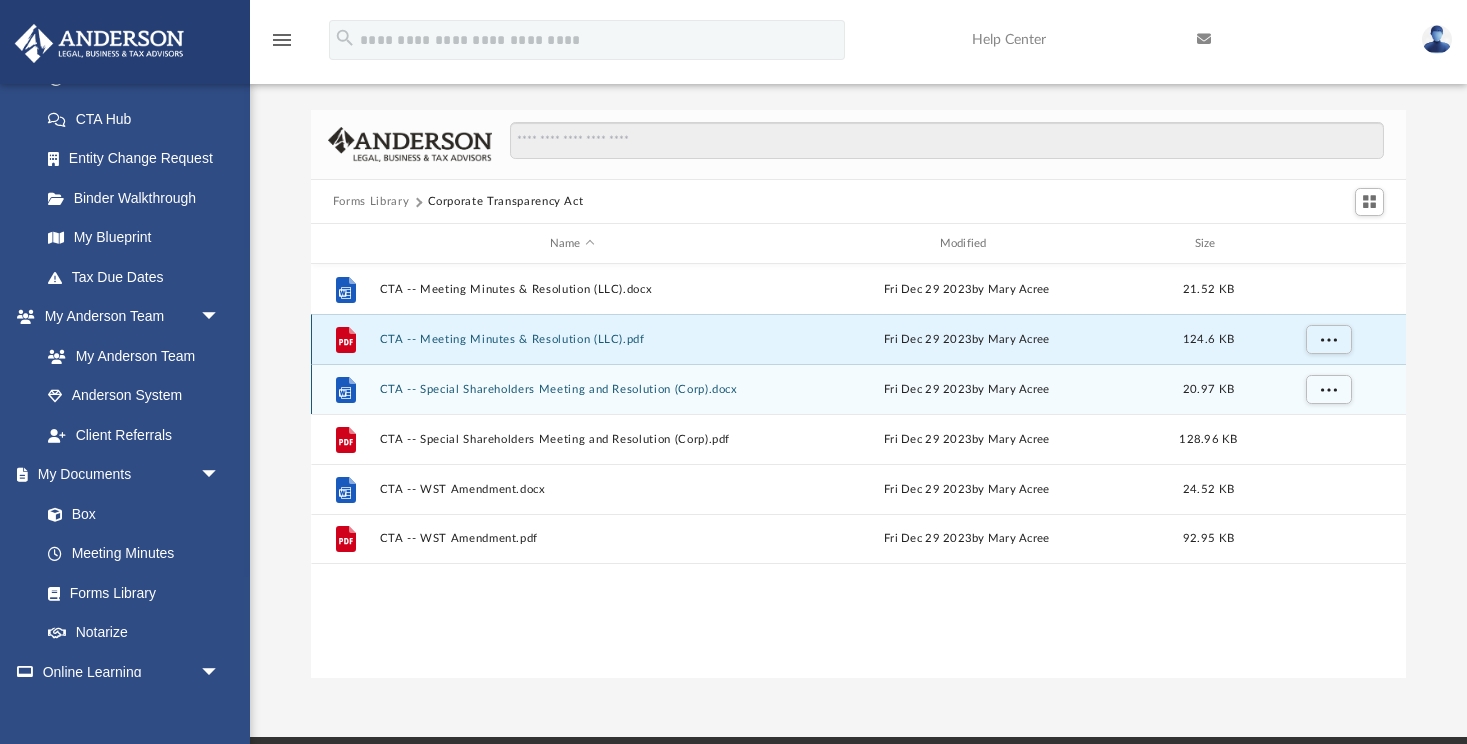 click on "CTA  -- Meeting Minutes & Resolution (LLC).pdf" at bounding box center (572, 339) 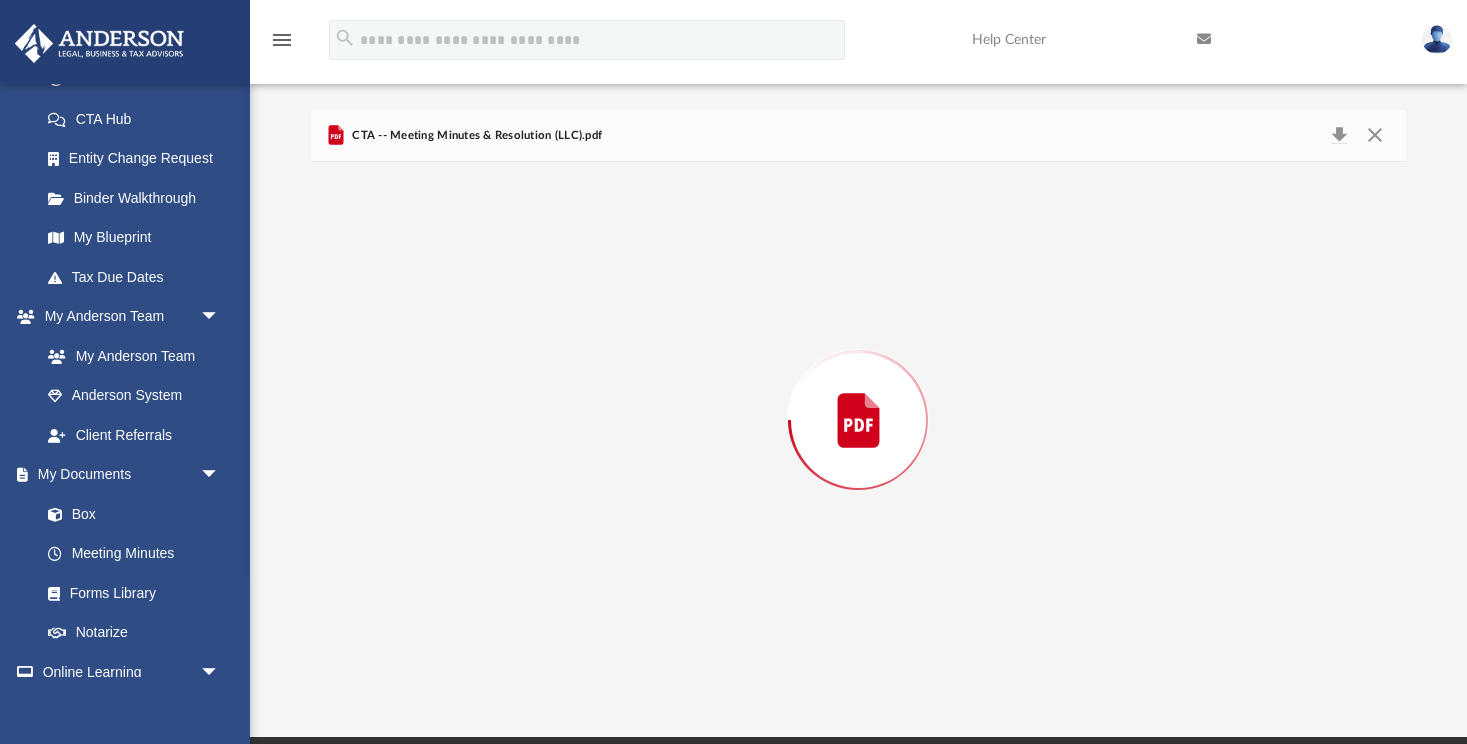 click at bounding box center (858, 420) 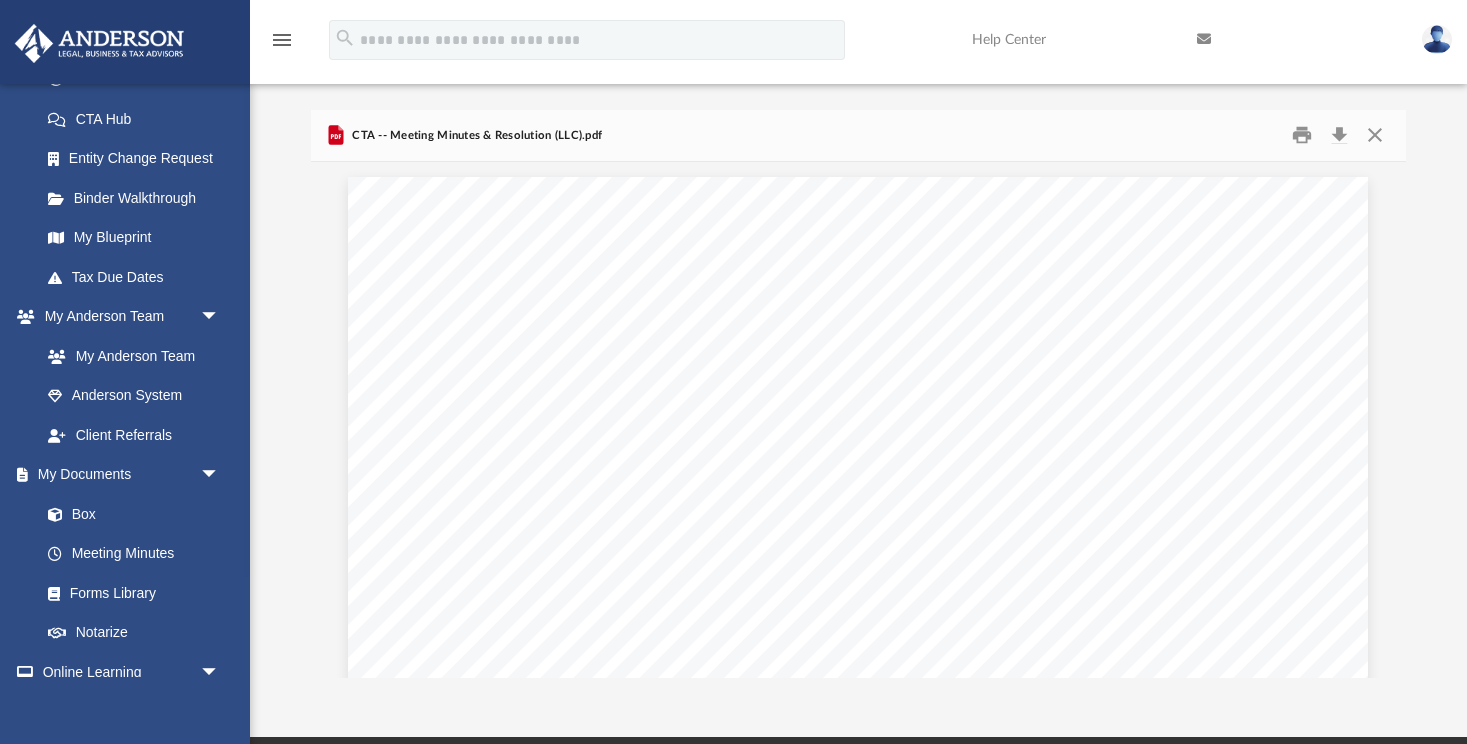 scroll, scrollTop: 12, scrollLeft: 1, axis: both 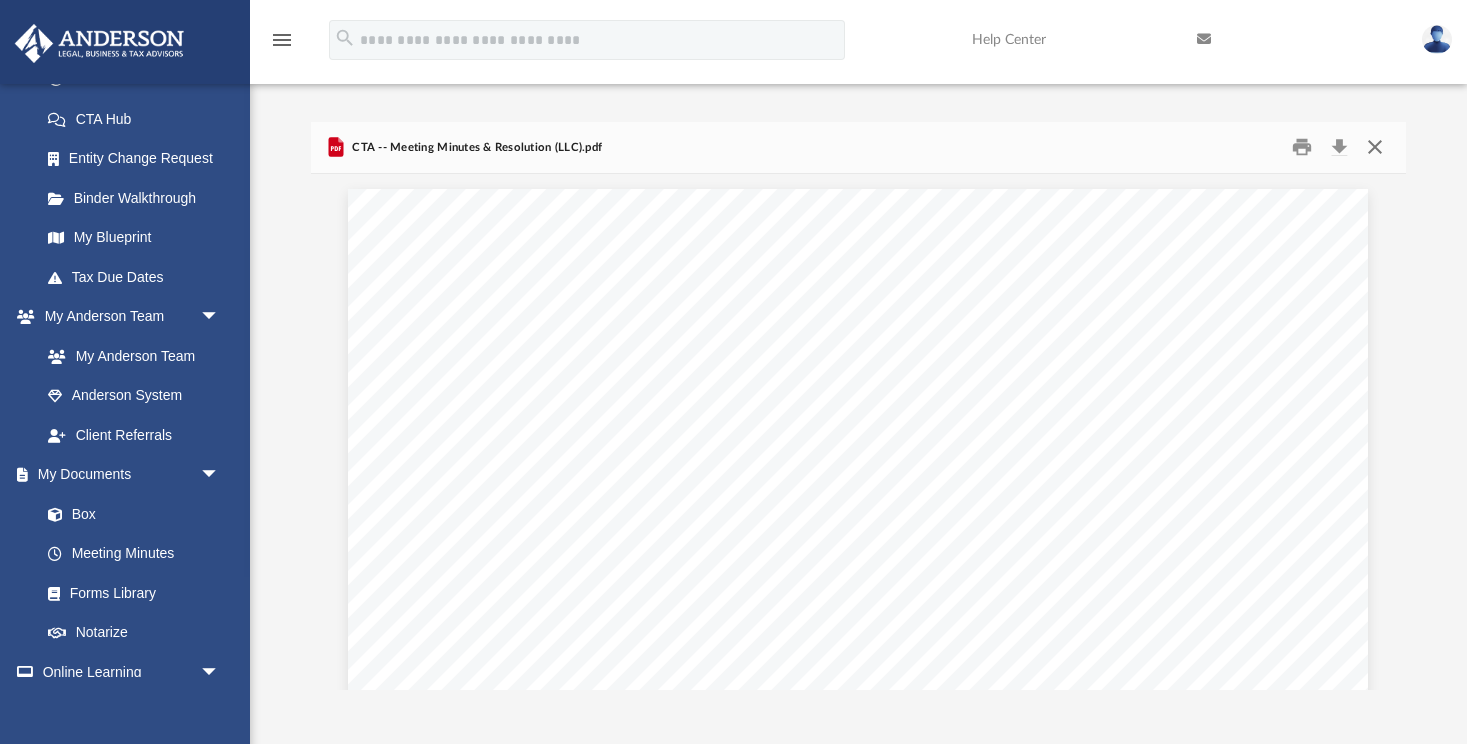 click at bounding box center (1375, 147) 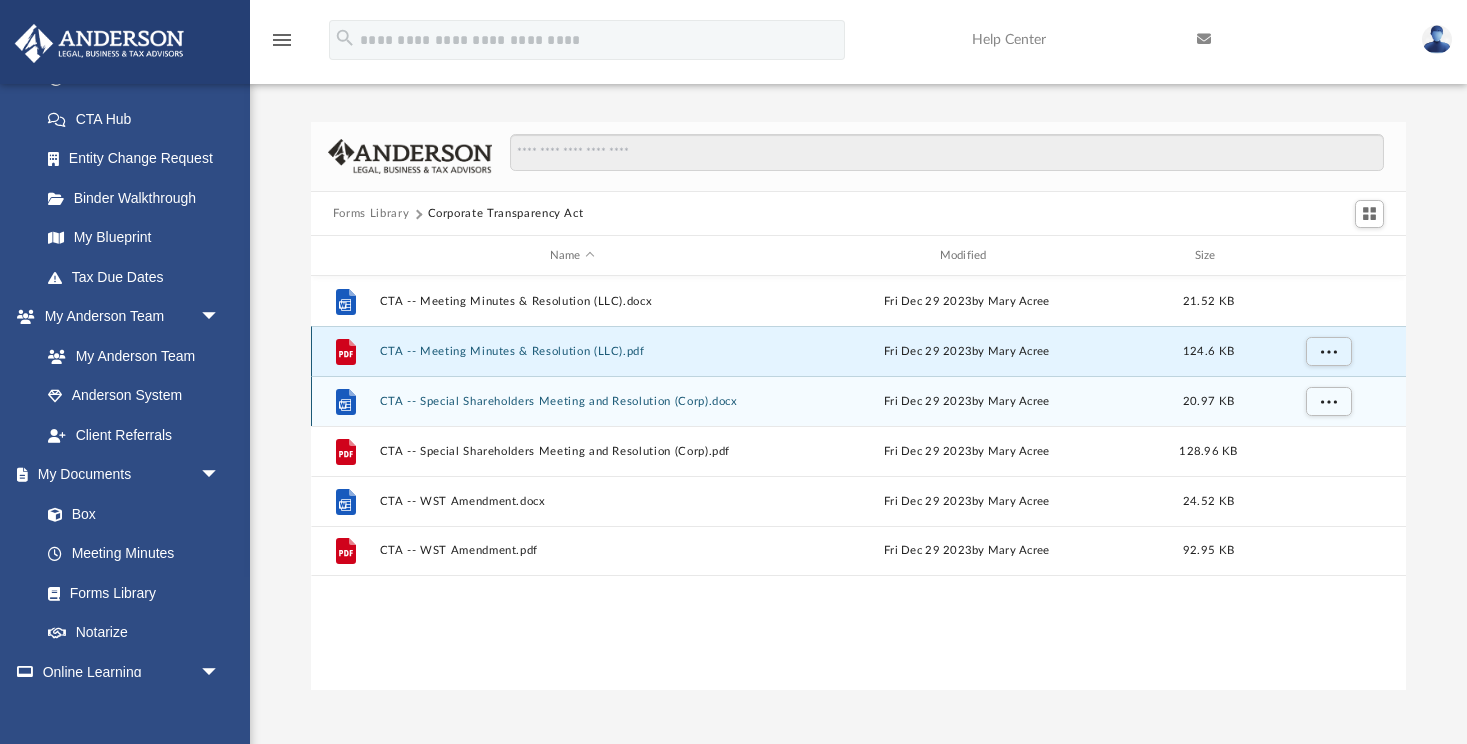 scroll, scrollTop: 0, scrollLeft: 0, axis: both 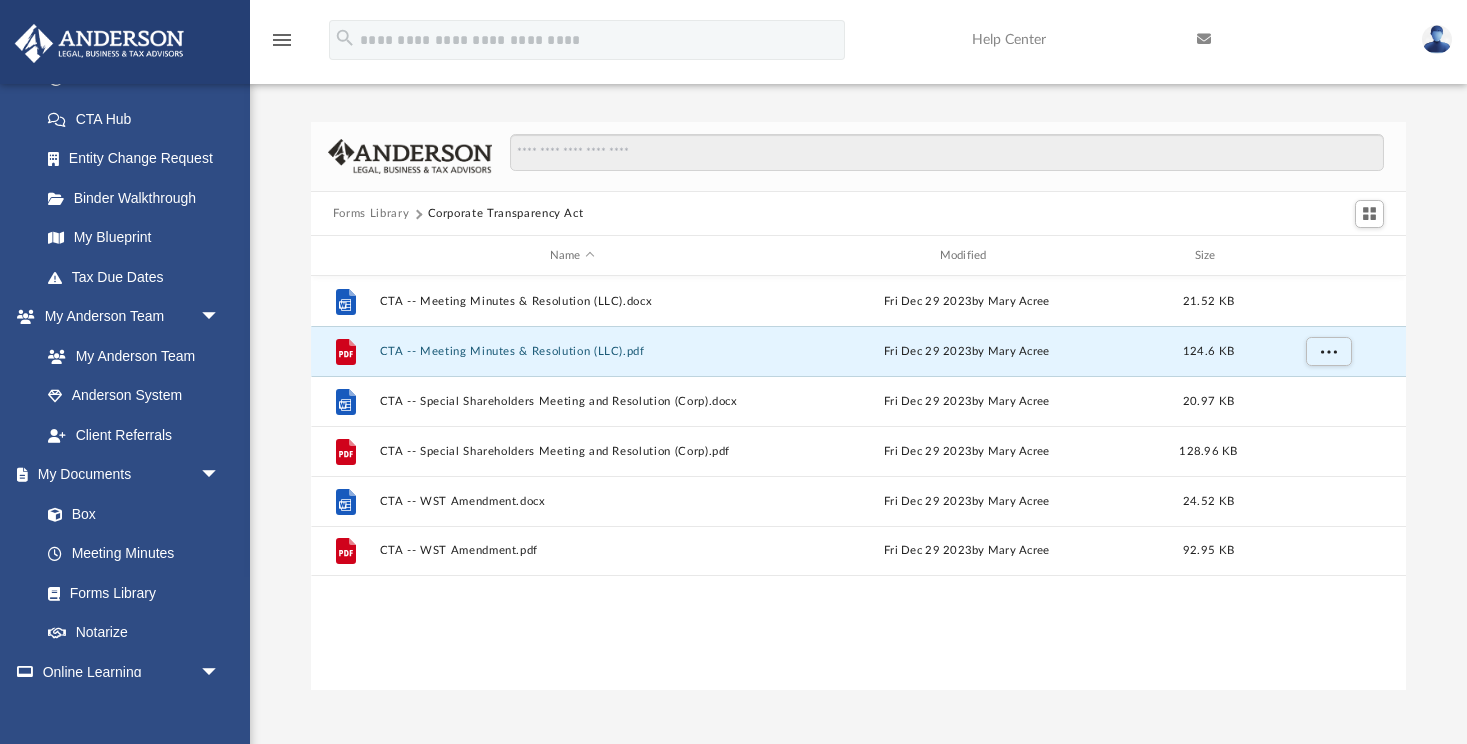 click on "Forms Library" at bounding box center (371, 214) 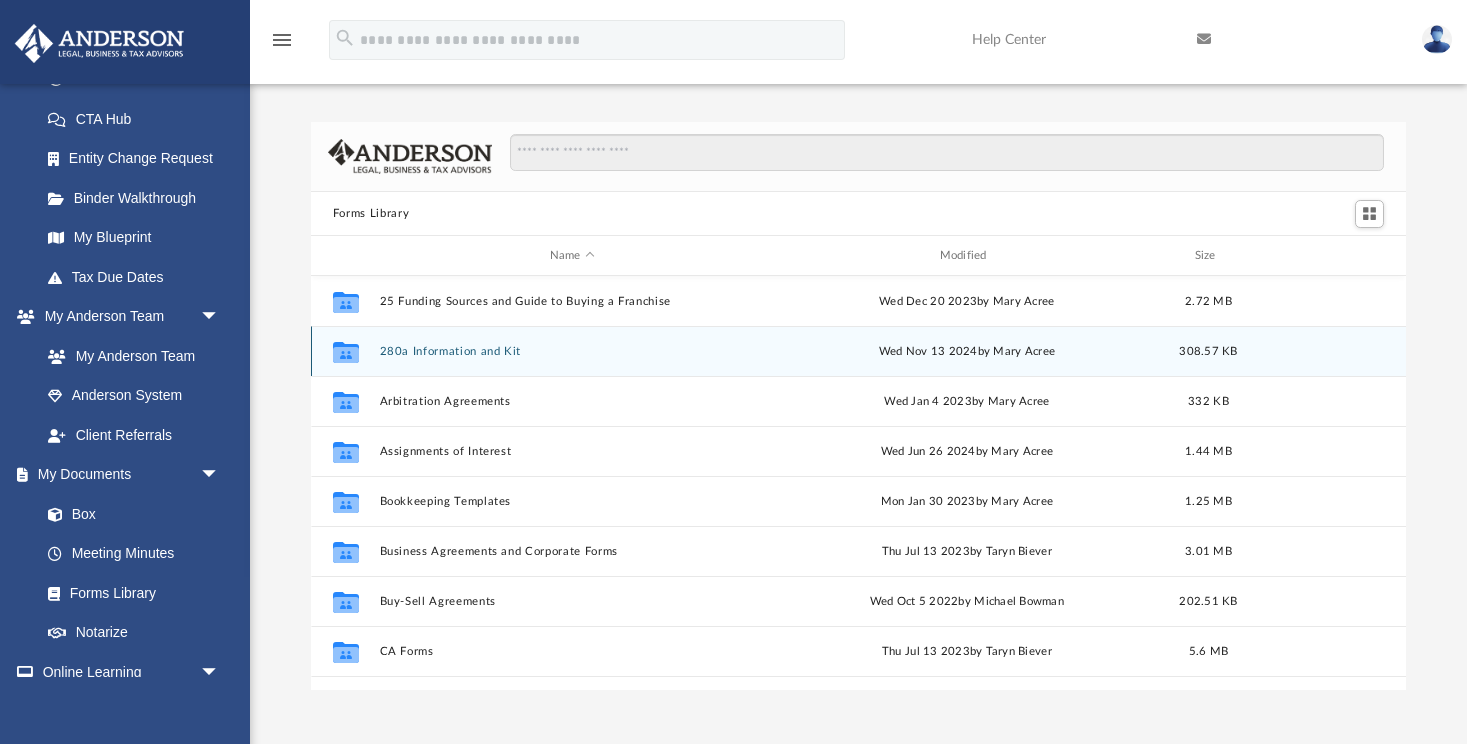 click on "280a Information and Kit" at bounding box center [572, 351] 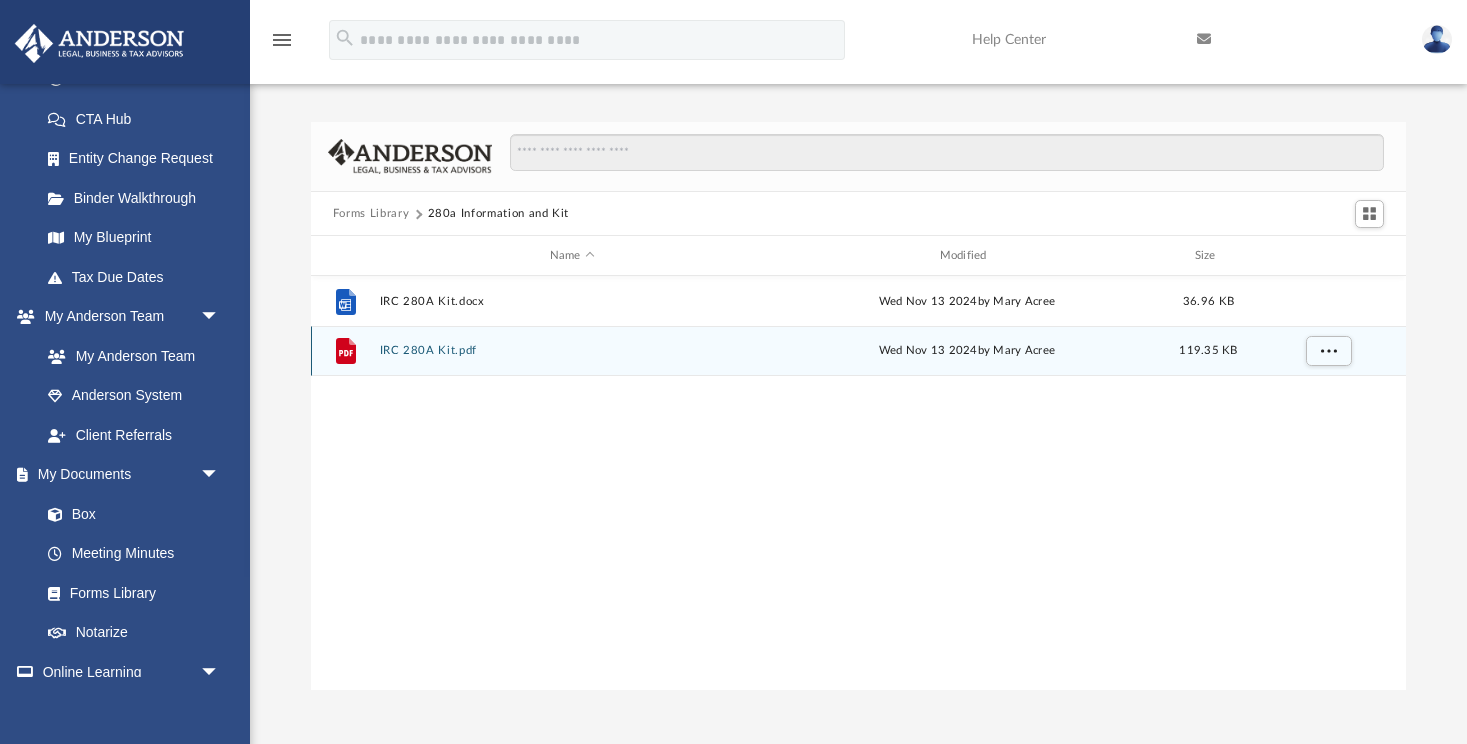 click on "IRC 280A Kit.pdf" at bounding box center (572, 351) 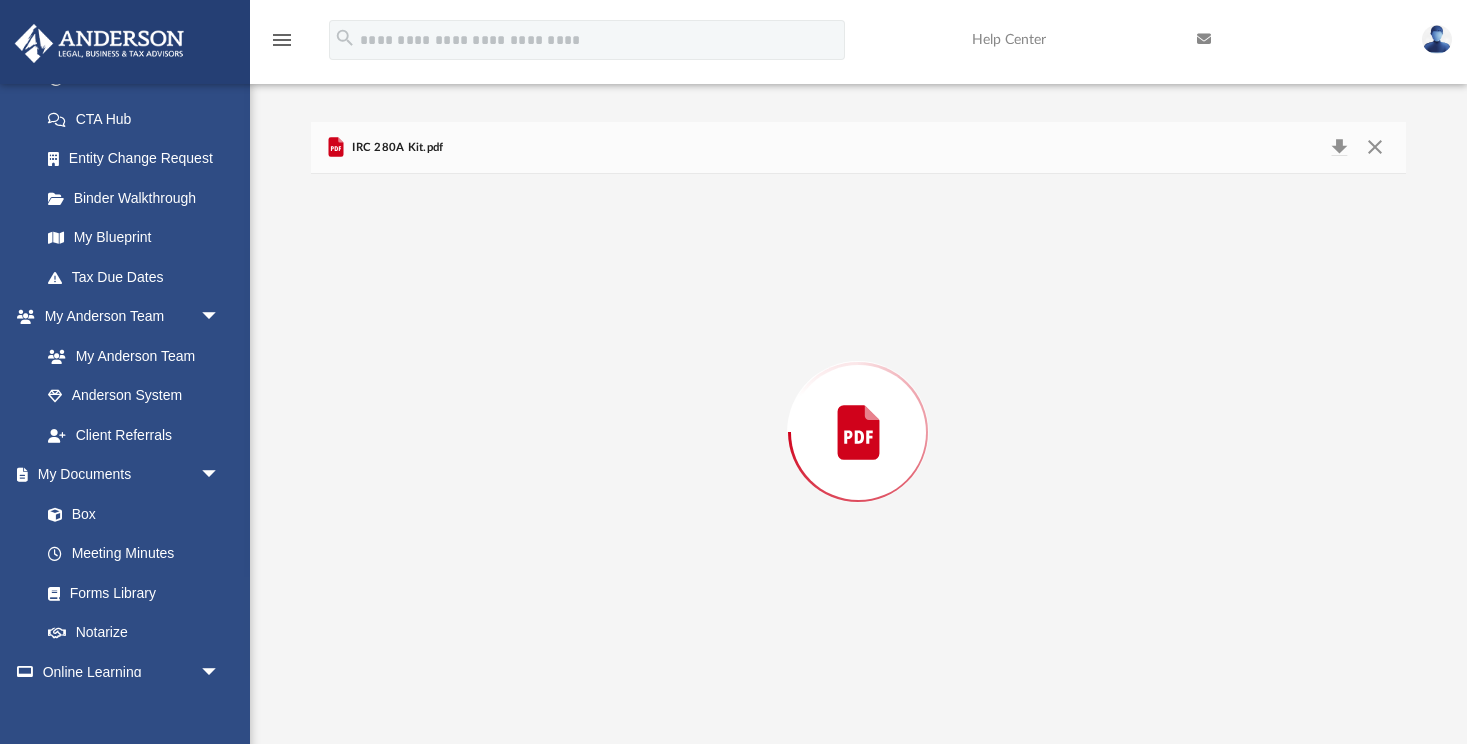 click at bounding box center [858, 432] 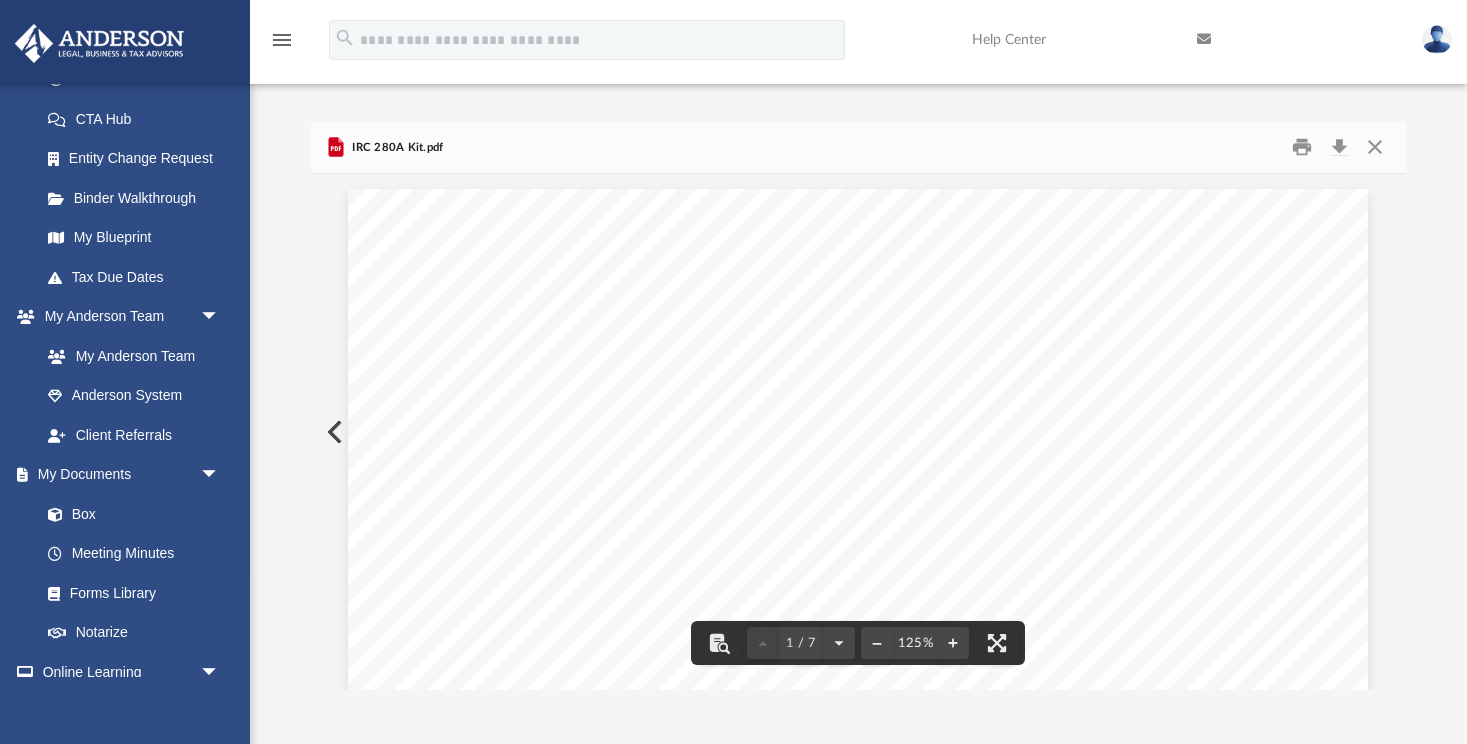 scroll, scrollTop: 0, scrollLeft: 0, axis: both 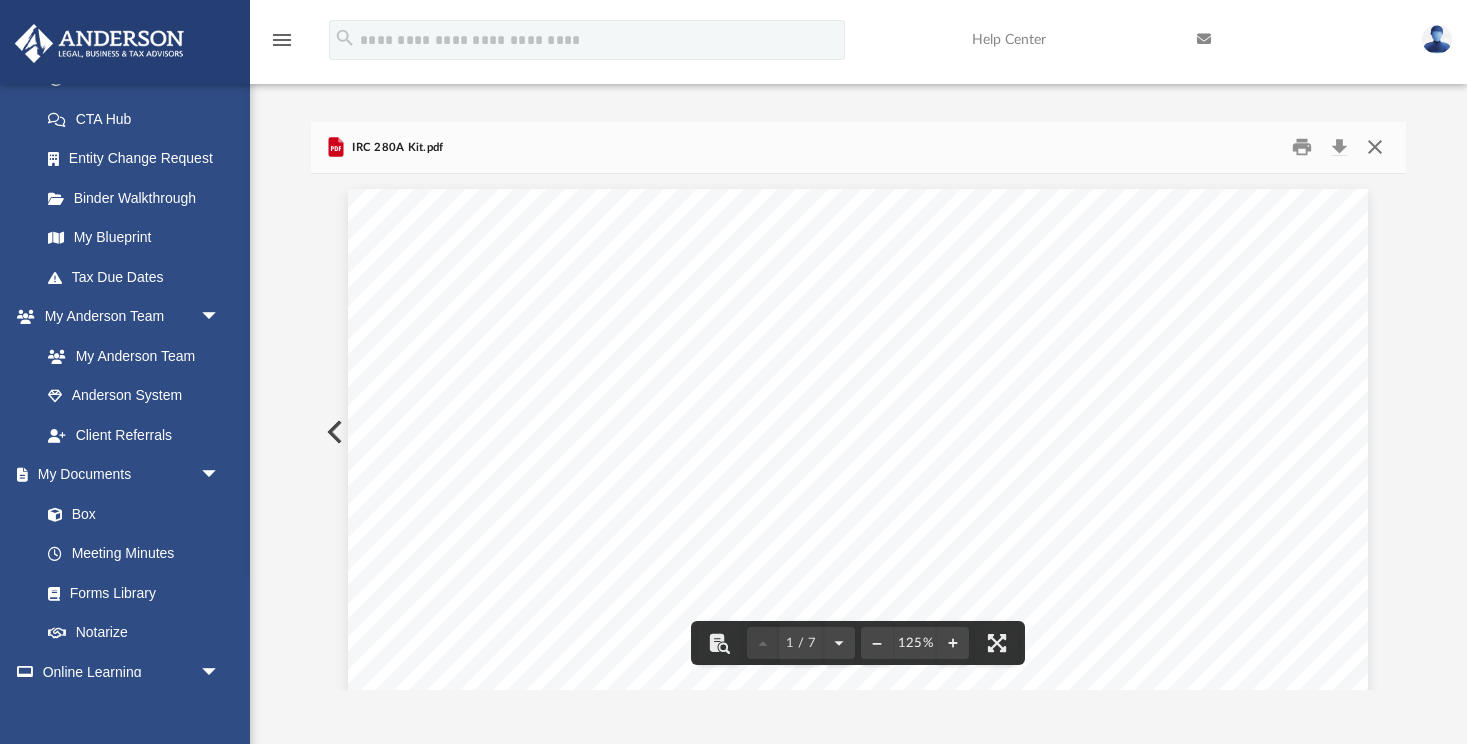 click at bounding box center (1375, 147) 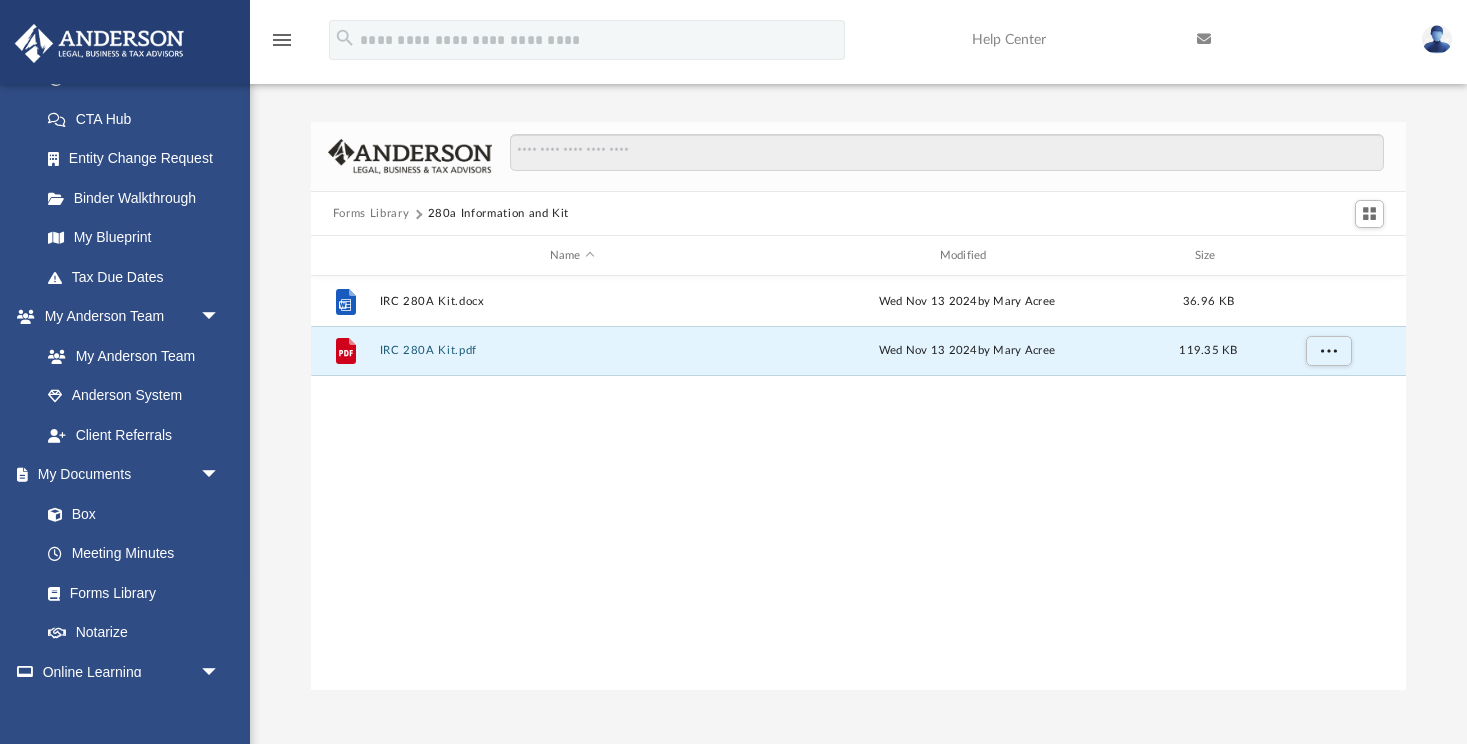 click on "Forms Library" at bounding box center (371, 214) 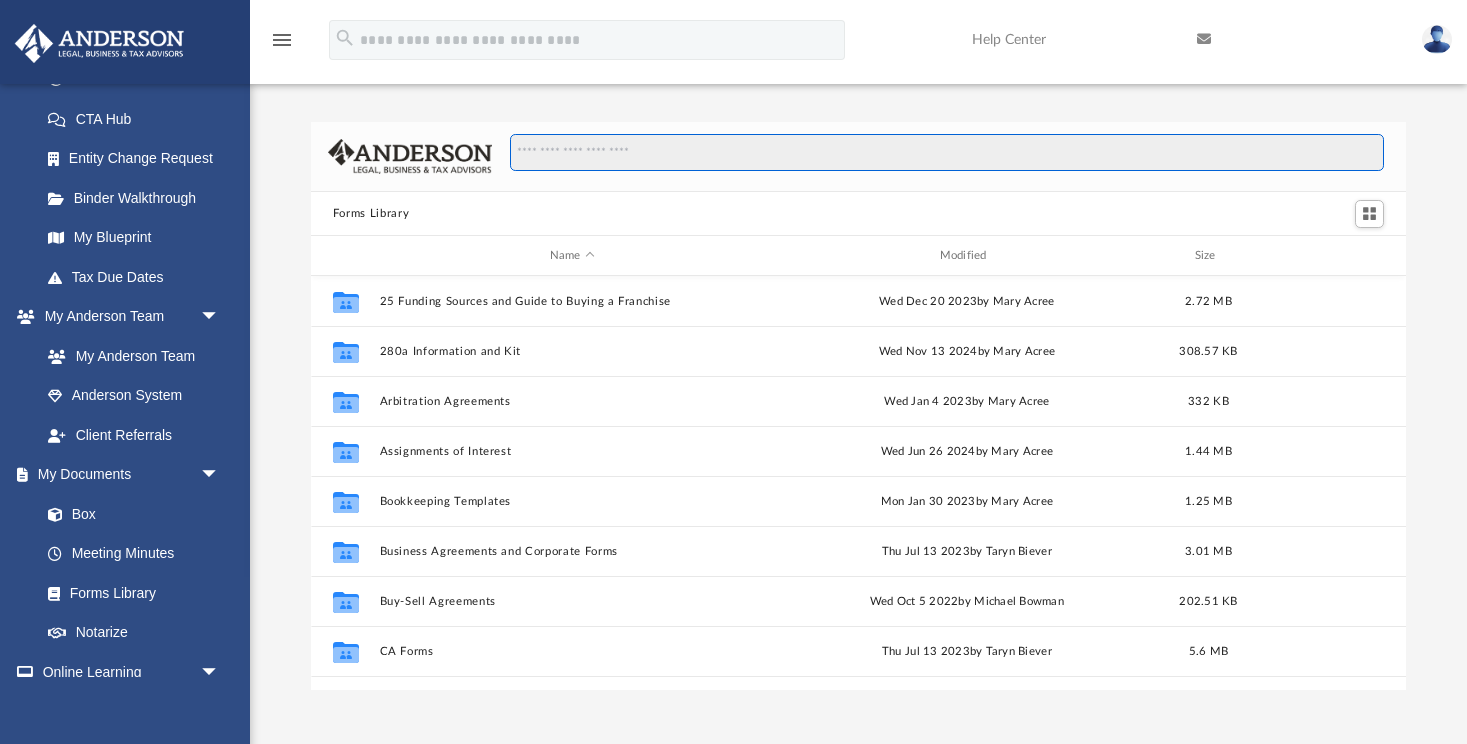 click at bounding box center [947, 153] 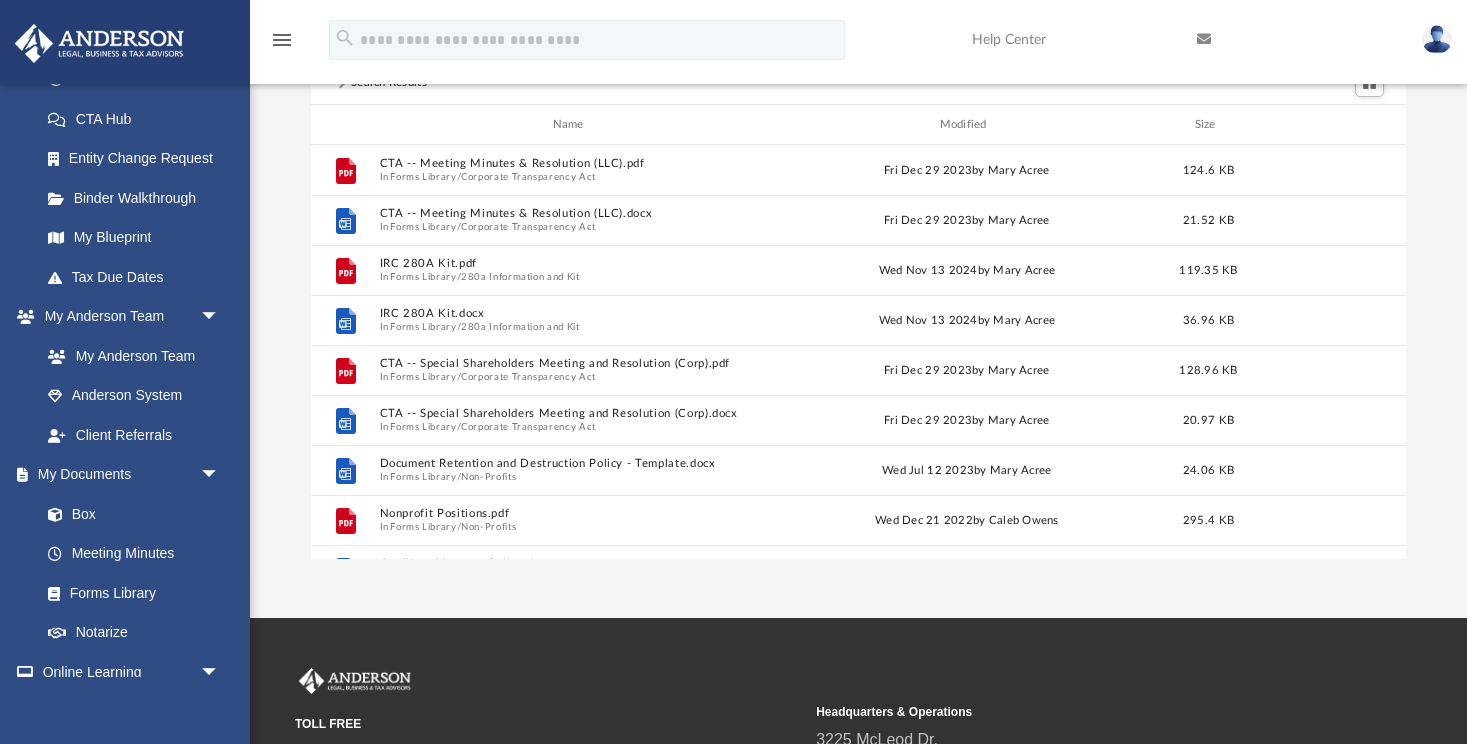scroll, scrollTop: 133, scrollLeft: 0, axis: vertical 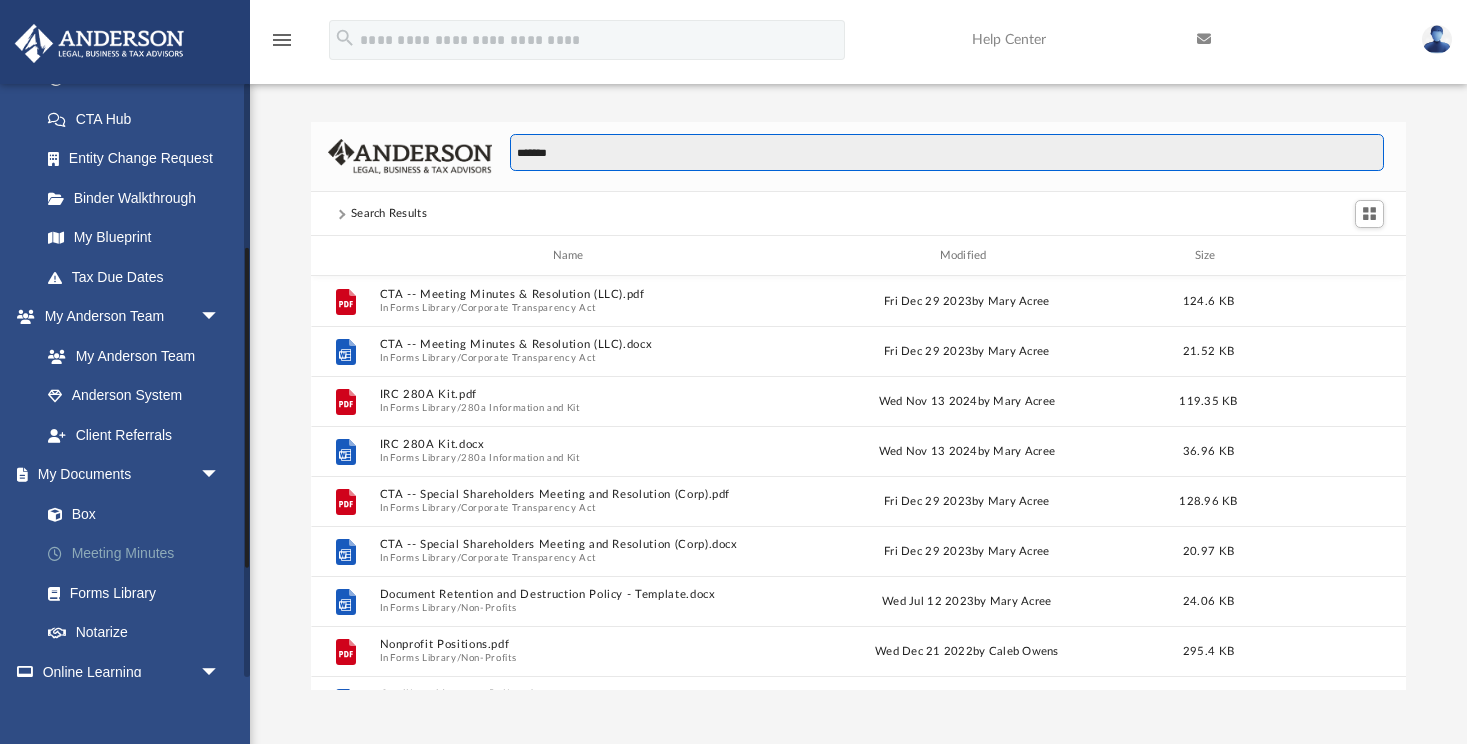 type on "*******" 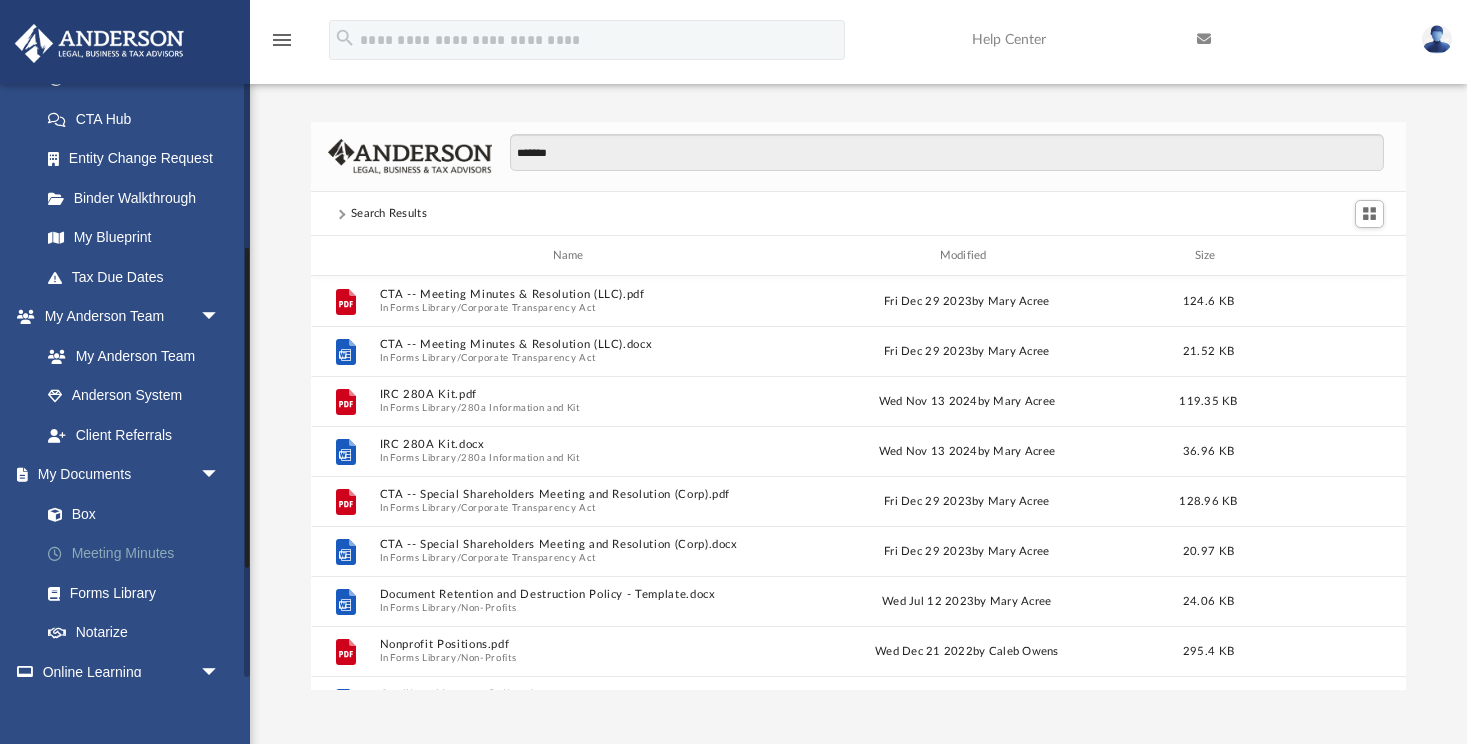 click on "Meeting Minutes" at bounding box center (139, 554) 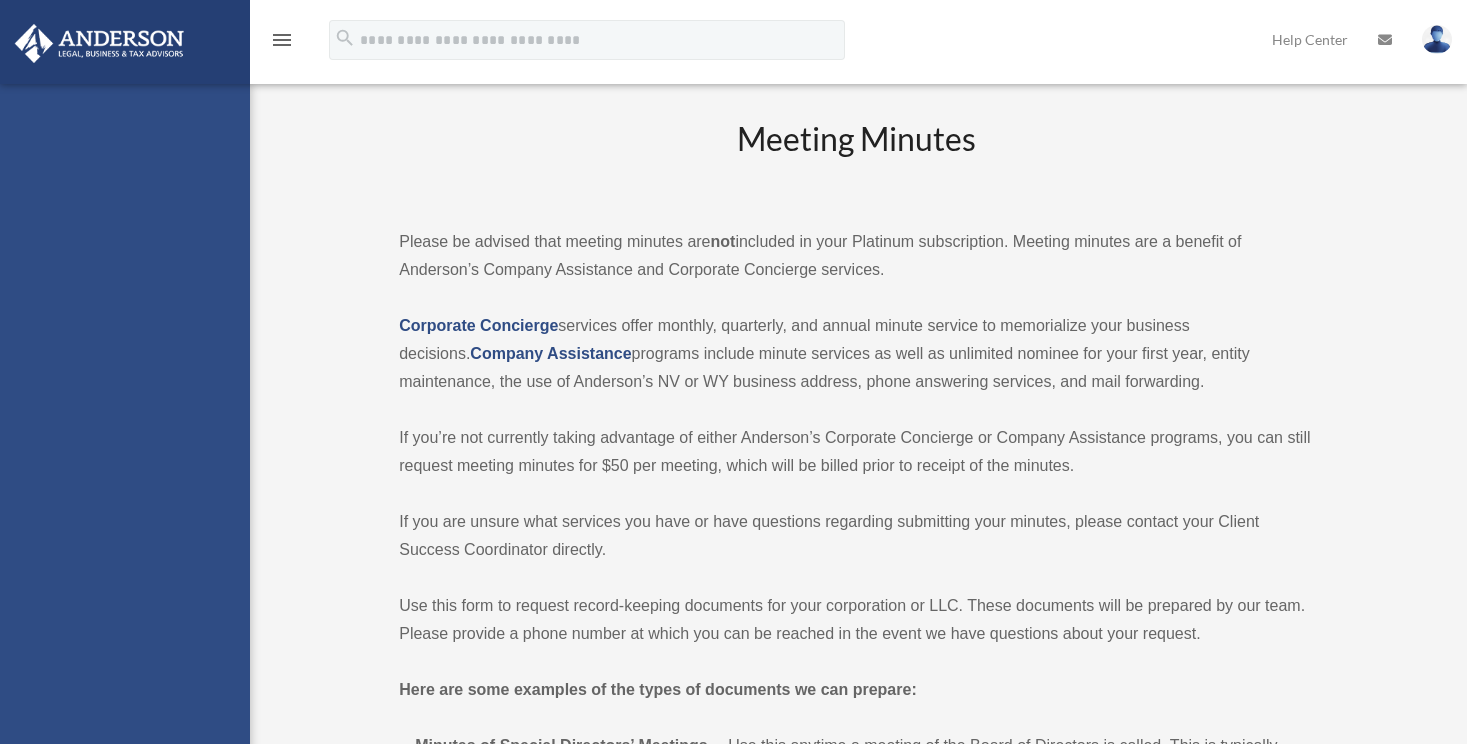 scroll, scrollTop: 0, scrollLeft: 0, axis: both 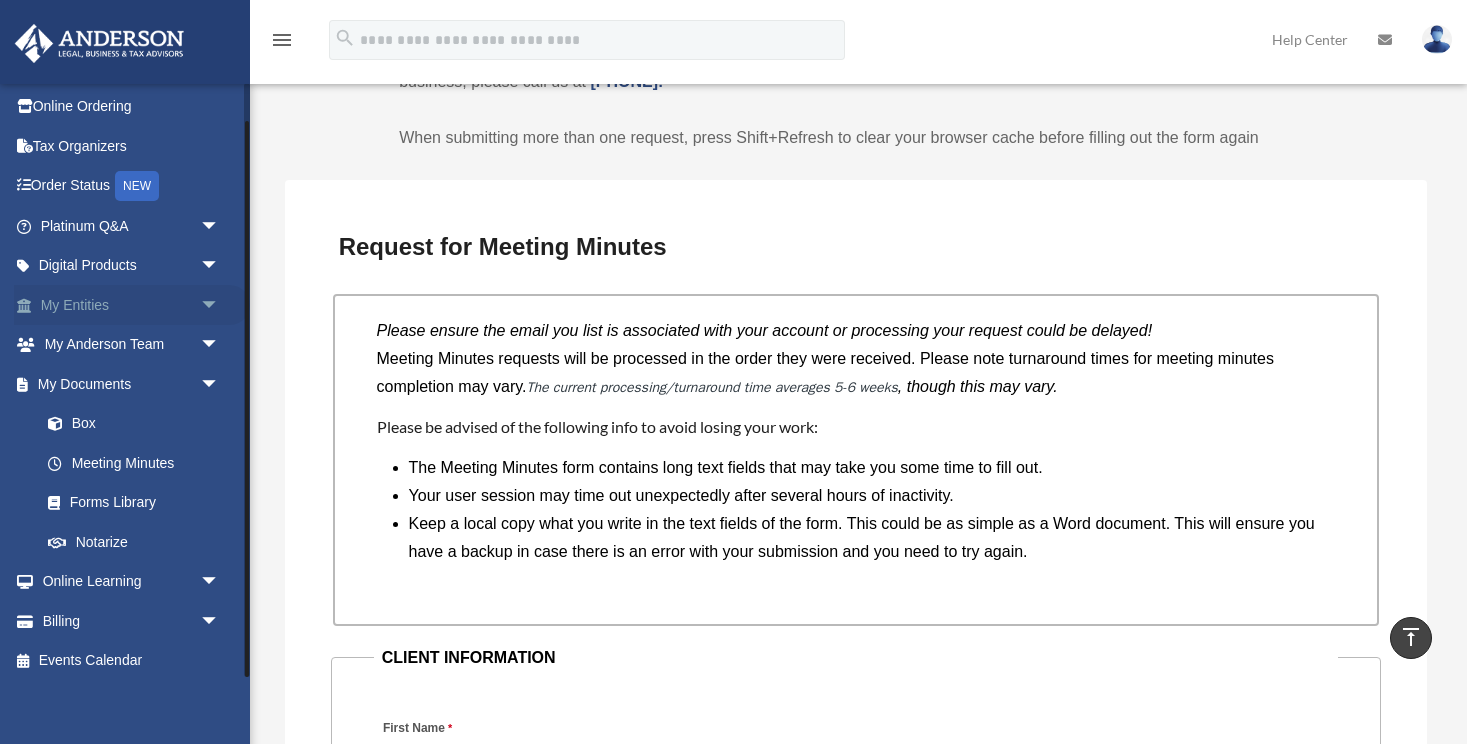 click on "My Entities arrow_drop_down" at bounding box center (132, 305) 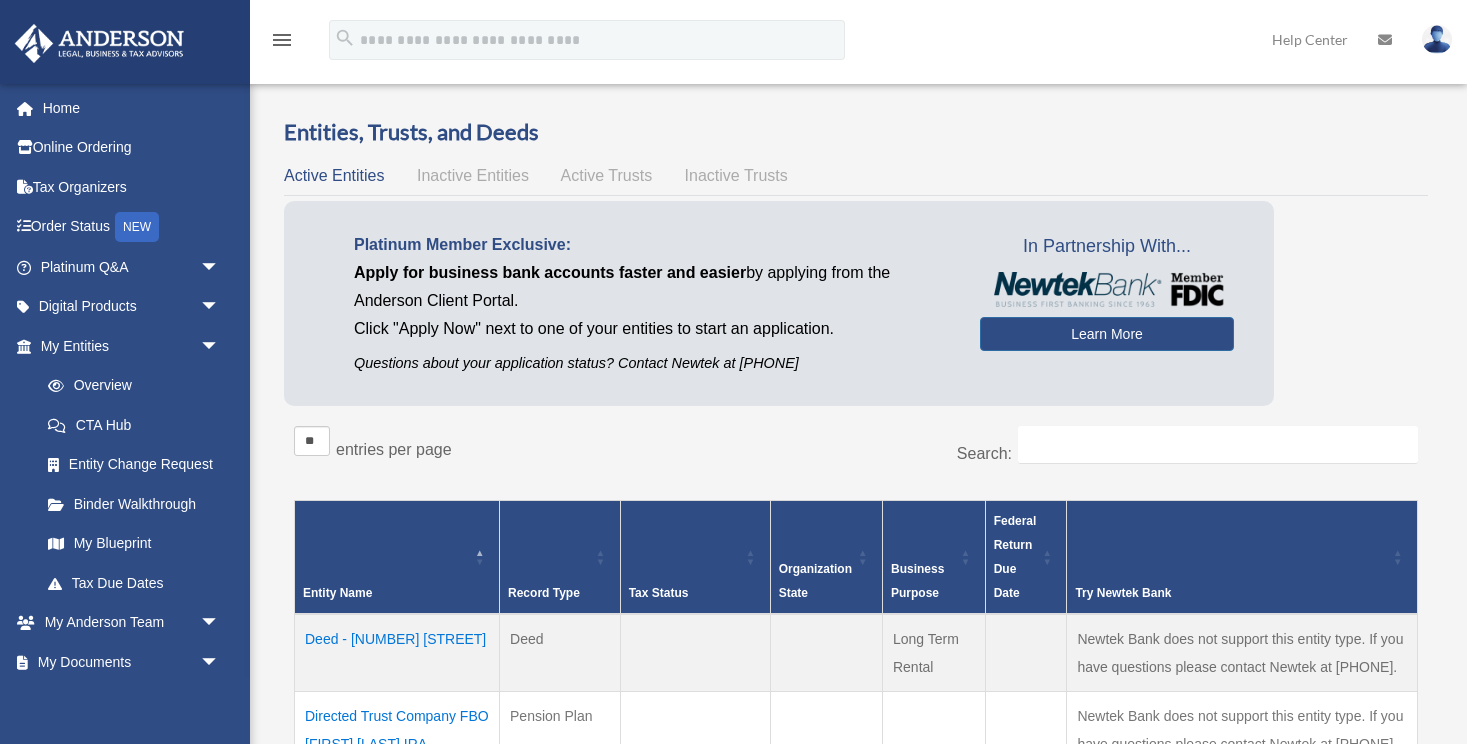 scroll, scrollTop: 0, scrollLeft: 0, axis: both 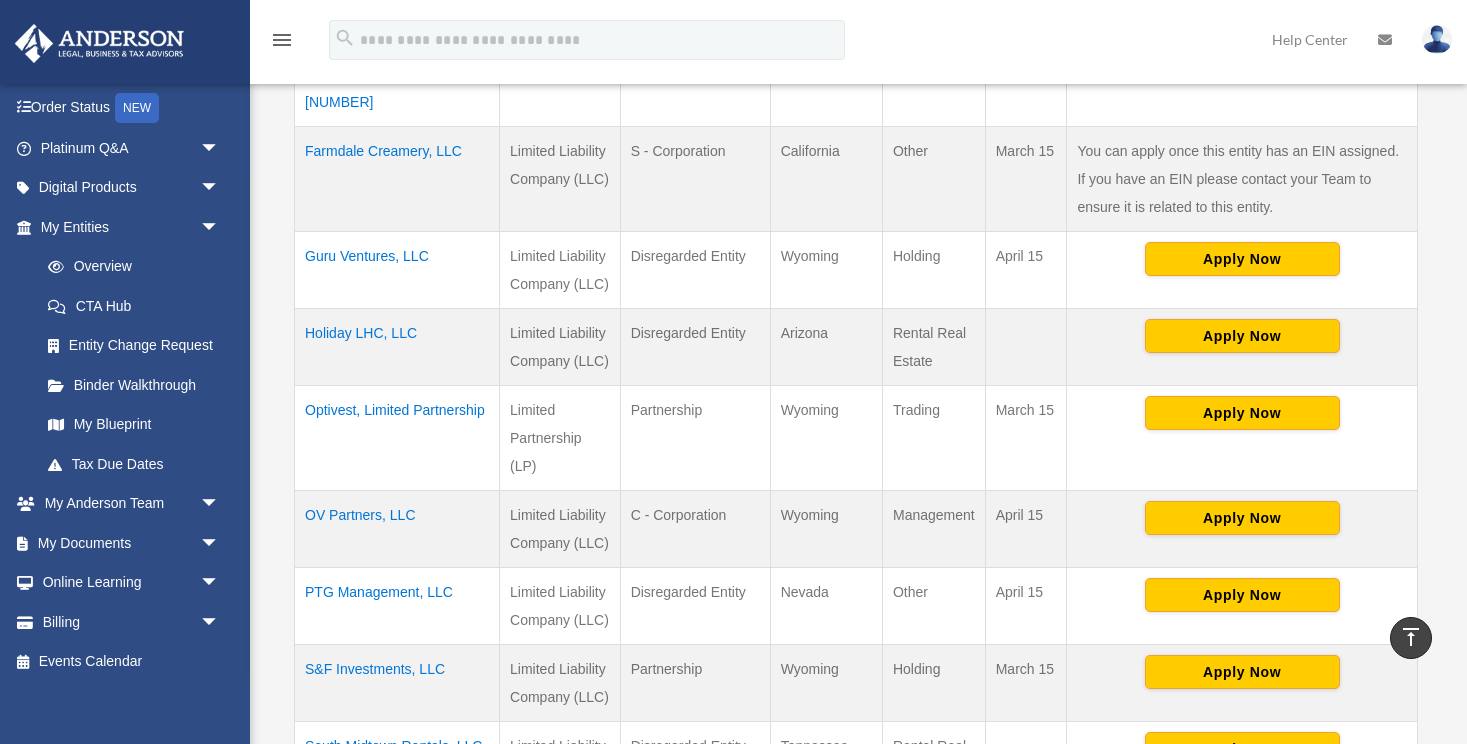 click on "Guru Ventures, LLC" at bounding box center (397, 269) 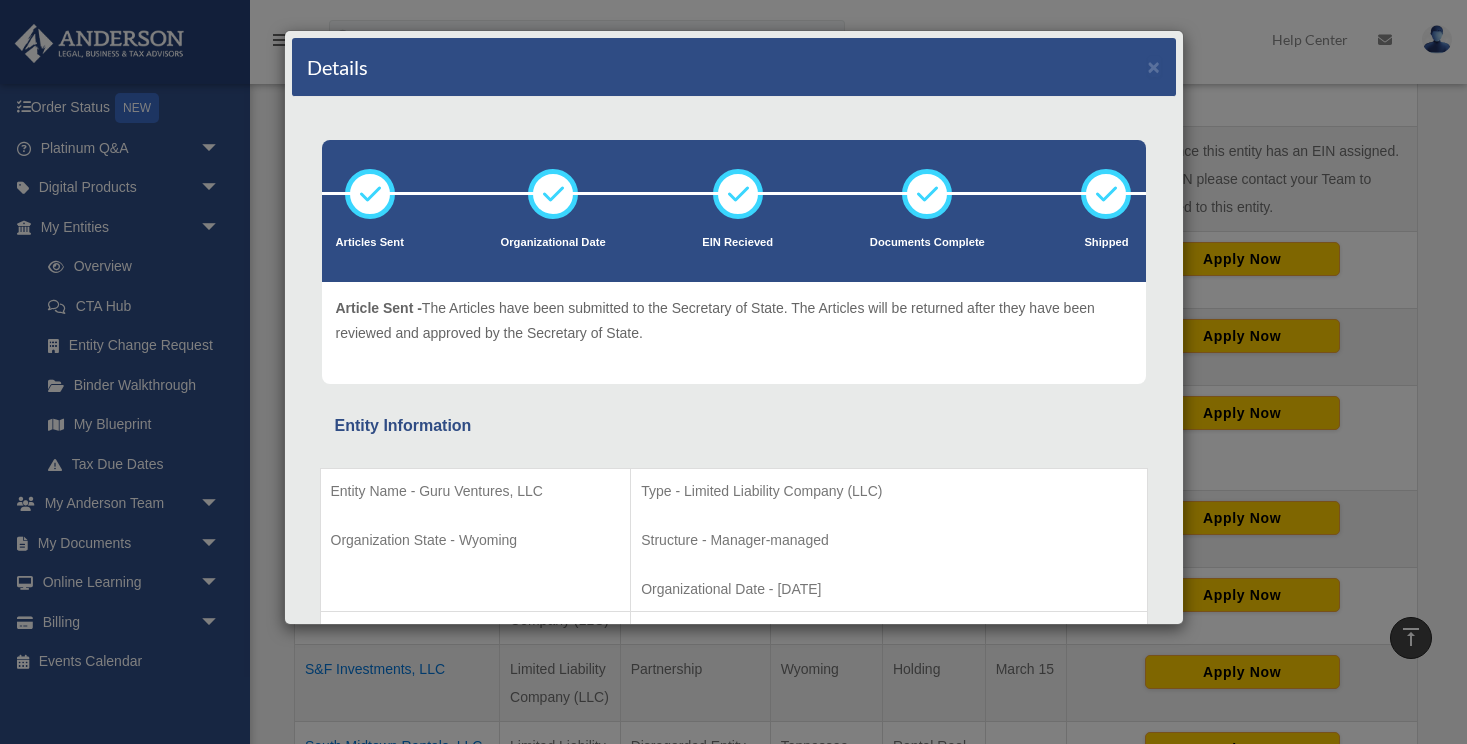 scroll, scrollTop: 0, scrollLeft: 0, axis: both 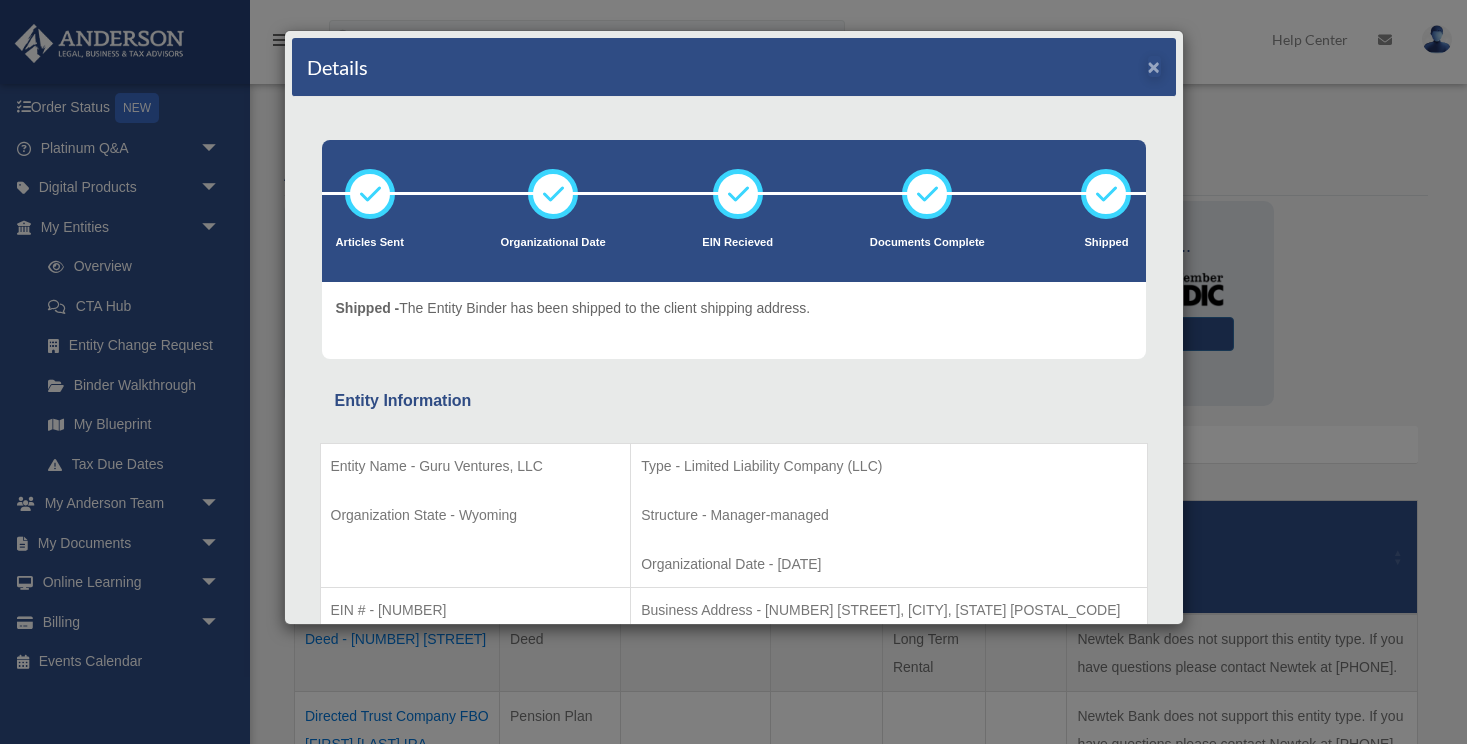 click on "×" at bounding box center (1154, 66) 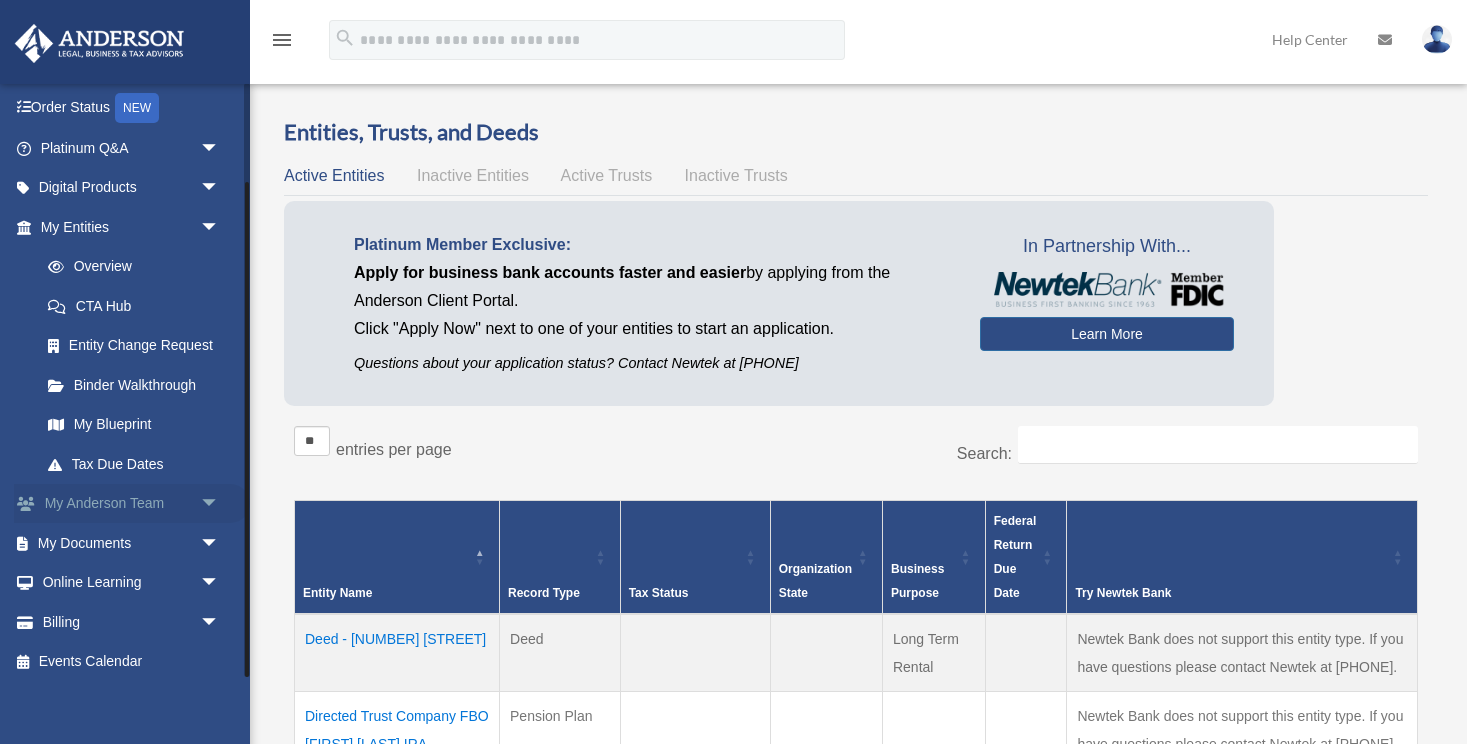 click on "My Anderson Team arrow_drop_down" at bounding box center (132, 504) 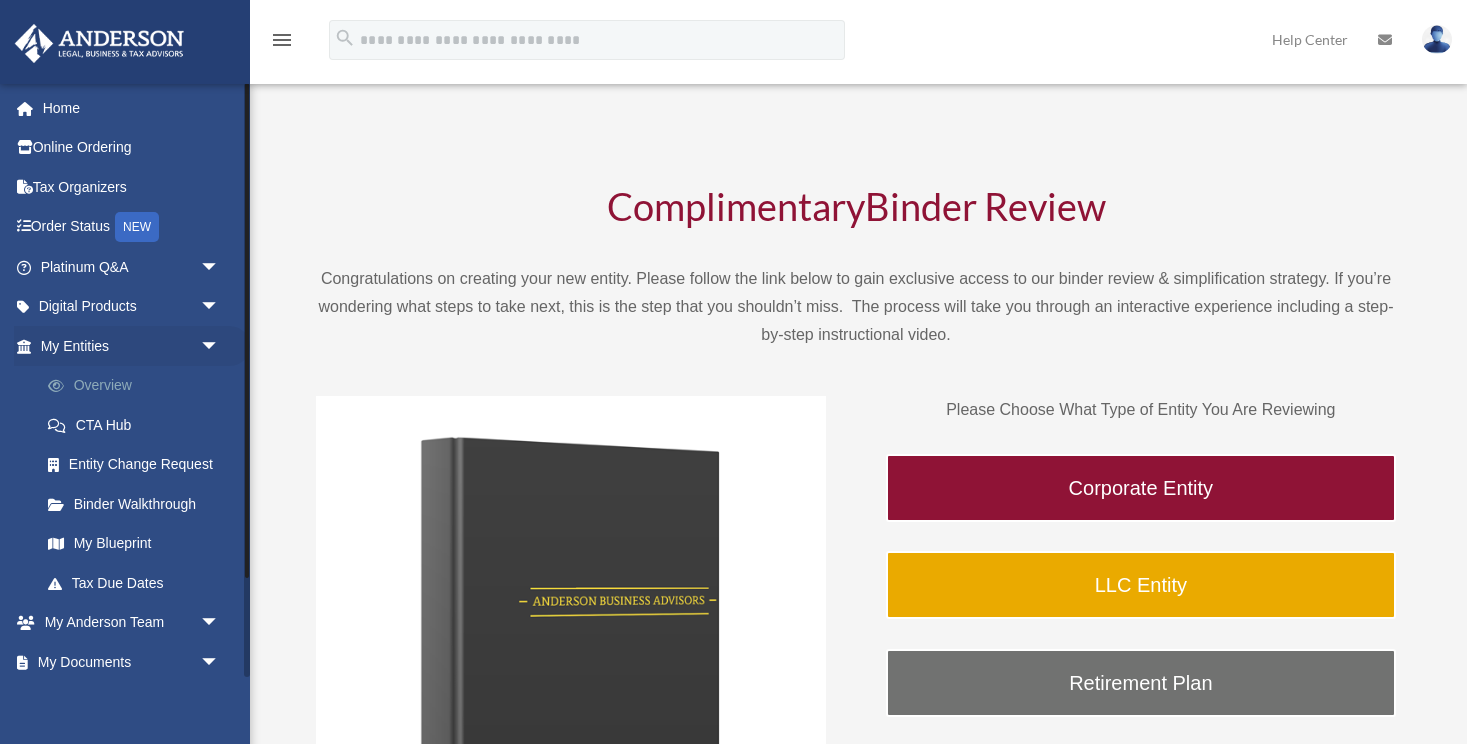 scroll, scrollTop: 0, scrollLeft: 0, axis: both 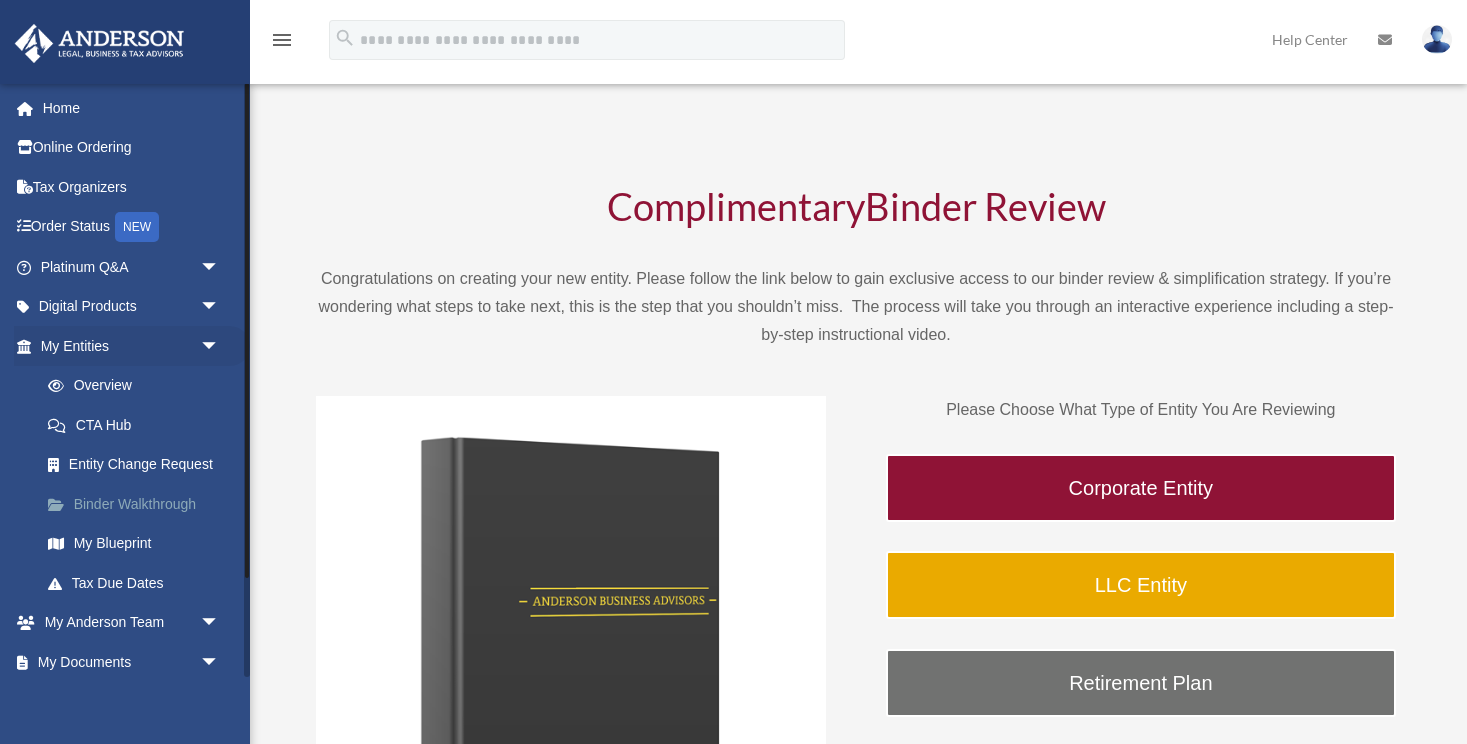 click on "Binder Walkthrough" at bounding box center (139, 504) 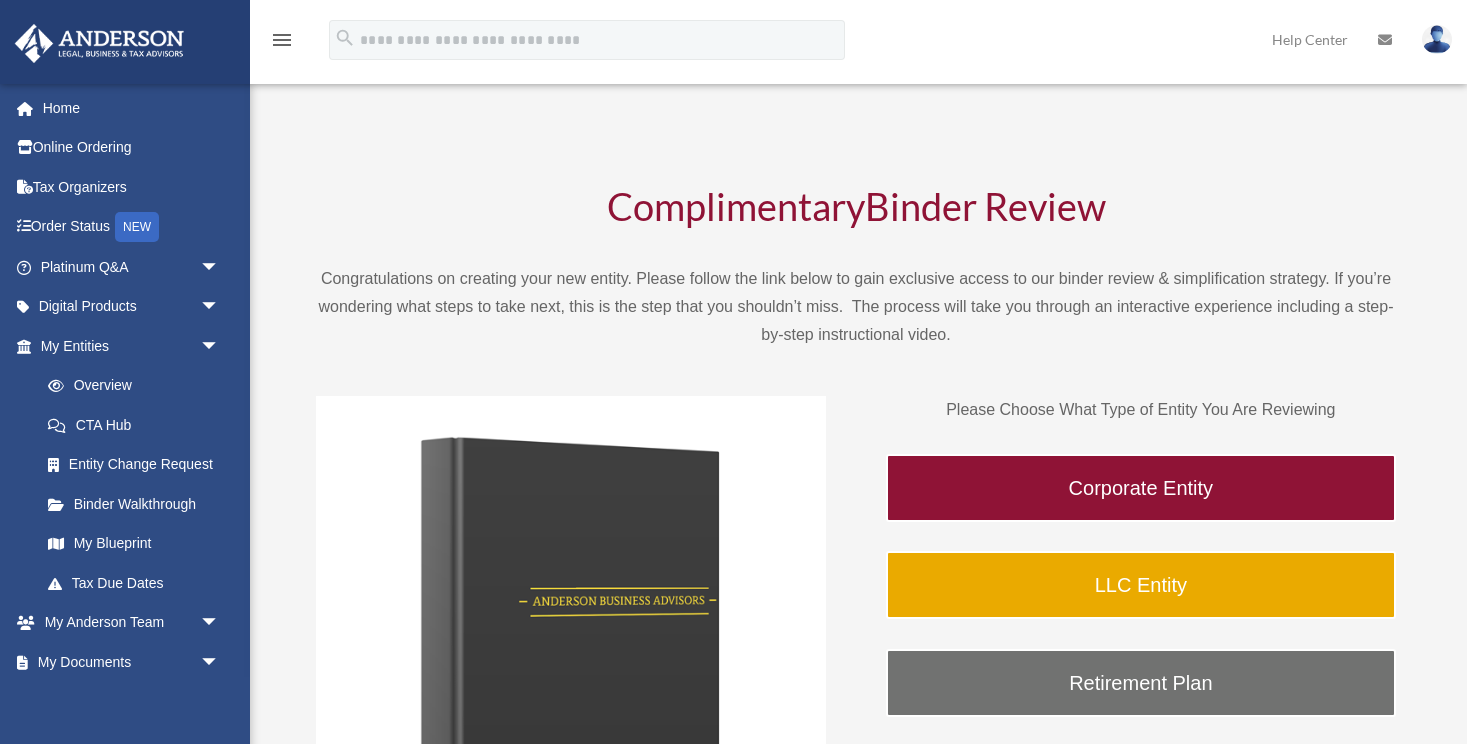 scroll, scrollTop: 0, scrollLeft: 0, axis: both 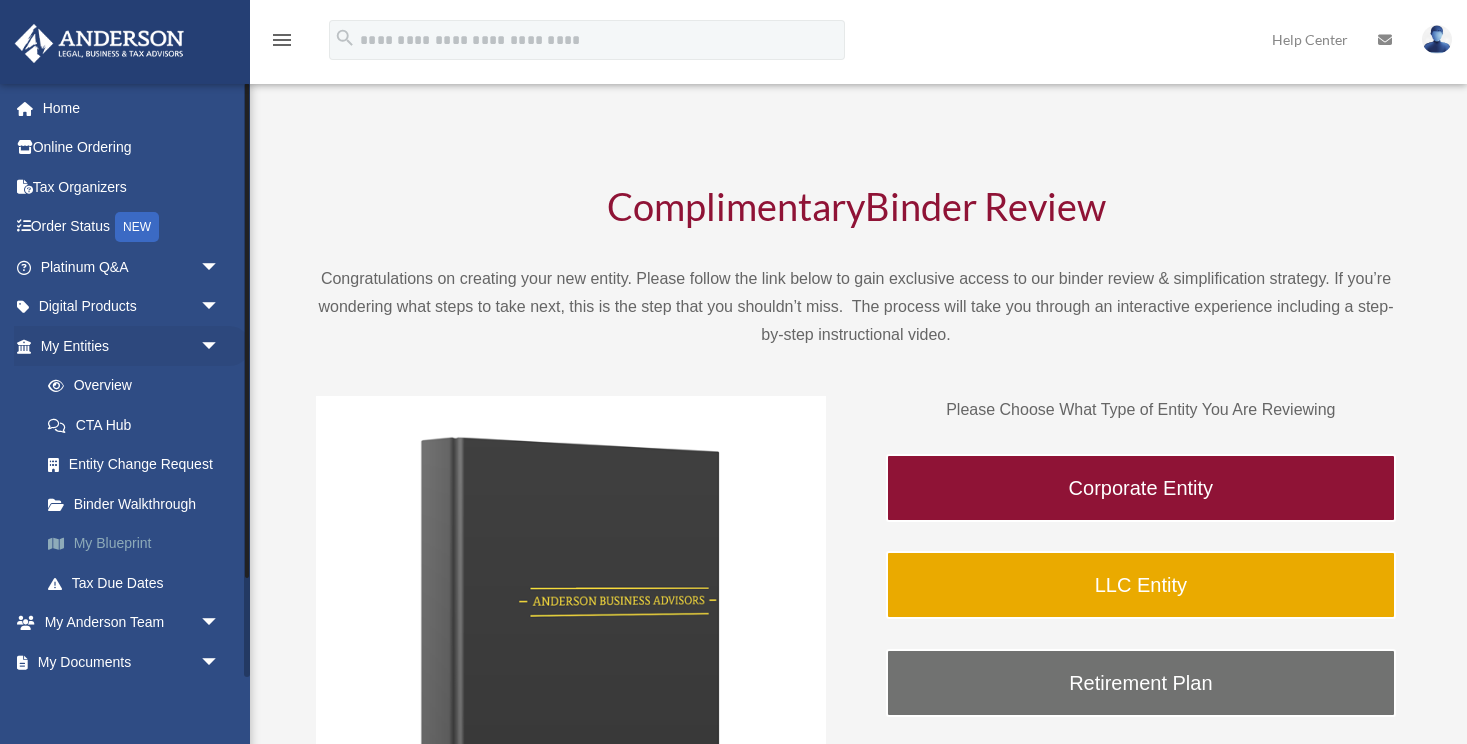 click on "My Blueprint" at bounding box center [139, 544] 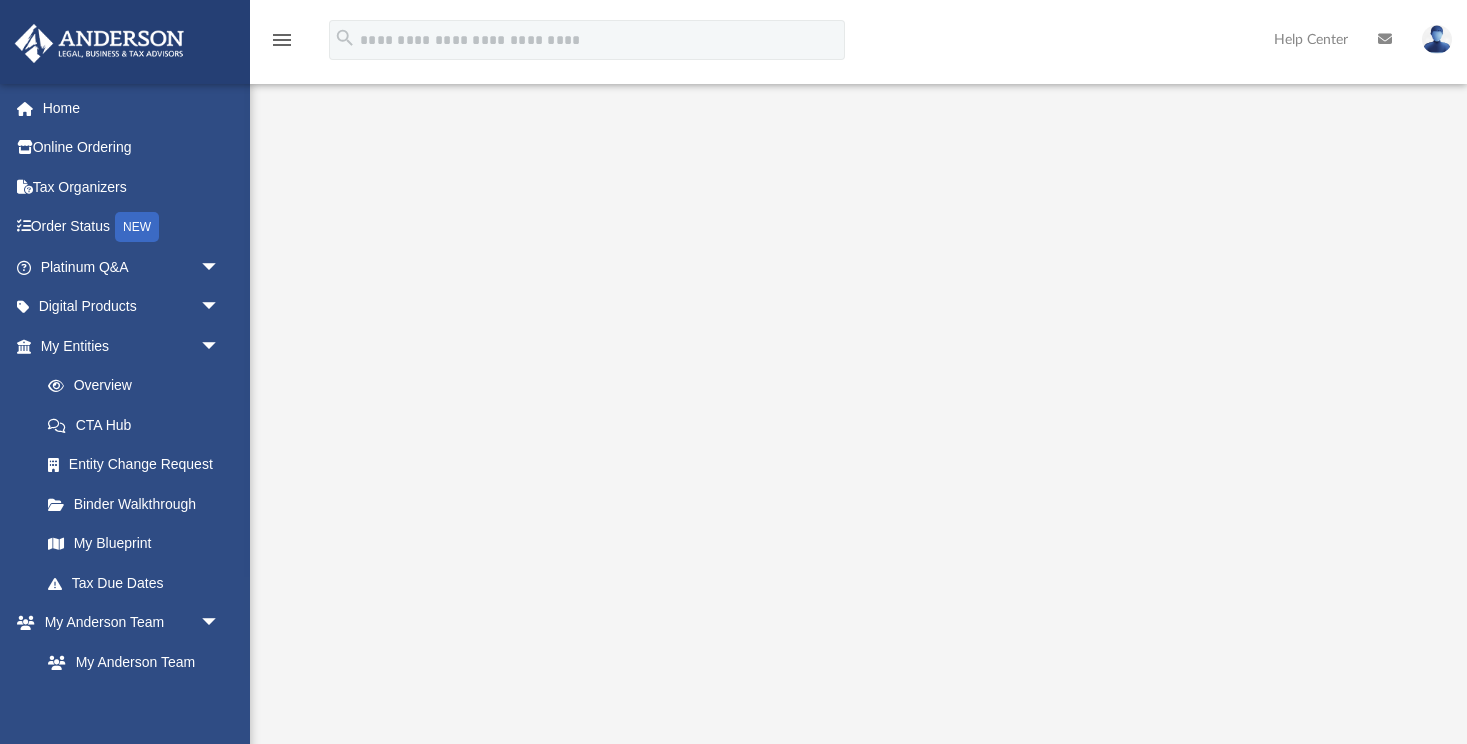 scroll, scrollTop: 78, scrollLeft: 0, axis: vertical 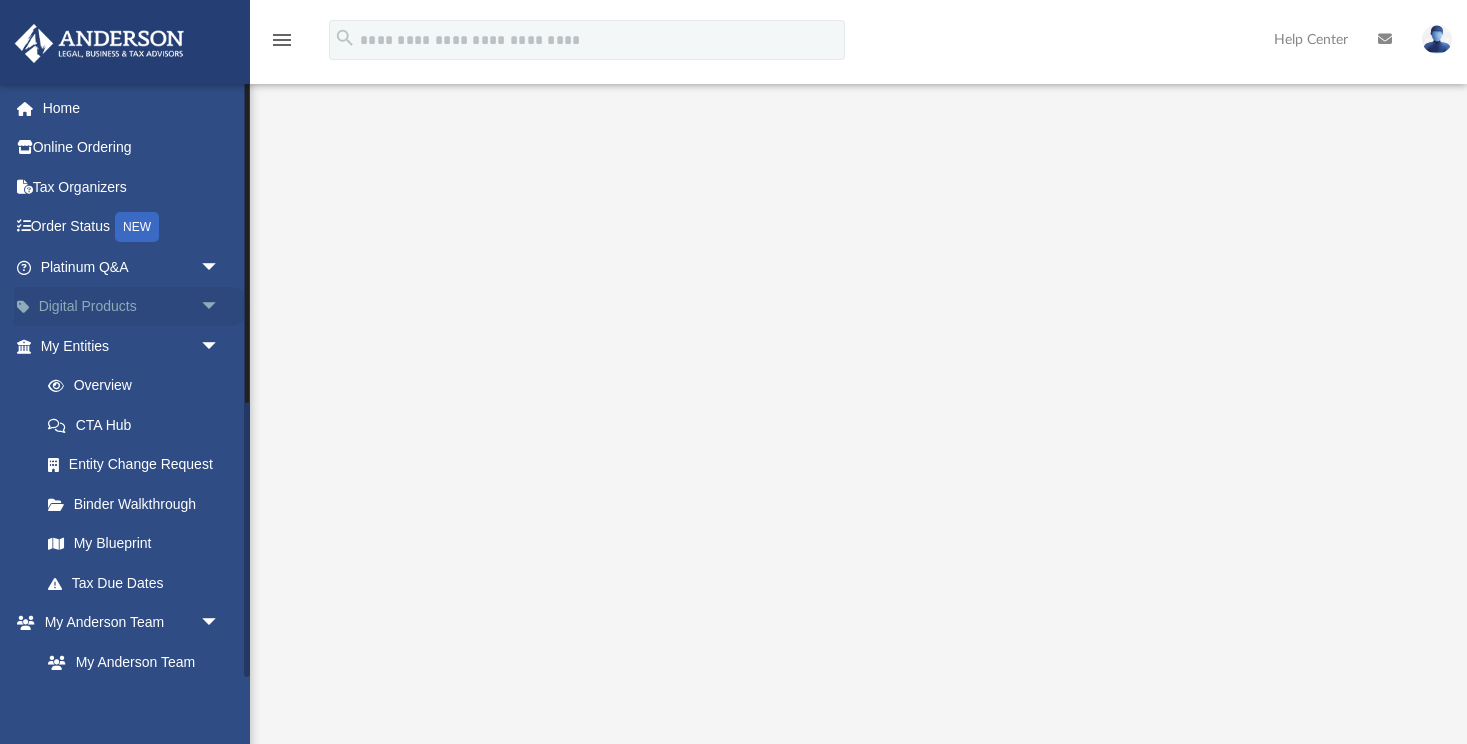 click on "Digital Products arrow_drop_down" at bounding box center (132, 307) 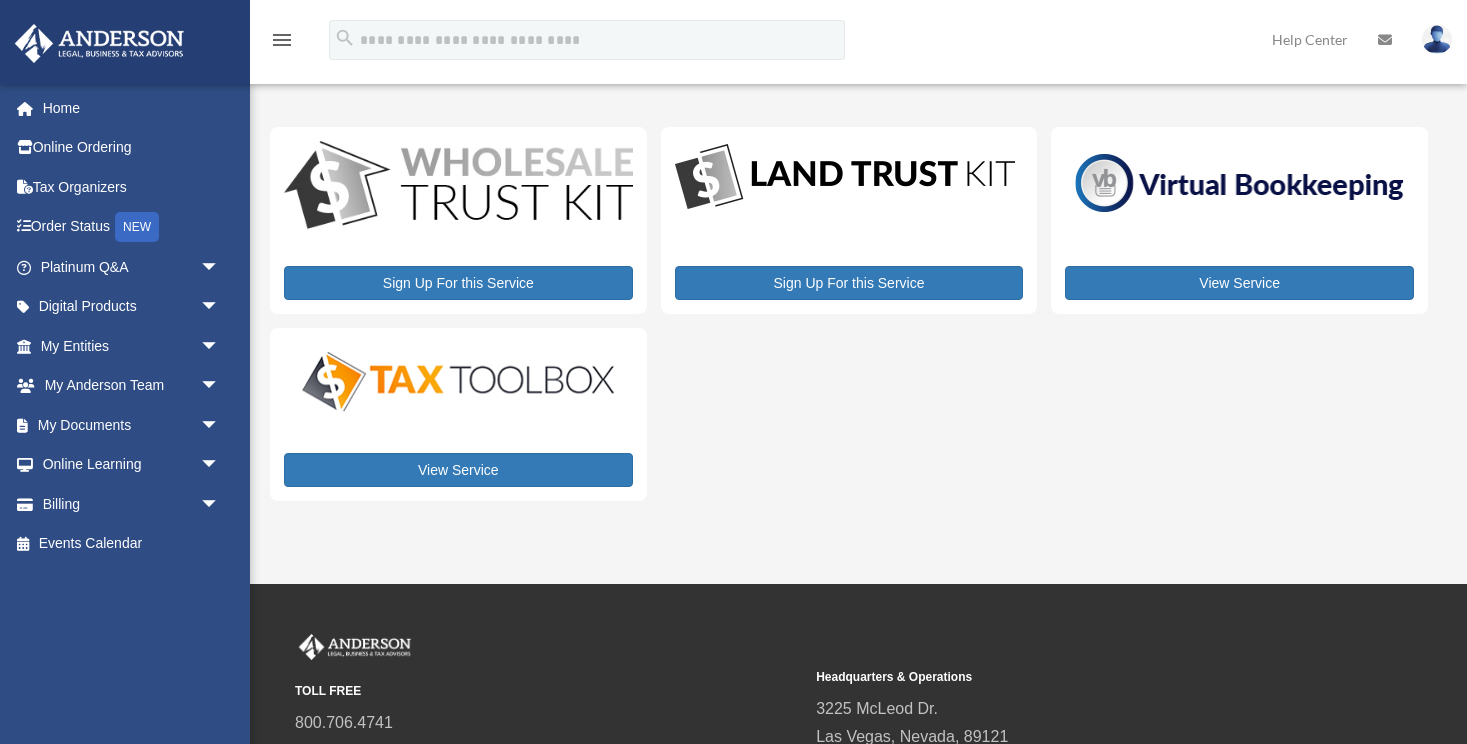scroll, scrollTop: 0, scrollLeft: 0, axis: both 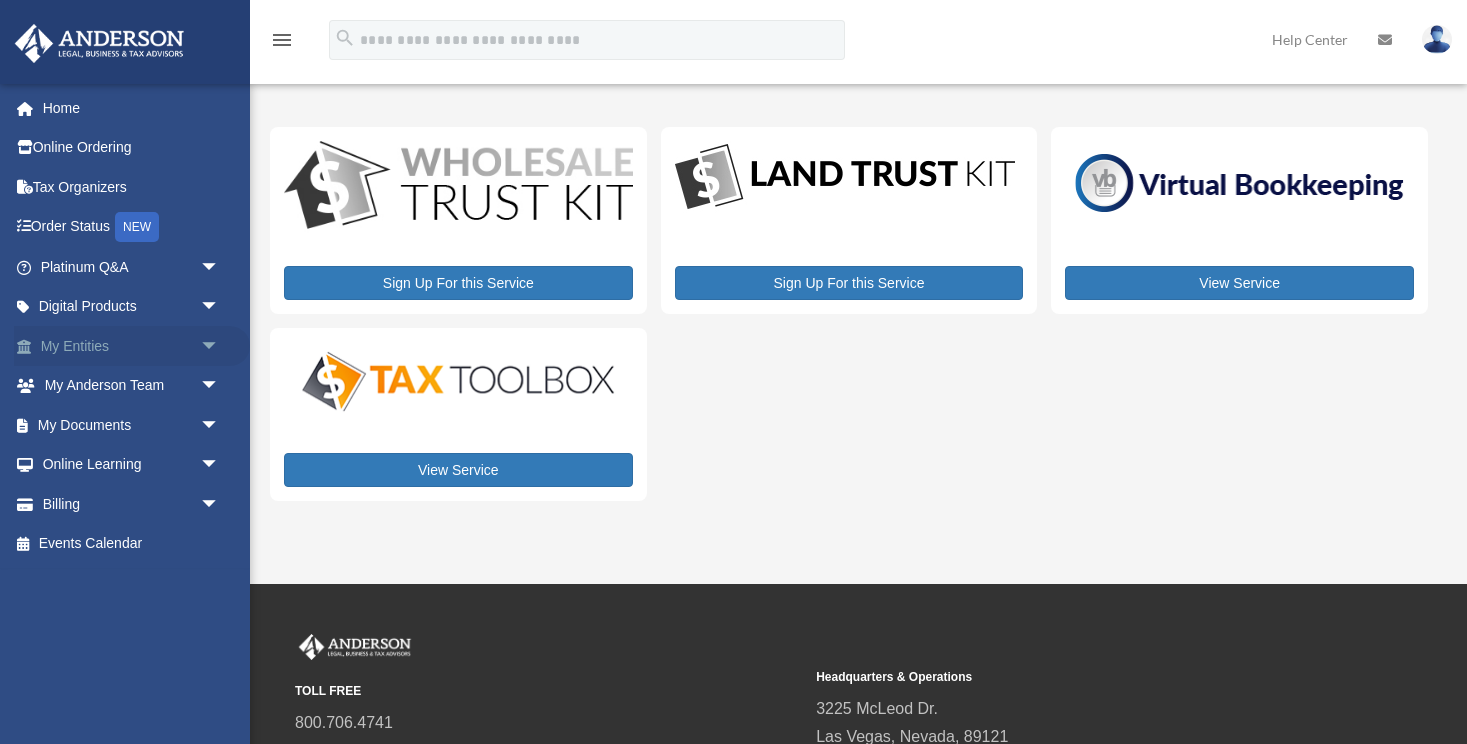 click on "arrow_drop_down" at bounding box center (220, 346) 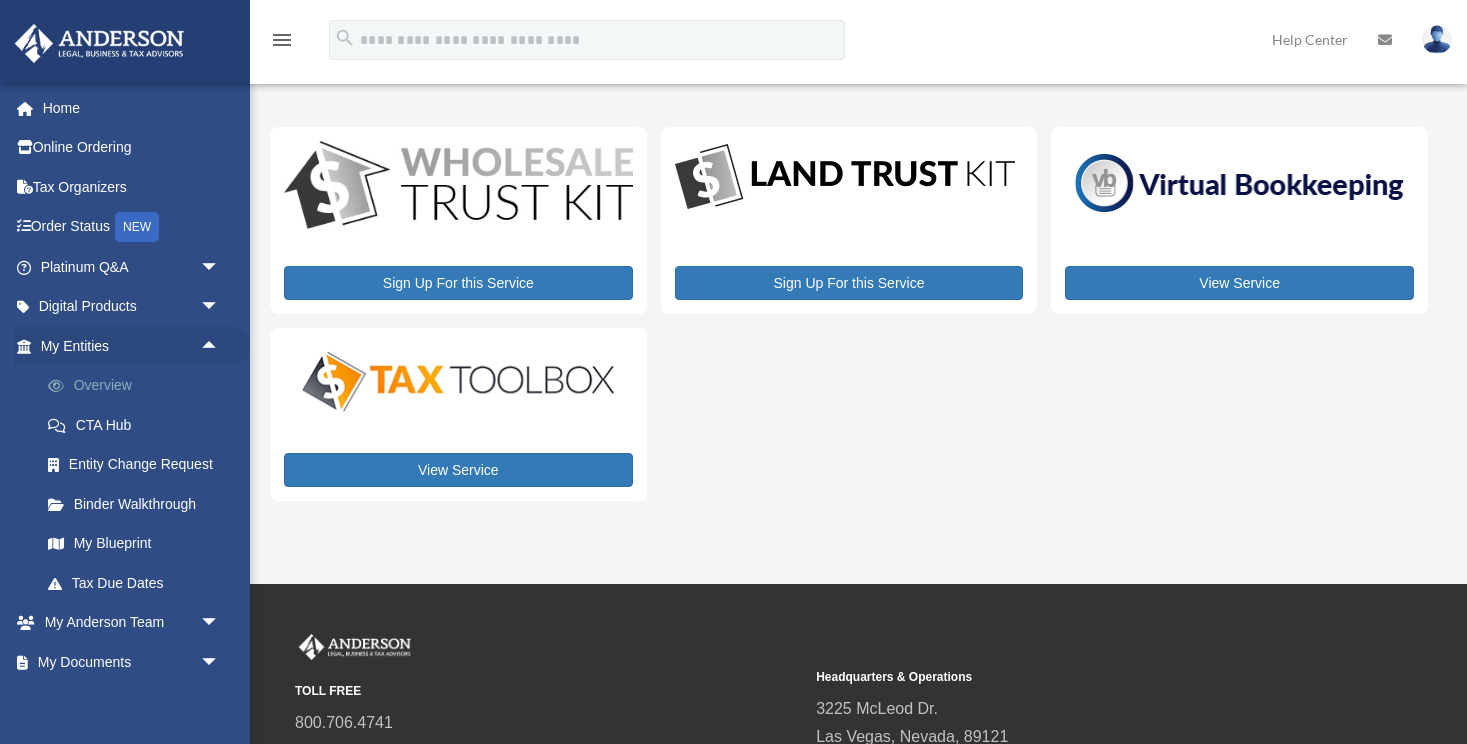 click on "Overview" at bounding box center (139, 386) 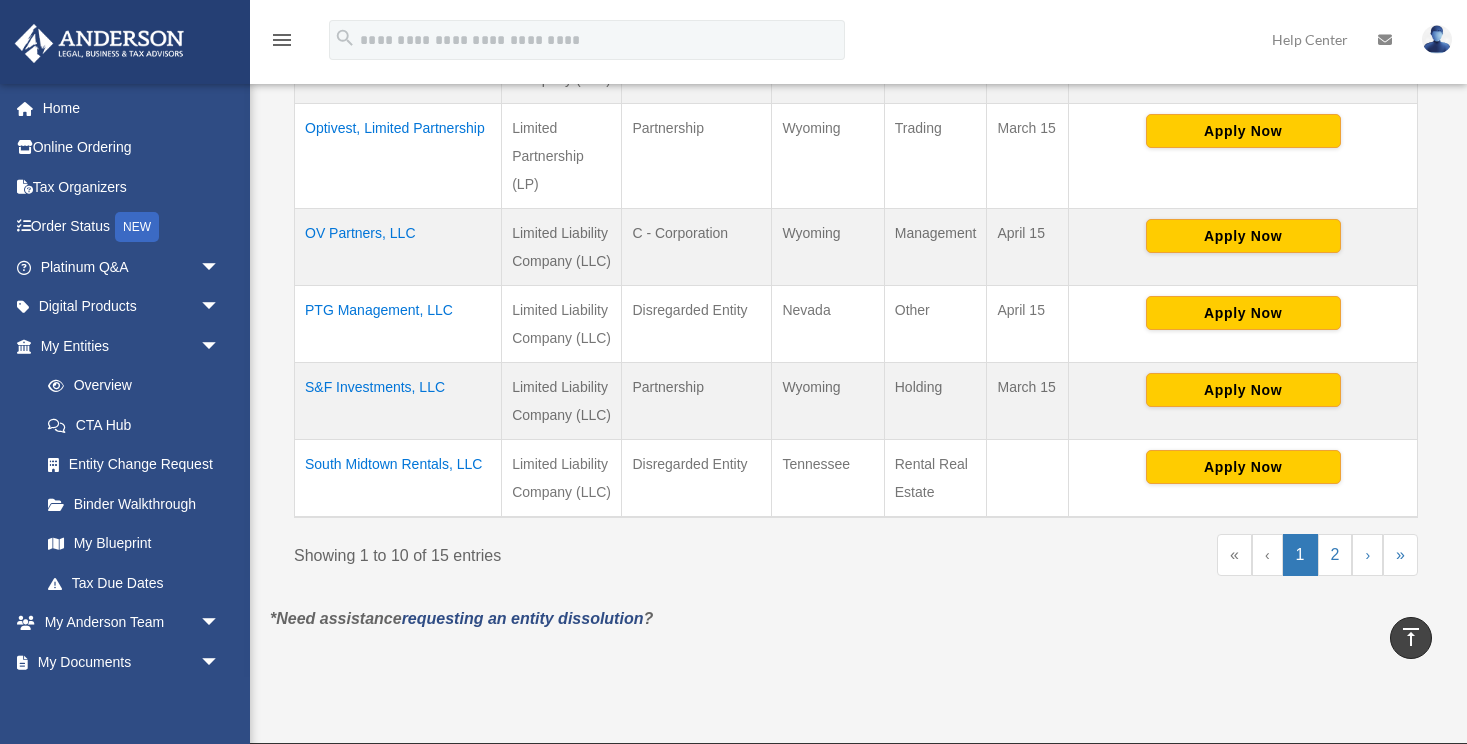 scroll, scrollTop: 960, scrollLeft: 0, axis: vertical 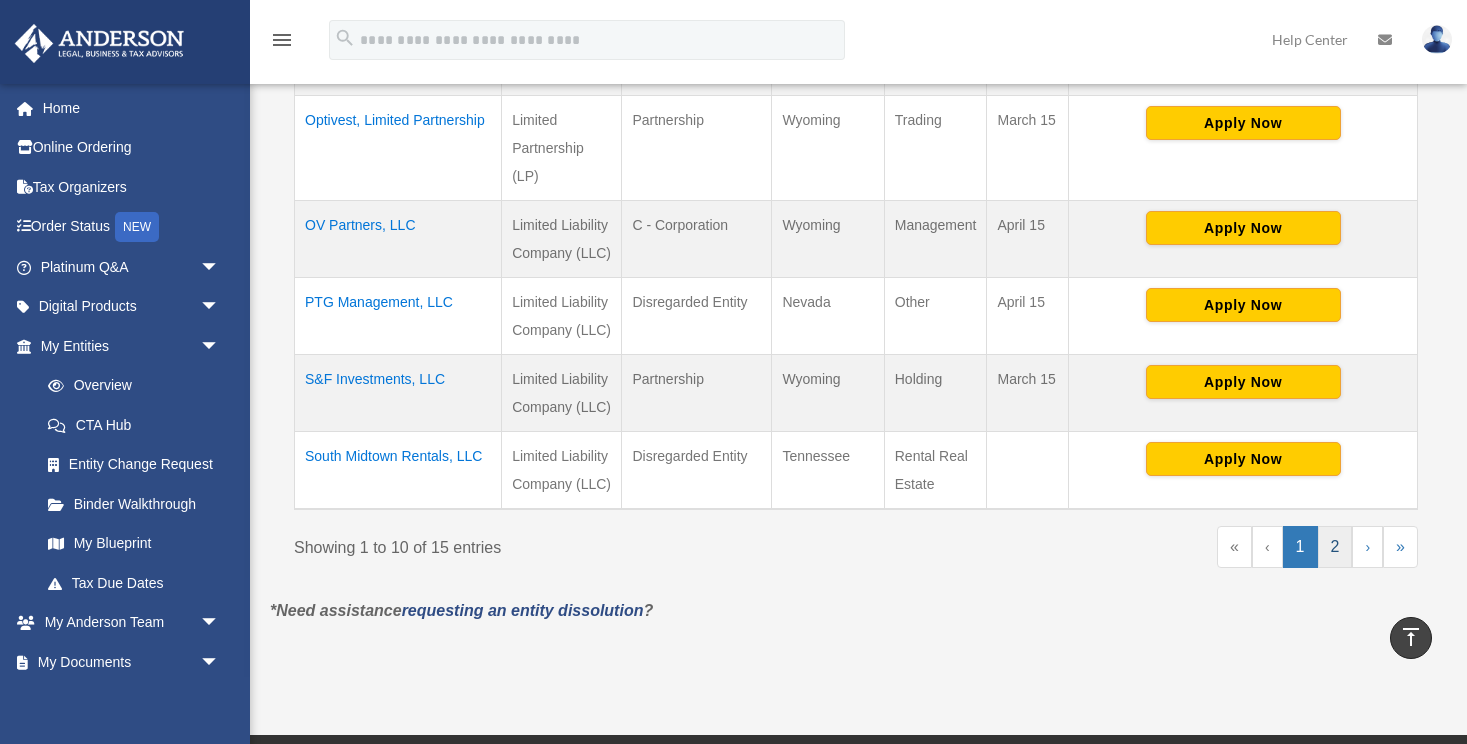 click on "2" at bounding box center [1335, 547] 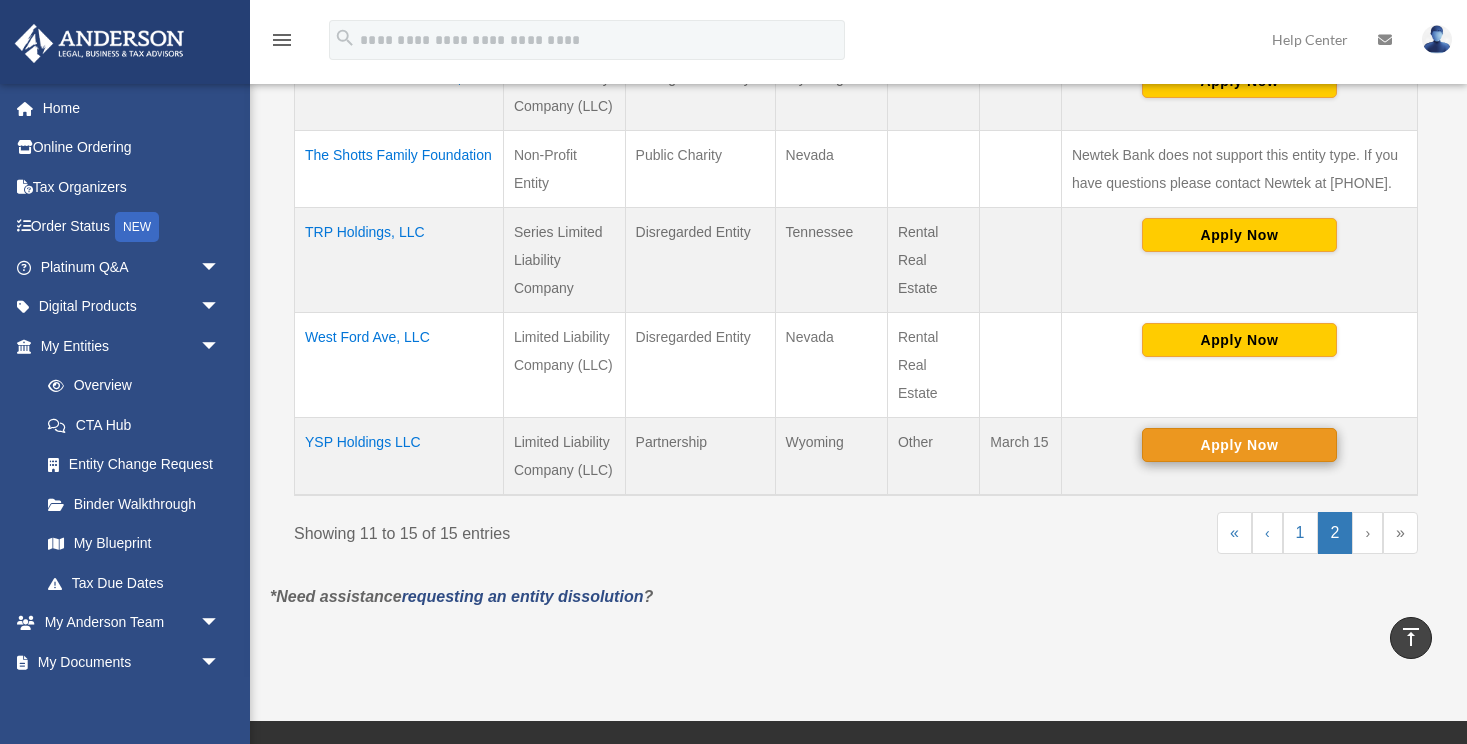 scroll, scrollTop: 569, scrollLeft: 0, axis: vertical 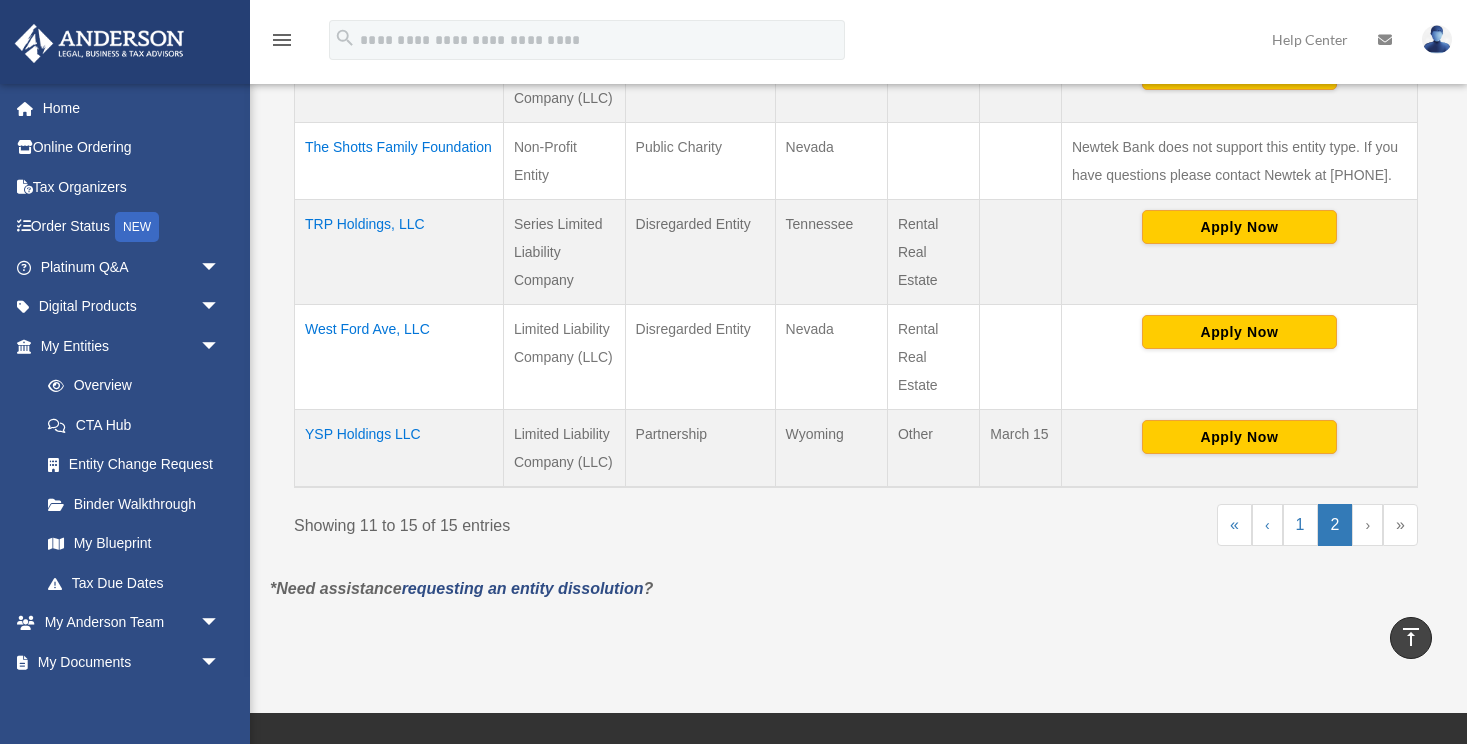 click on "YSP Holdings LLC" at bounding box center (399, 448) 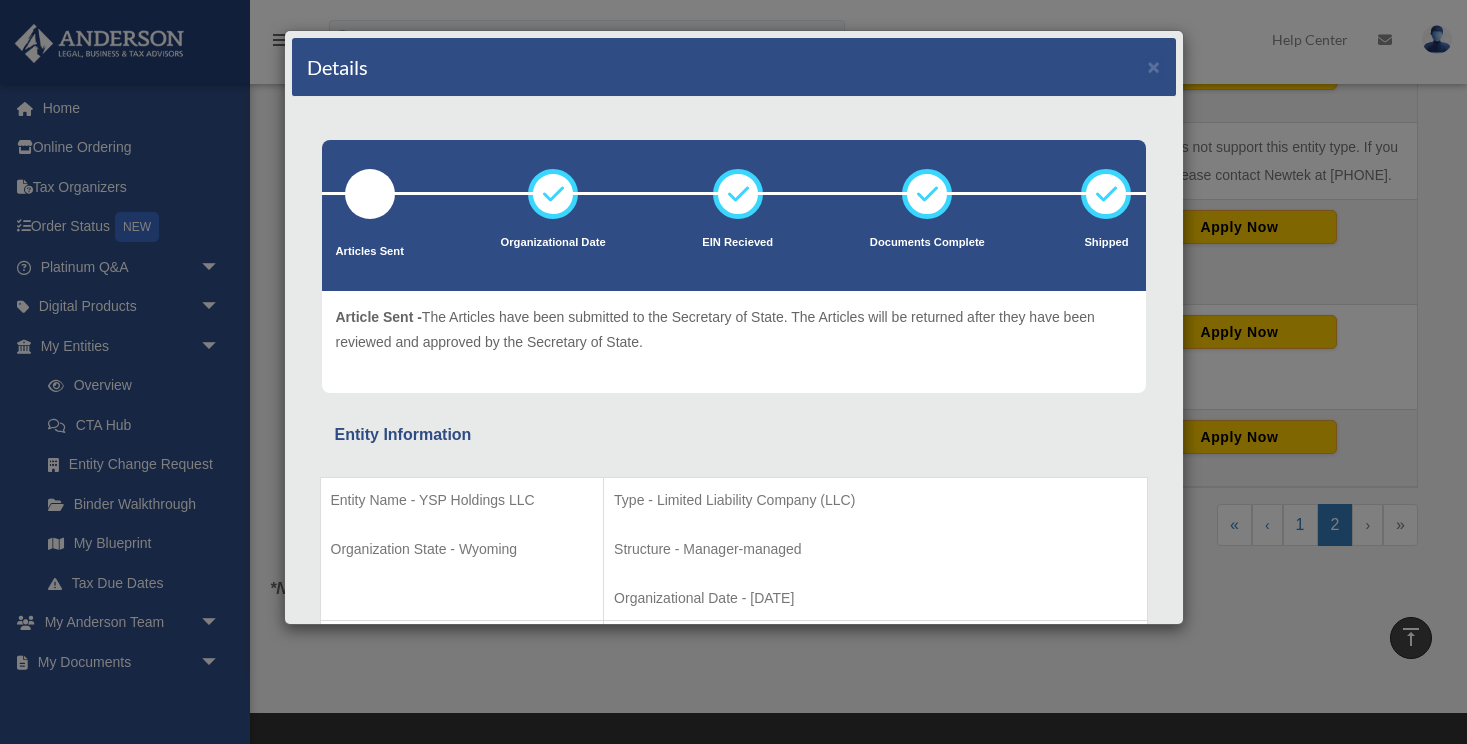 scroll, scrollTop: 0, scrollLeft: 0, axis: both 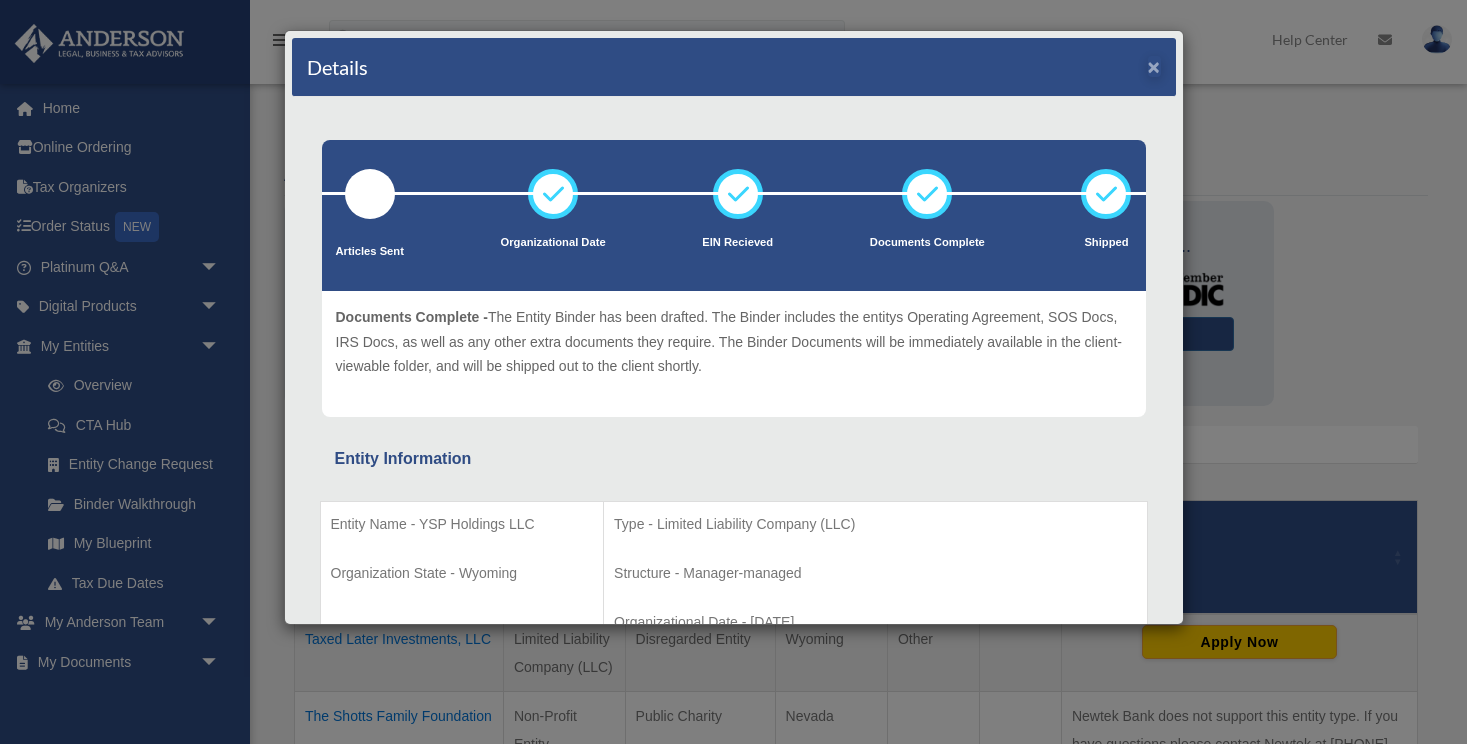click on "×" at bounding box center [1154, 66] 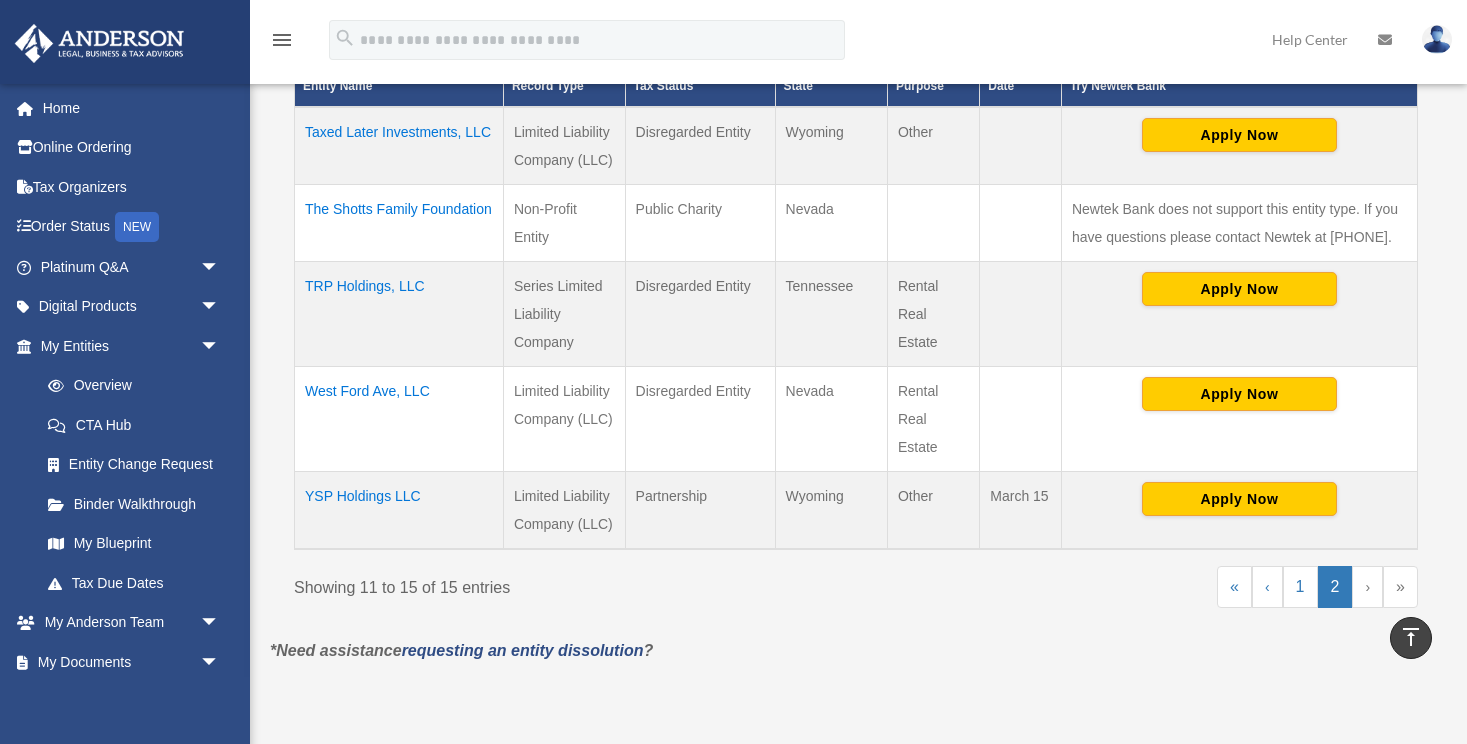 scroll, scrollTop: 508, scrollLeft: 0, axis: vertical 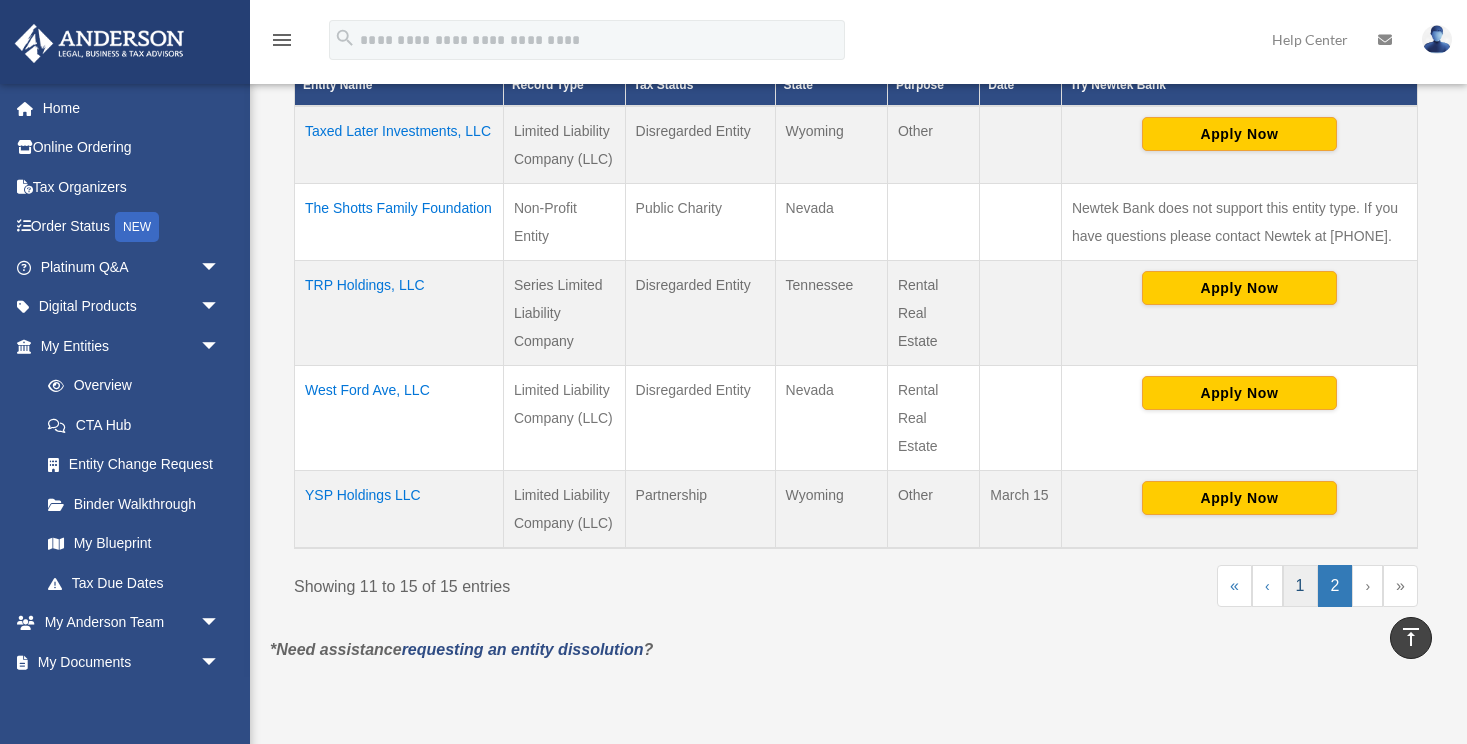 click on "1" at bounding box center (1300, 586) 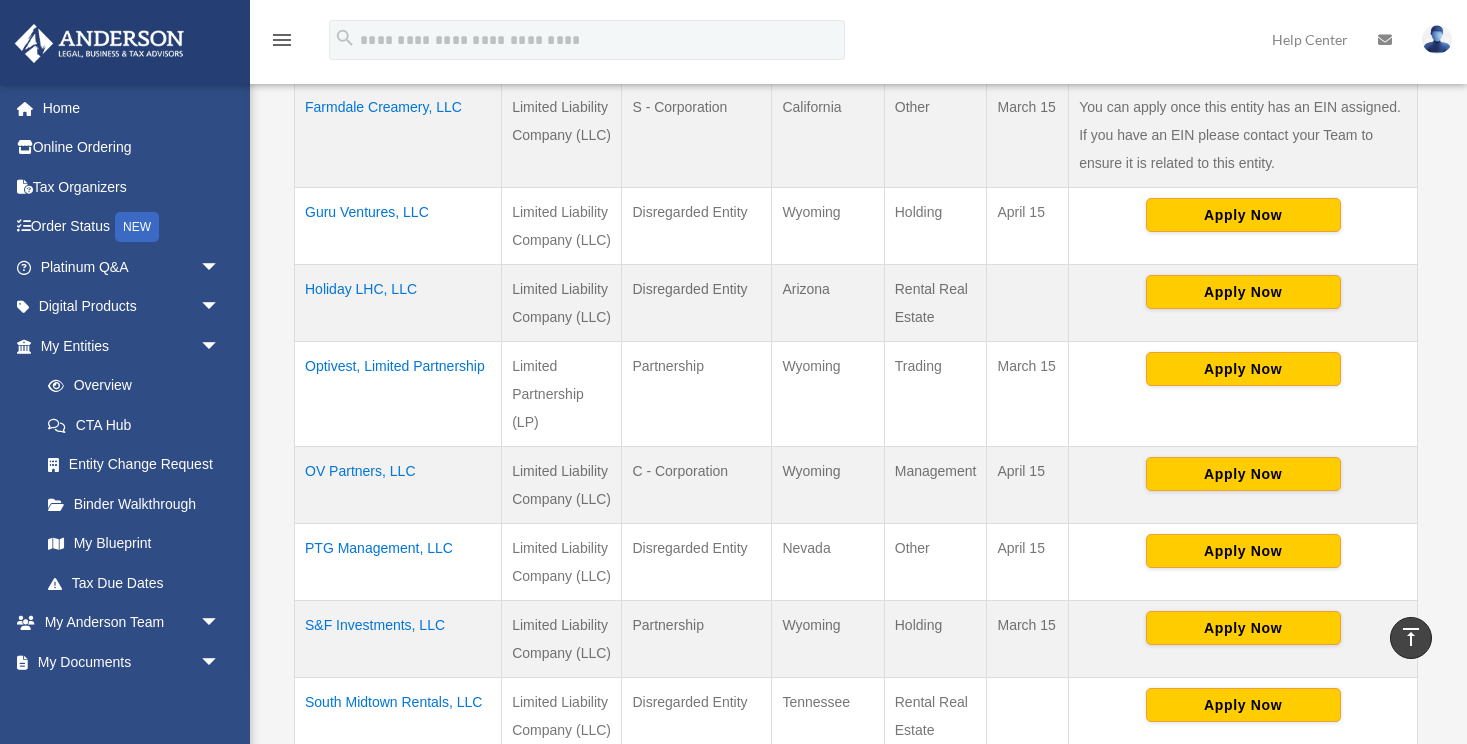 scroll, scrollTop: 714, scrollLeft: 0, axis: vertical 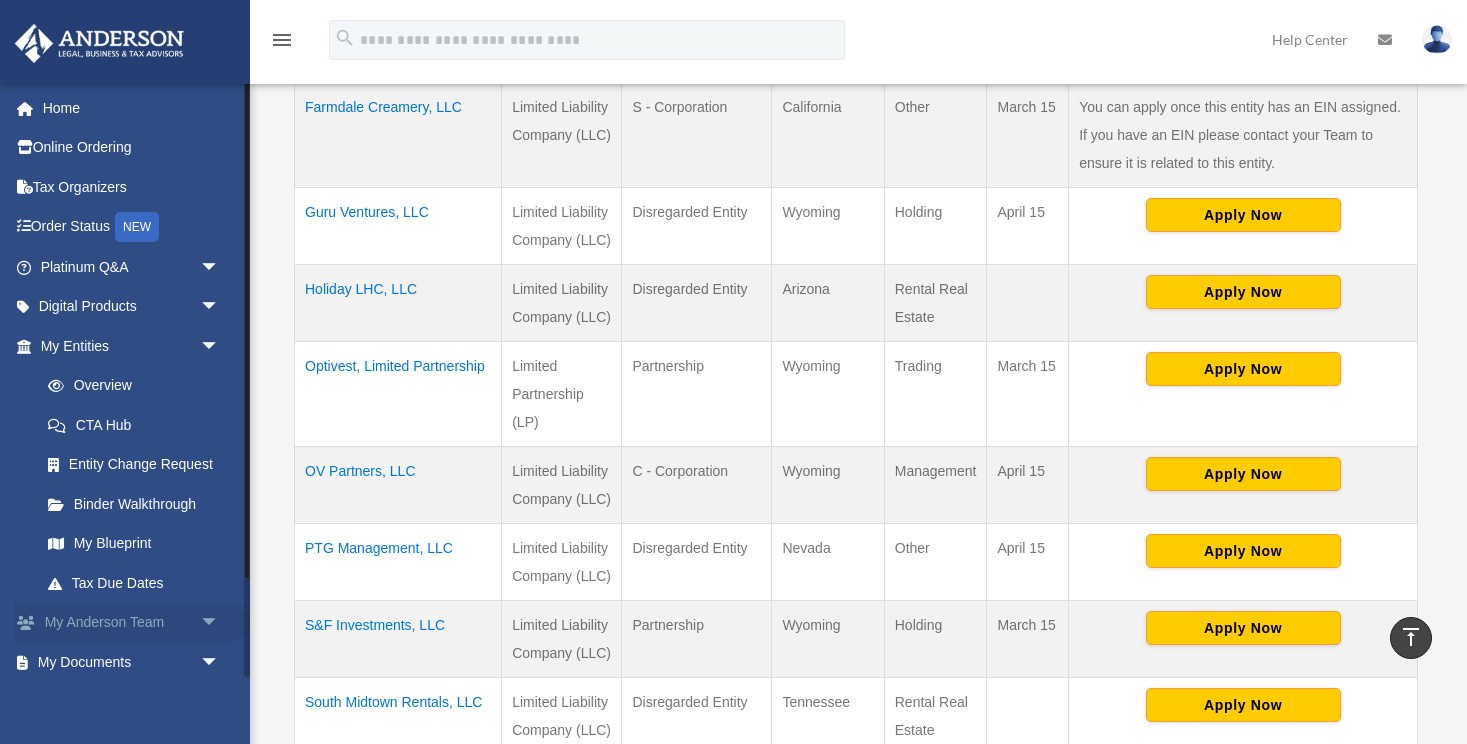 click on "arrow_drop_down" at bounding box center [220, 623] 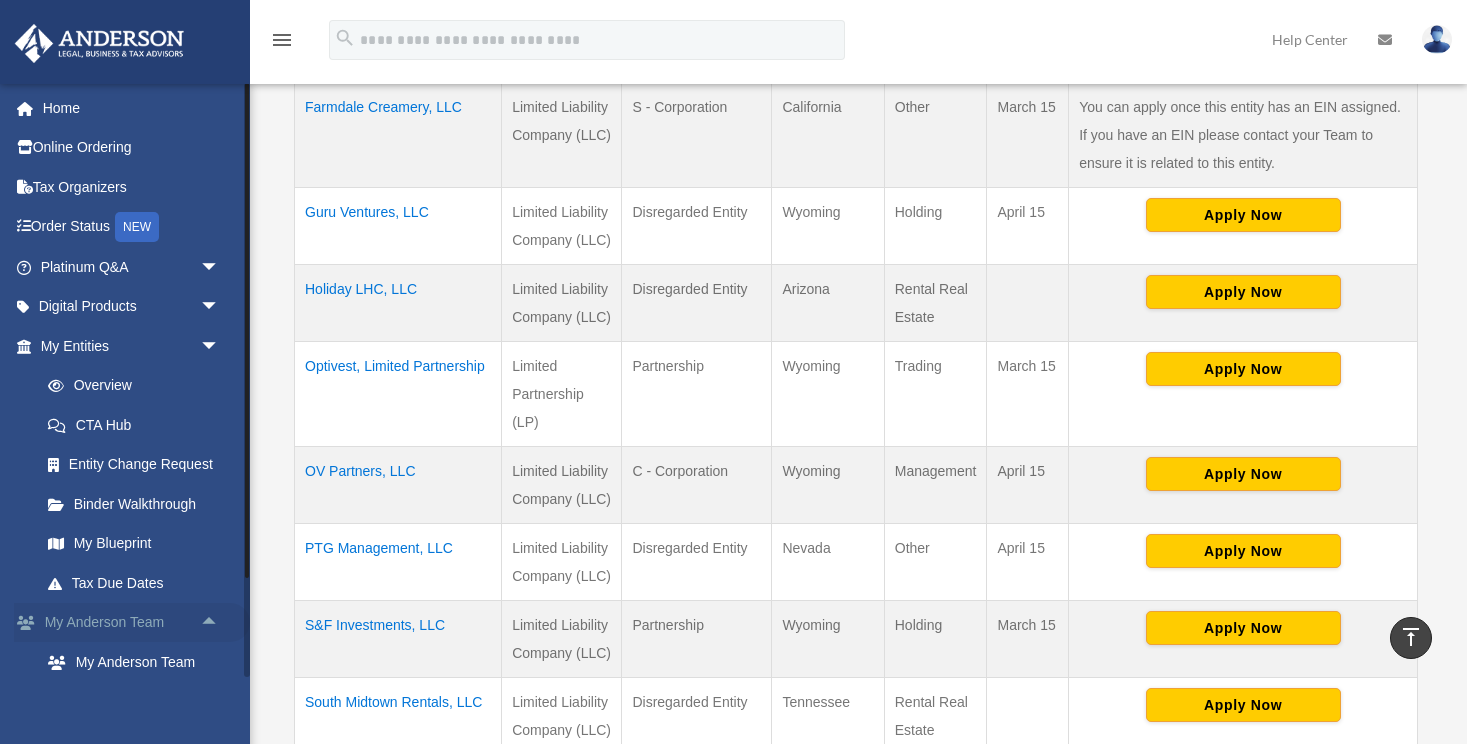 click on "arrow_drop_up" at bounding box center (220, 623) 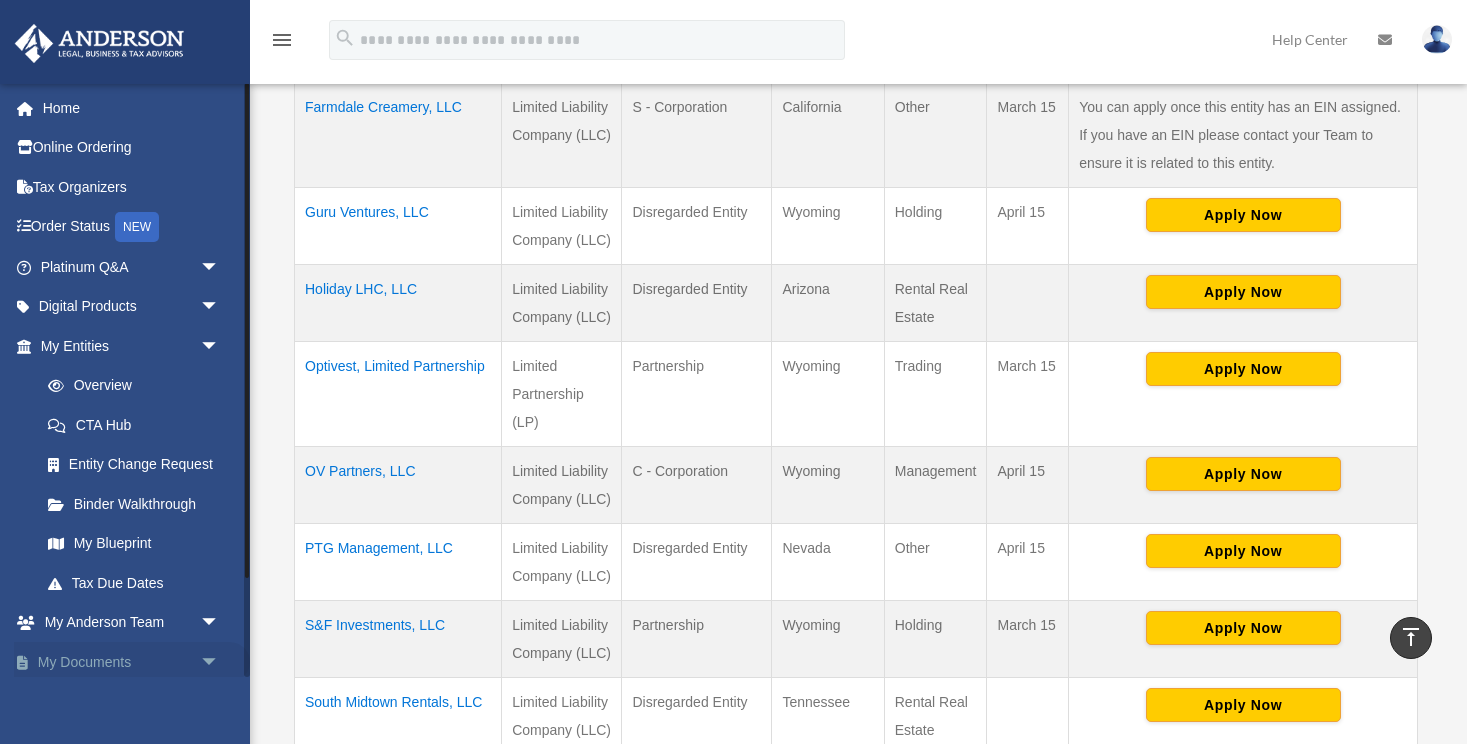 click on "arrow_drop_down" at bounding box center [220, 662] 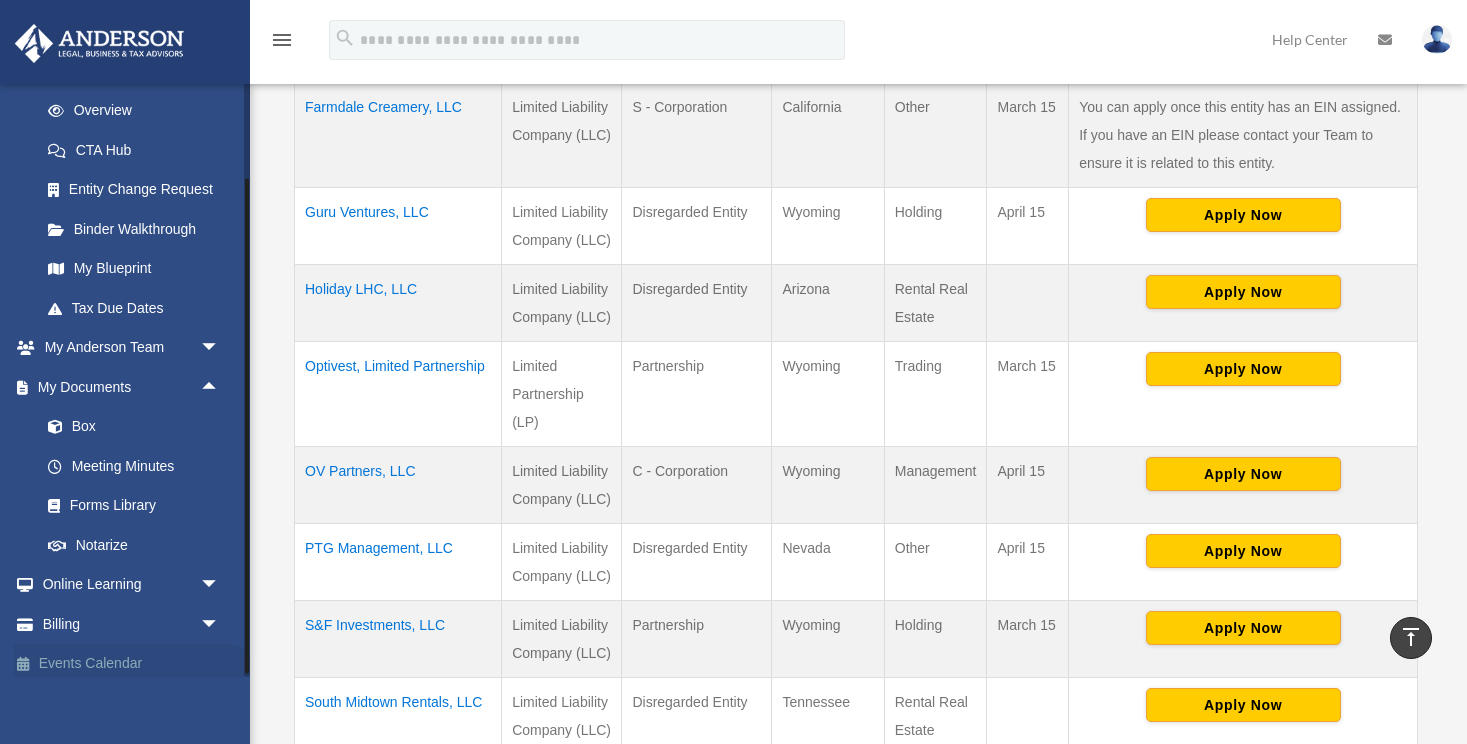 scroll, scrollTop: 275, scrollLeft: 0, axis: vertical 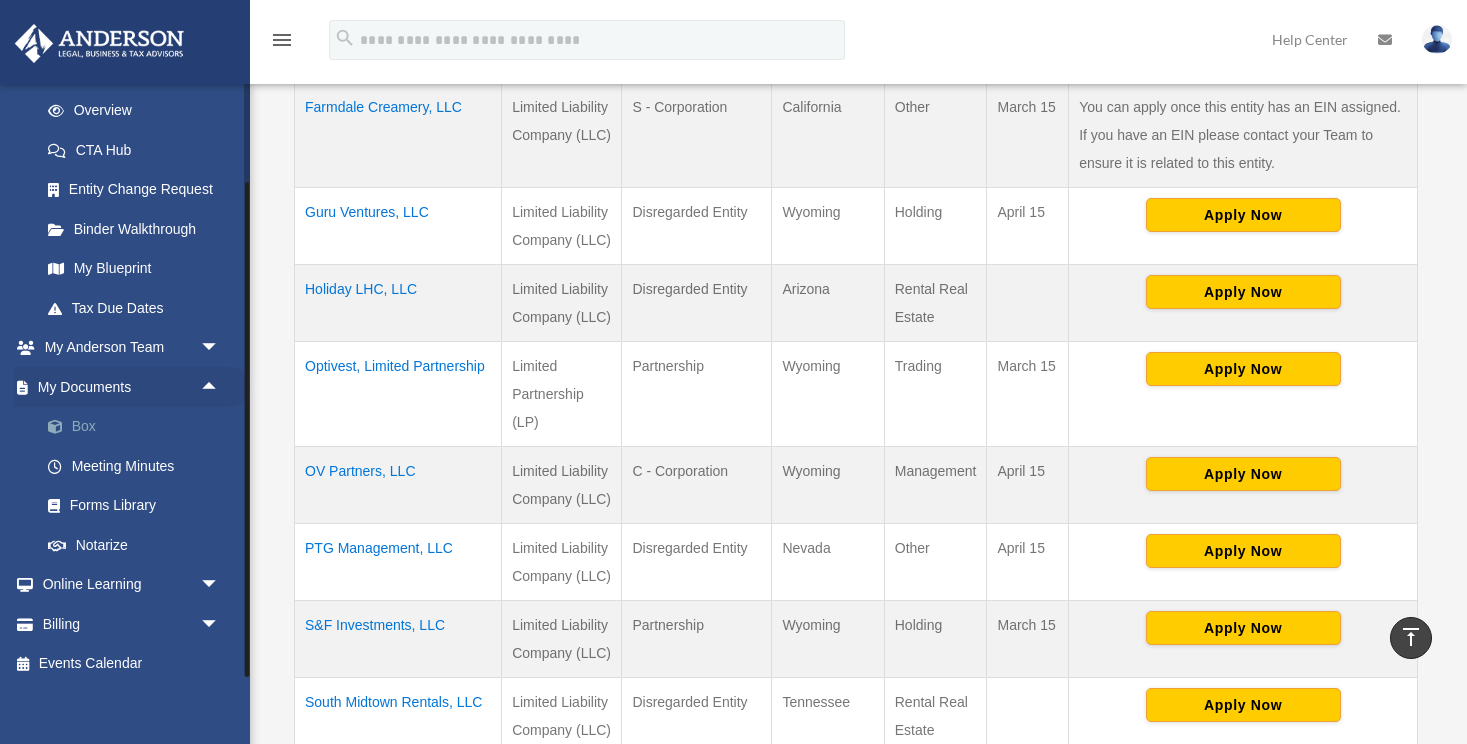 click on "Box" at bounding box center [139, 427] 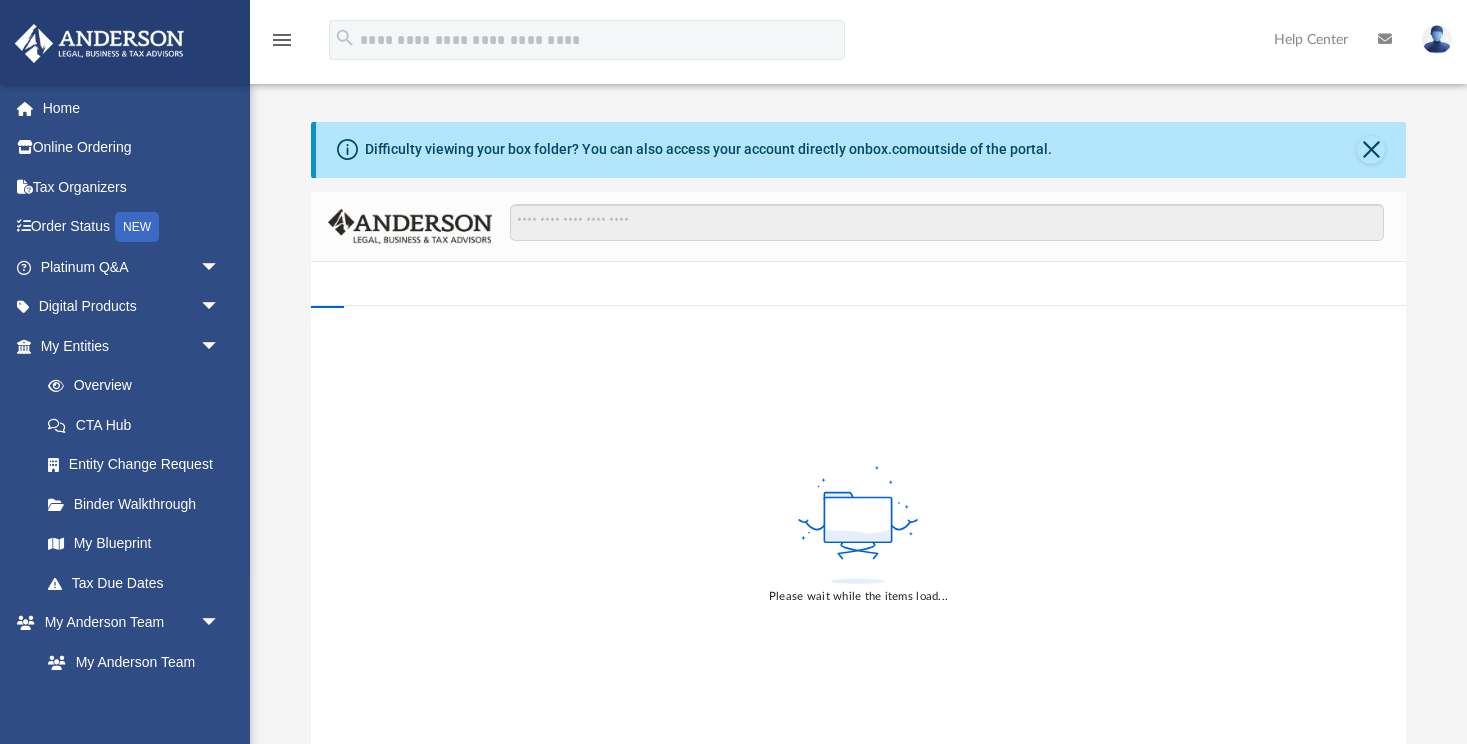 scroll, scrollTop: 0, scrollLeft: 0, axis: both 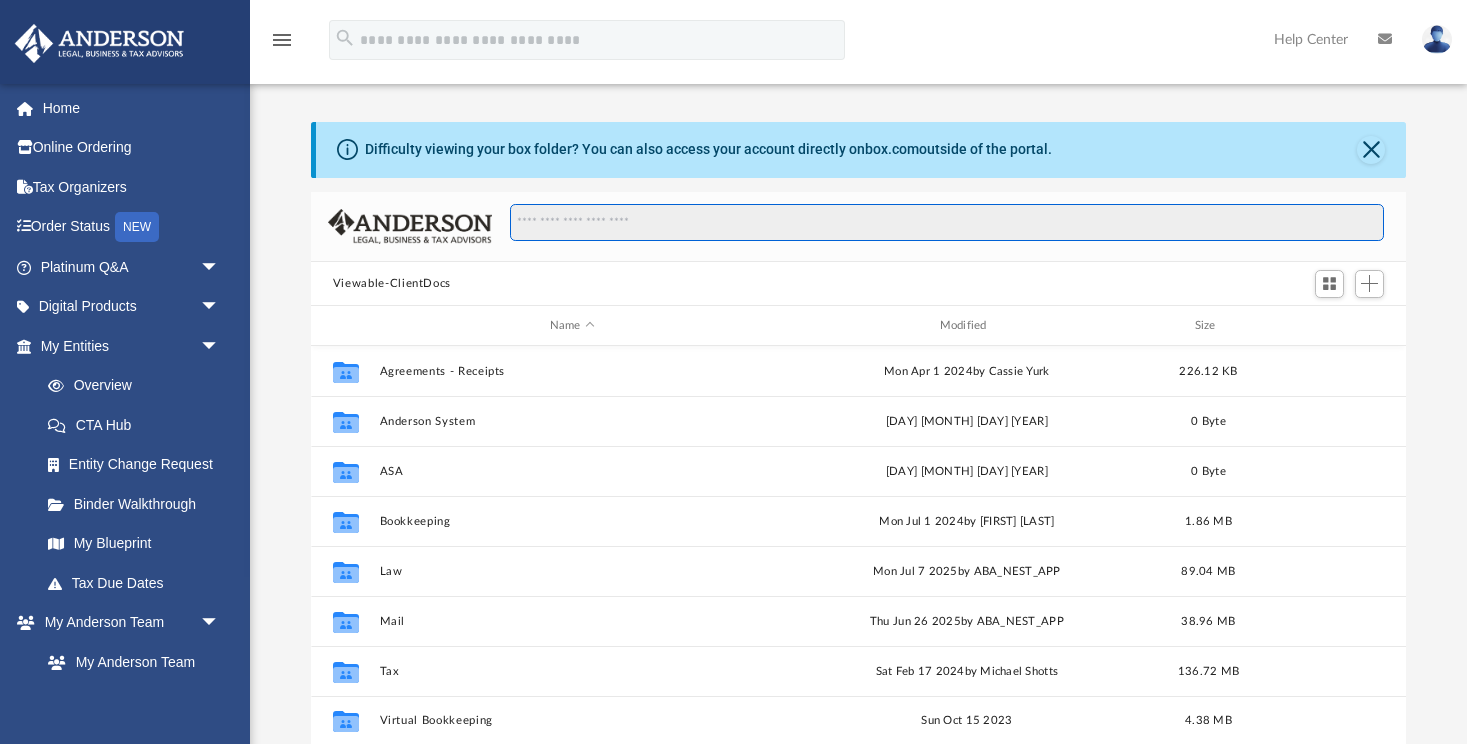click at bounding box center [947, 223] 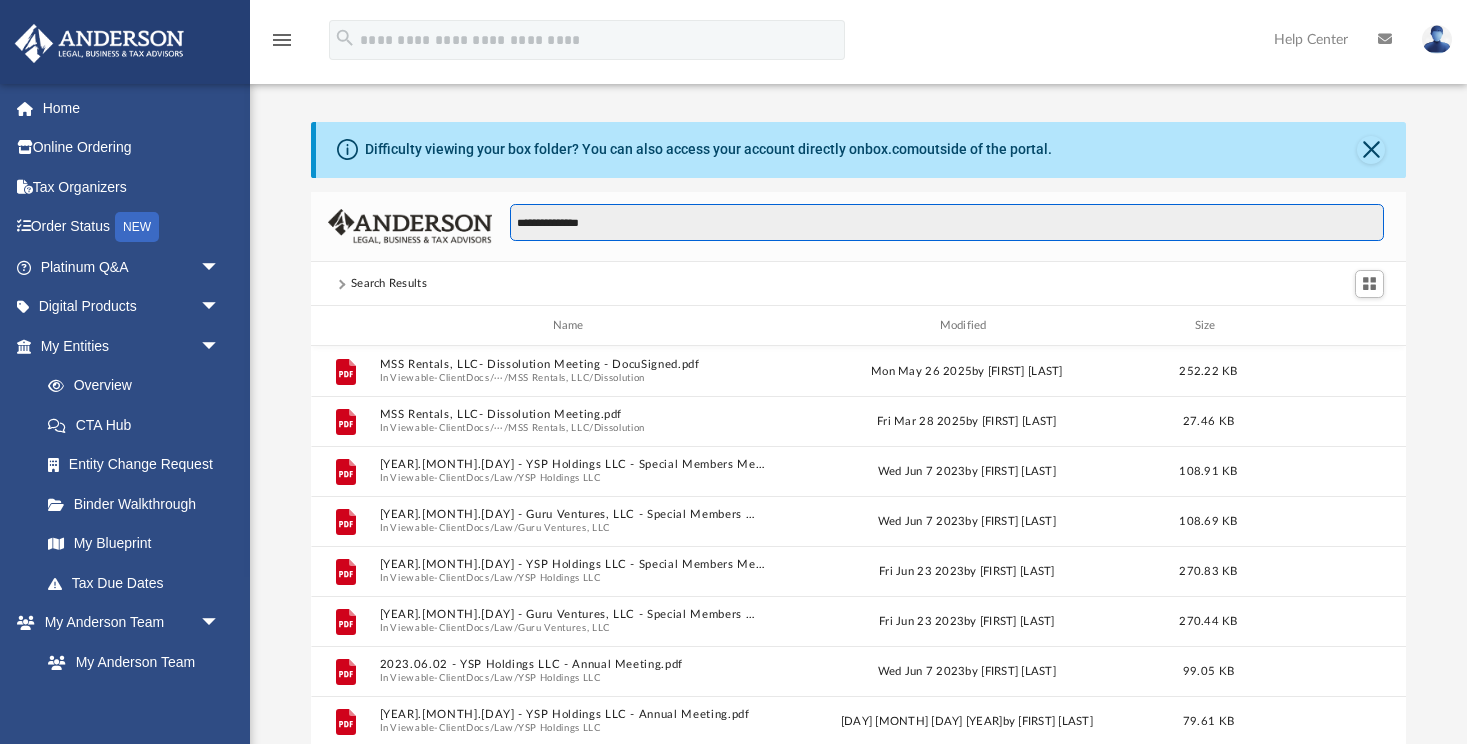 scroll, scrollTop: 1, scrollLeft: 1, axis: both 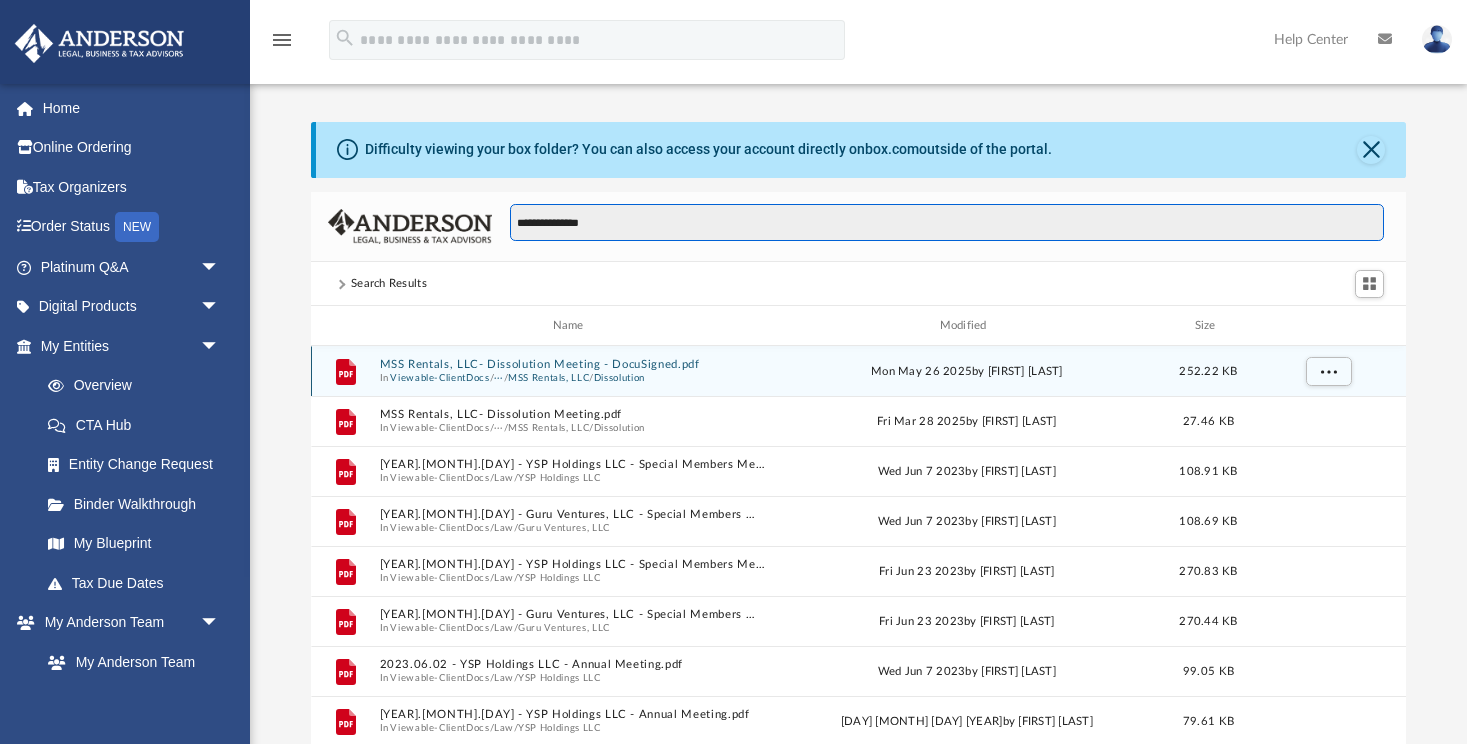 type on "**********" 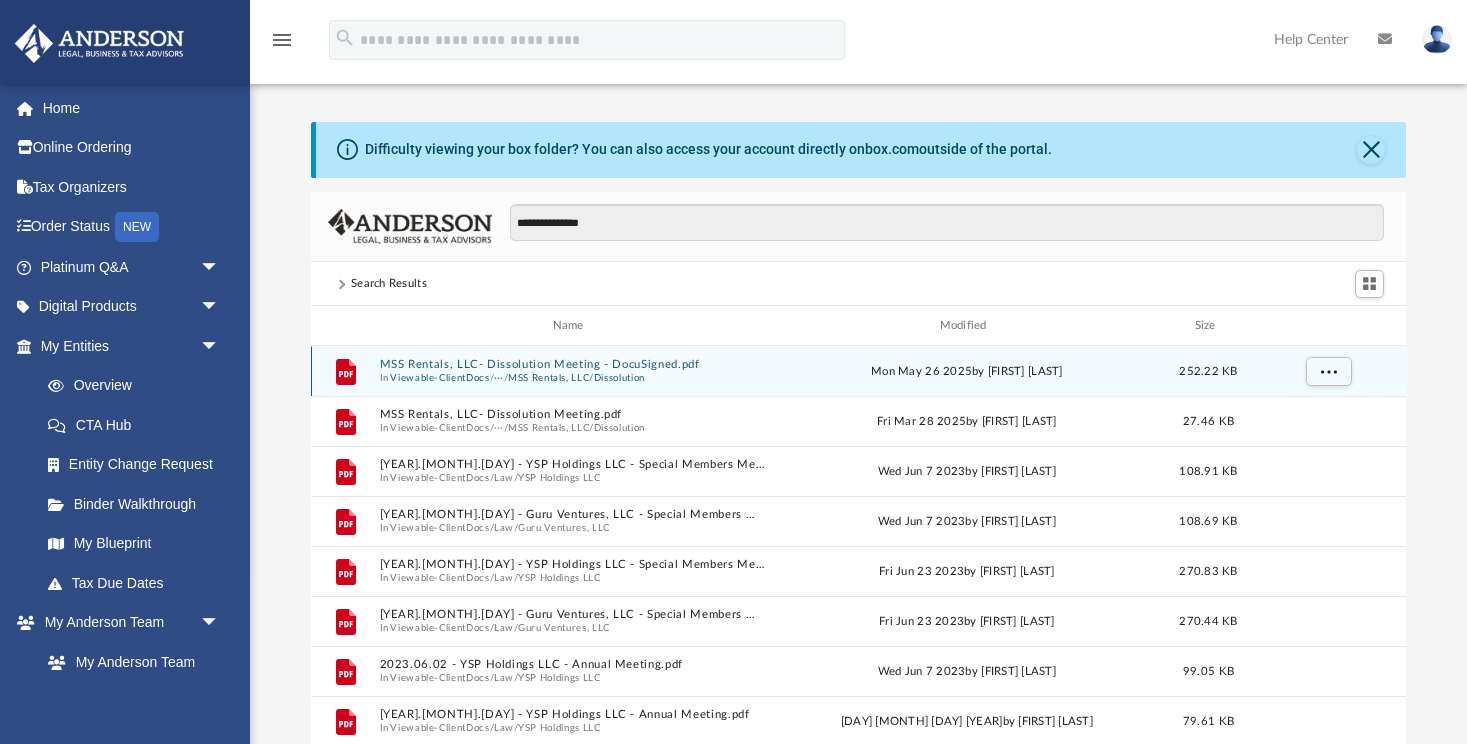 click on "MSS Rentals, LLC" at bounding box center (548, 378) 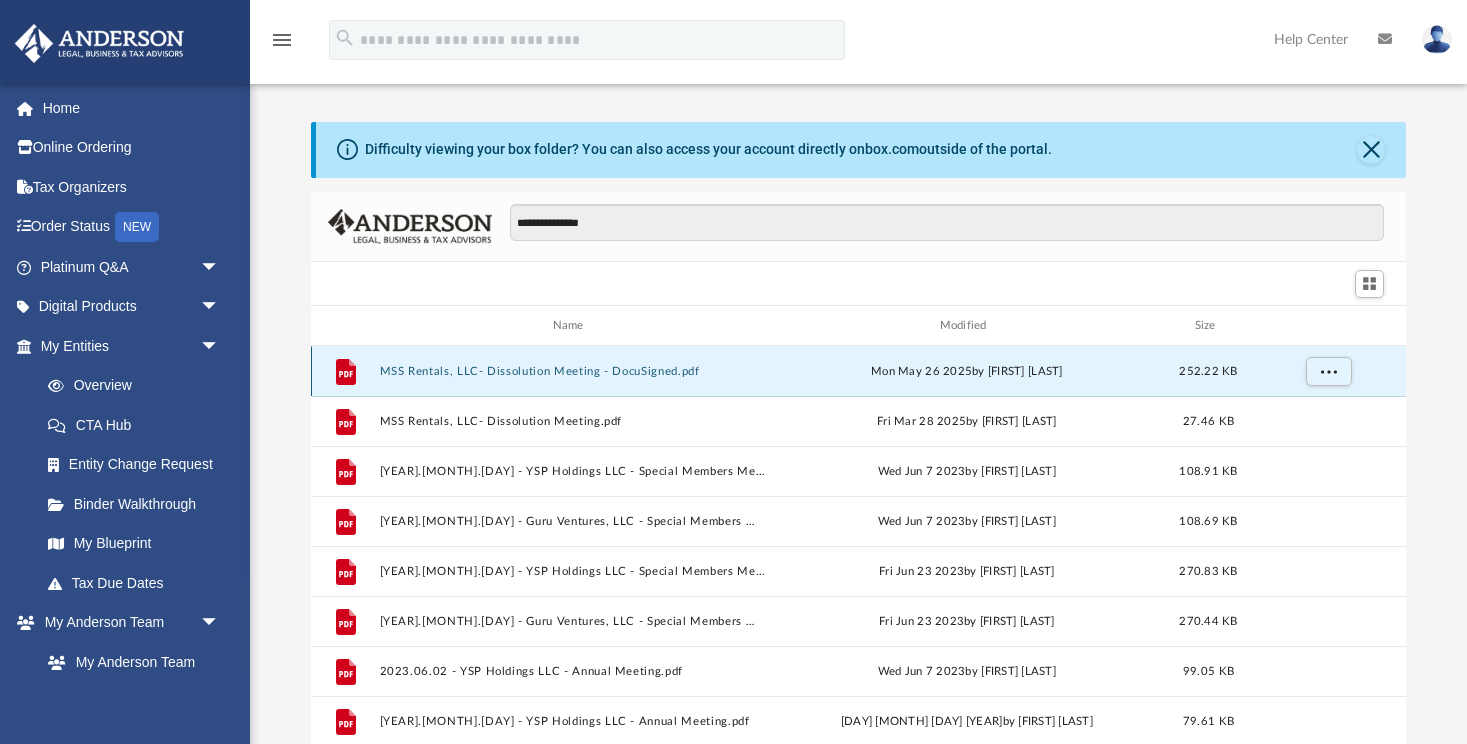 click on "MSS Rentals, LLC-  Dissolution Meeting - DocuSigned.pdf" at bounding box center (572, 371) 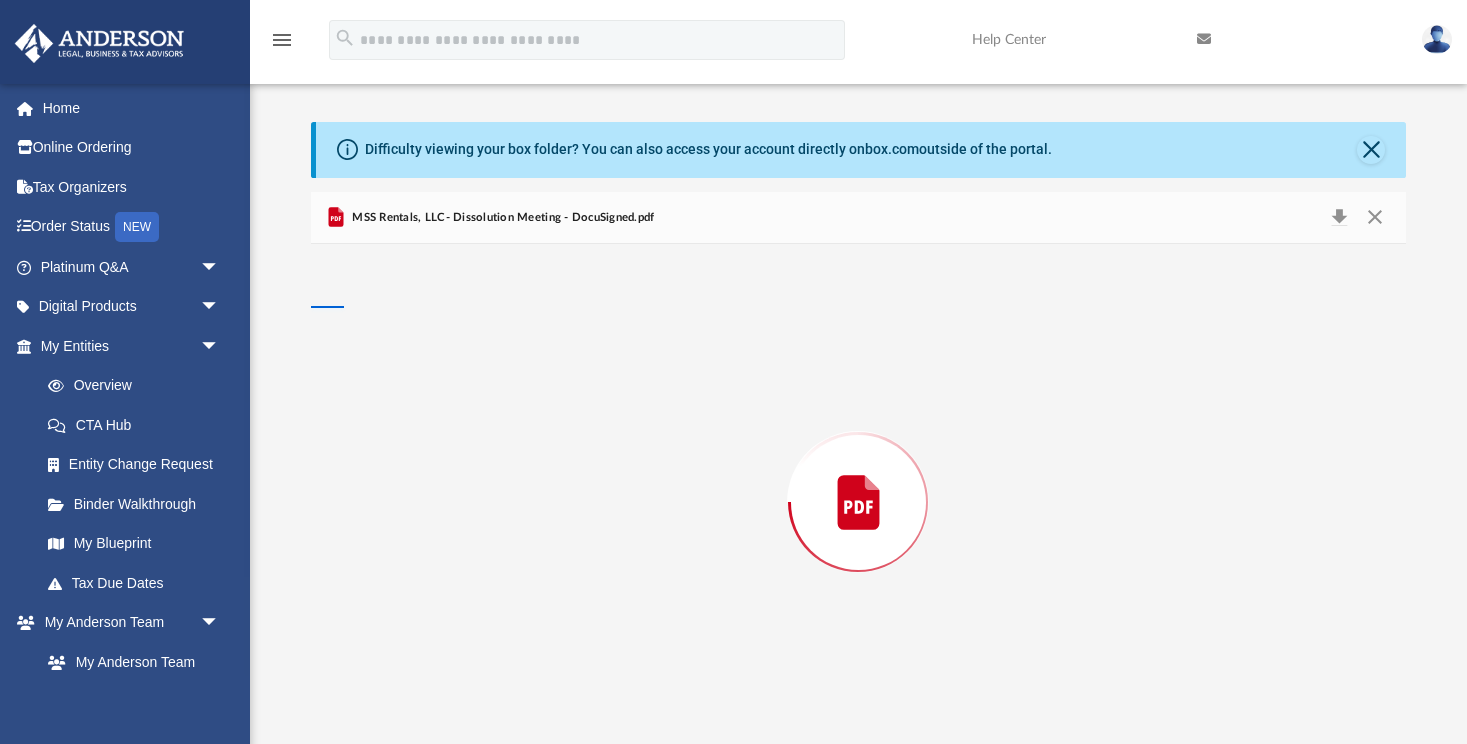 scroll, scrollTop: 16, scrollLeft: 0, axis: vertical 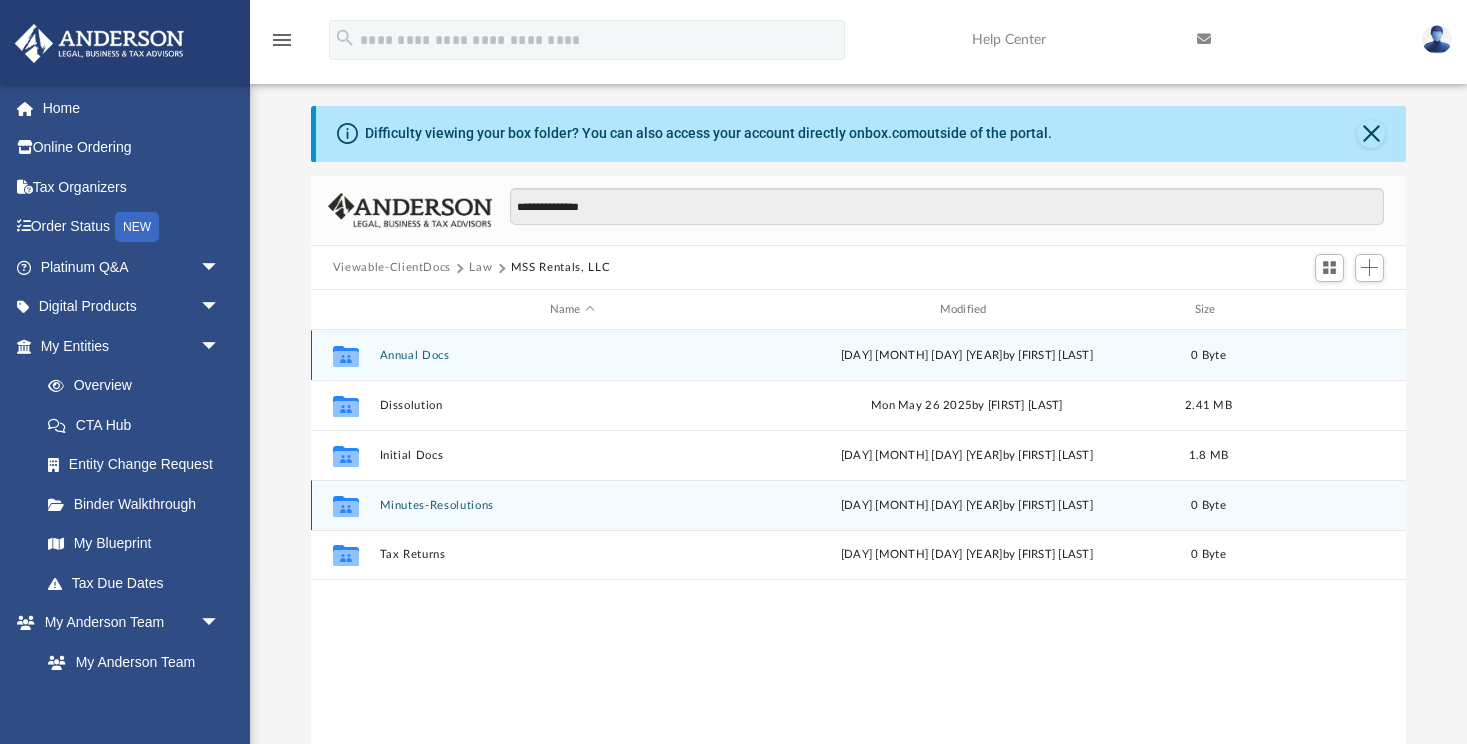 click on "Minutes-Resolutions" at bounding box center [572, 505] 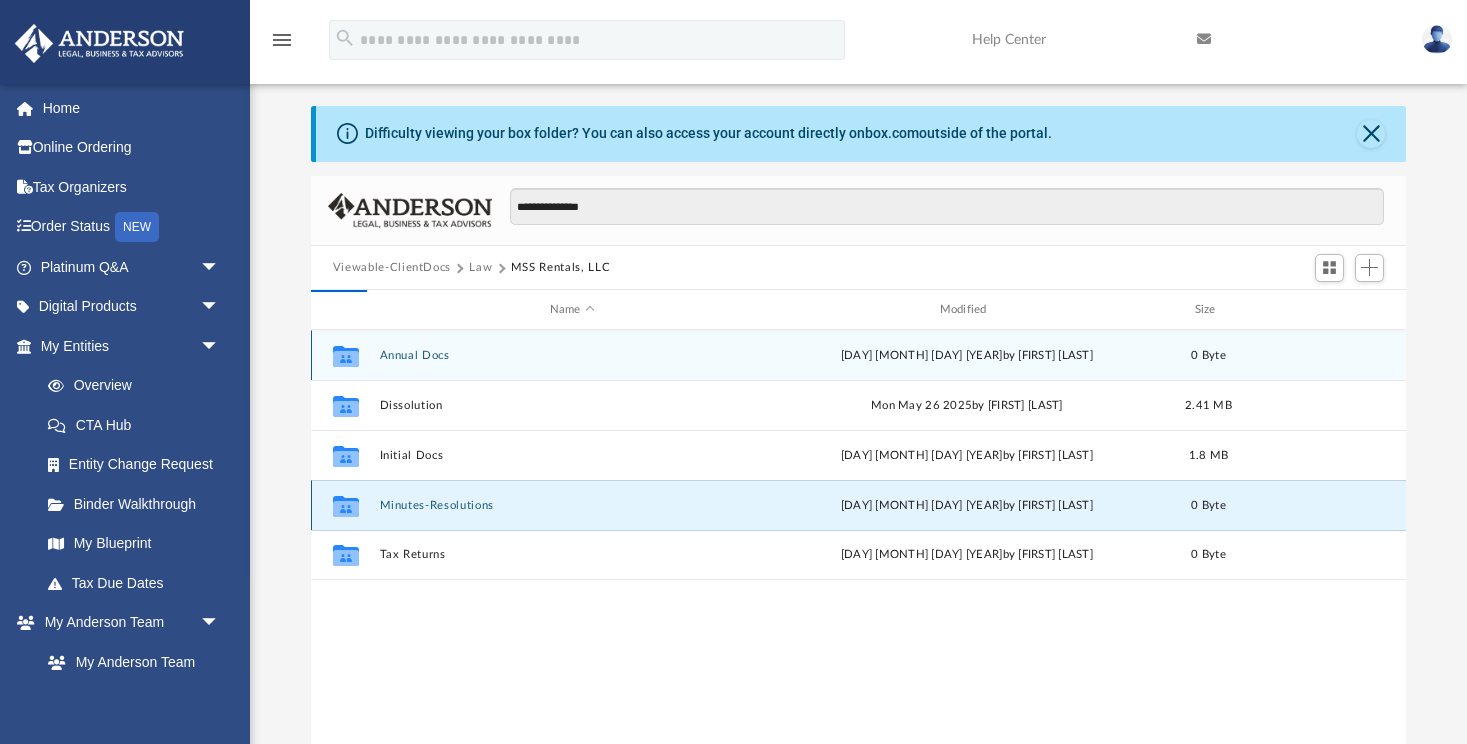 click on "Minutes-Resolutions" at bounding box center (572, 505) 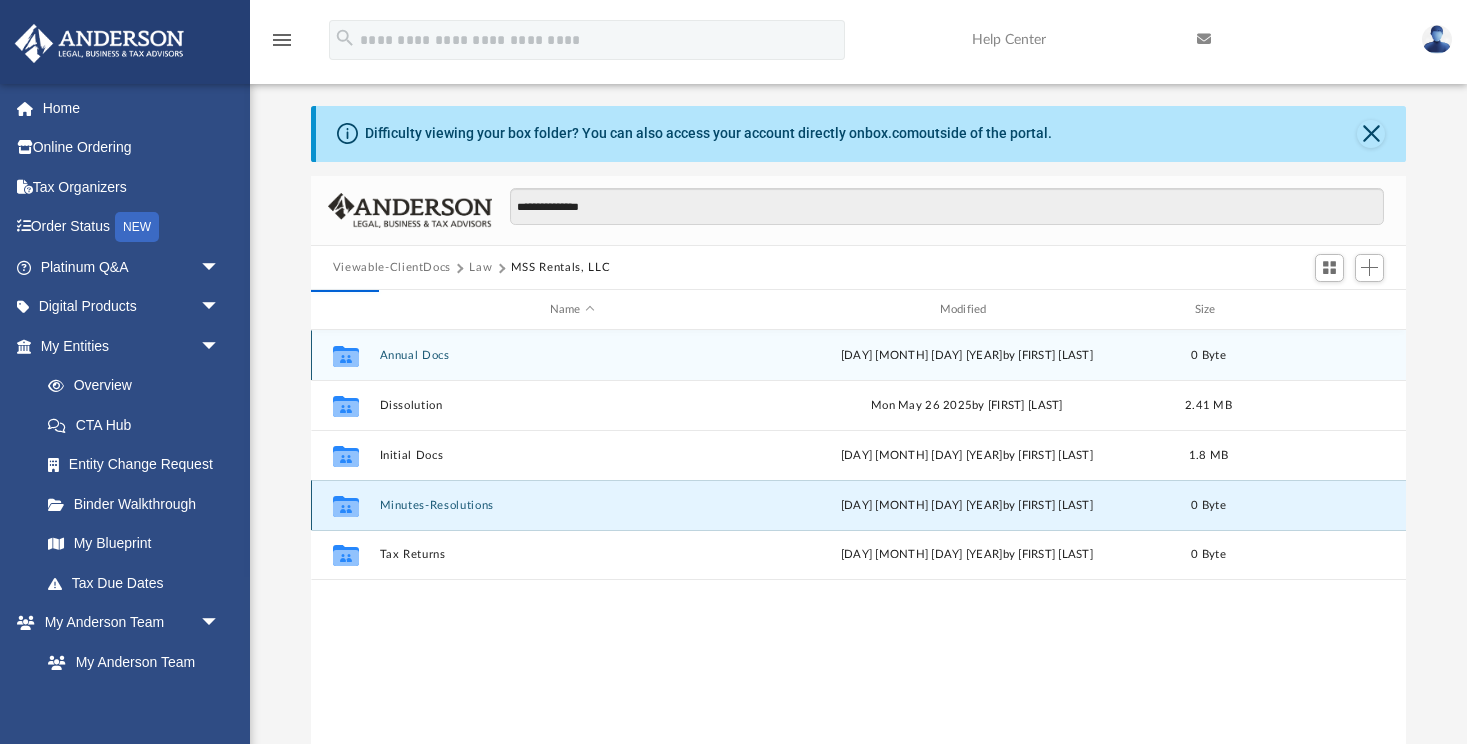 click on "Minutes-Resolutions" at bounding box center [572, 505] 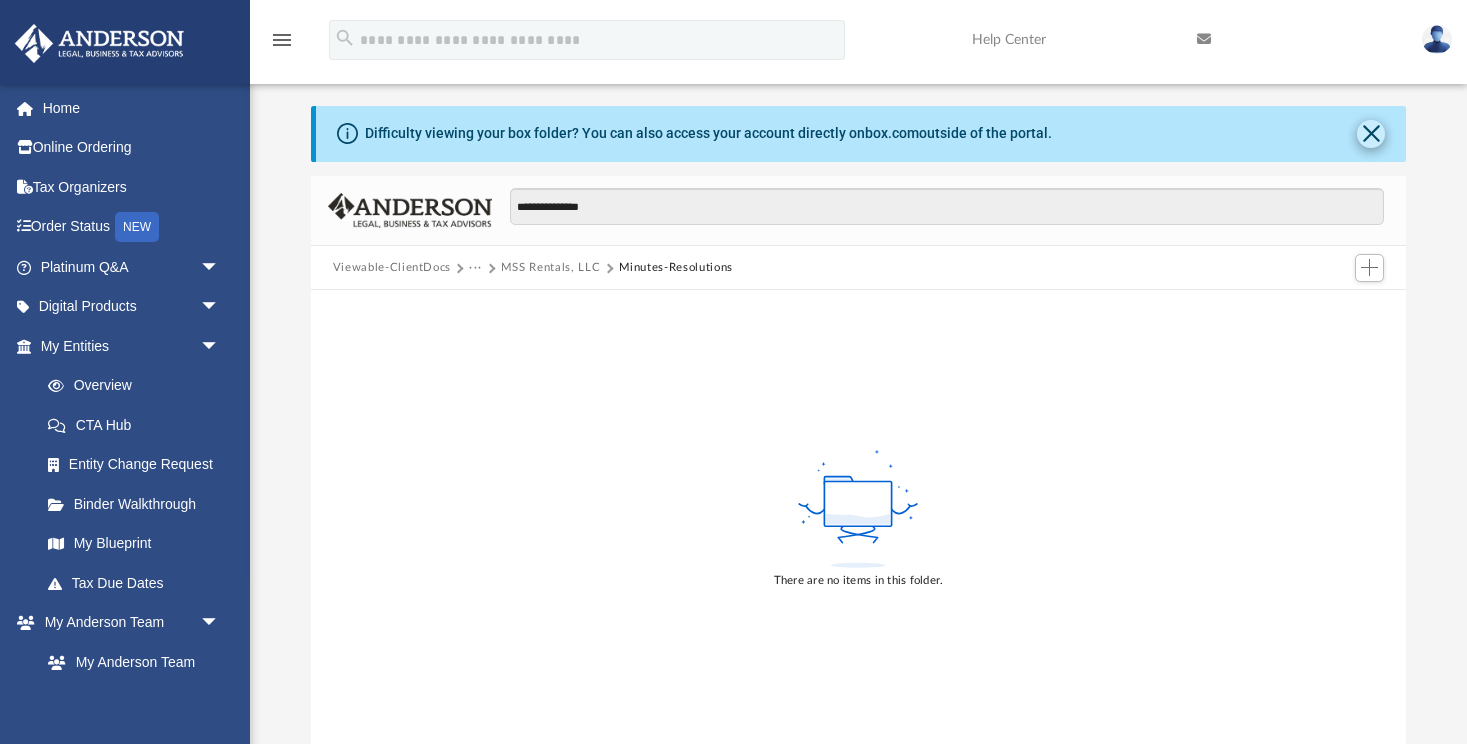click 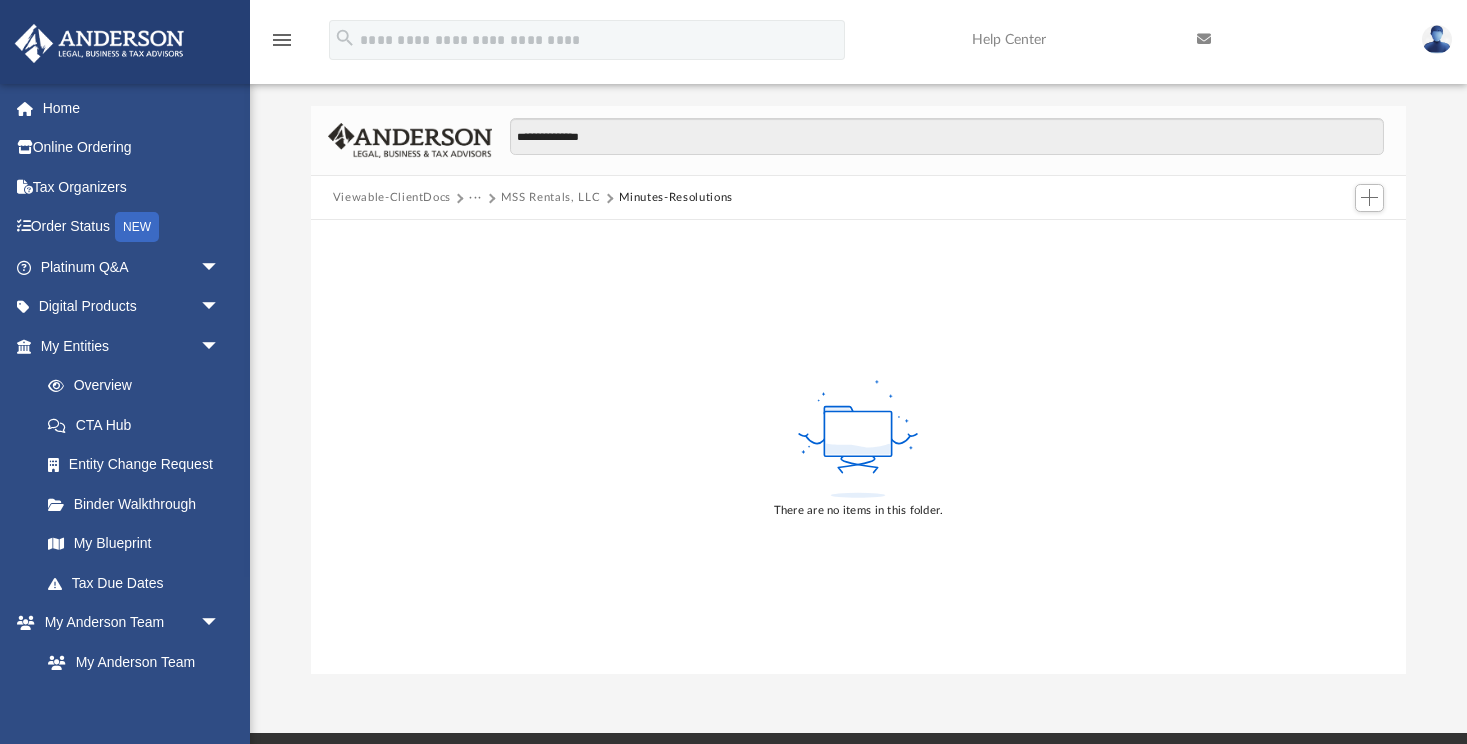 click on "MSS Rentals, LLC" at bounding box center [550, 198] 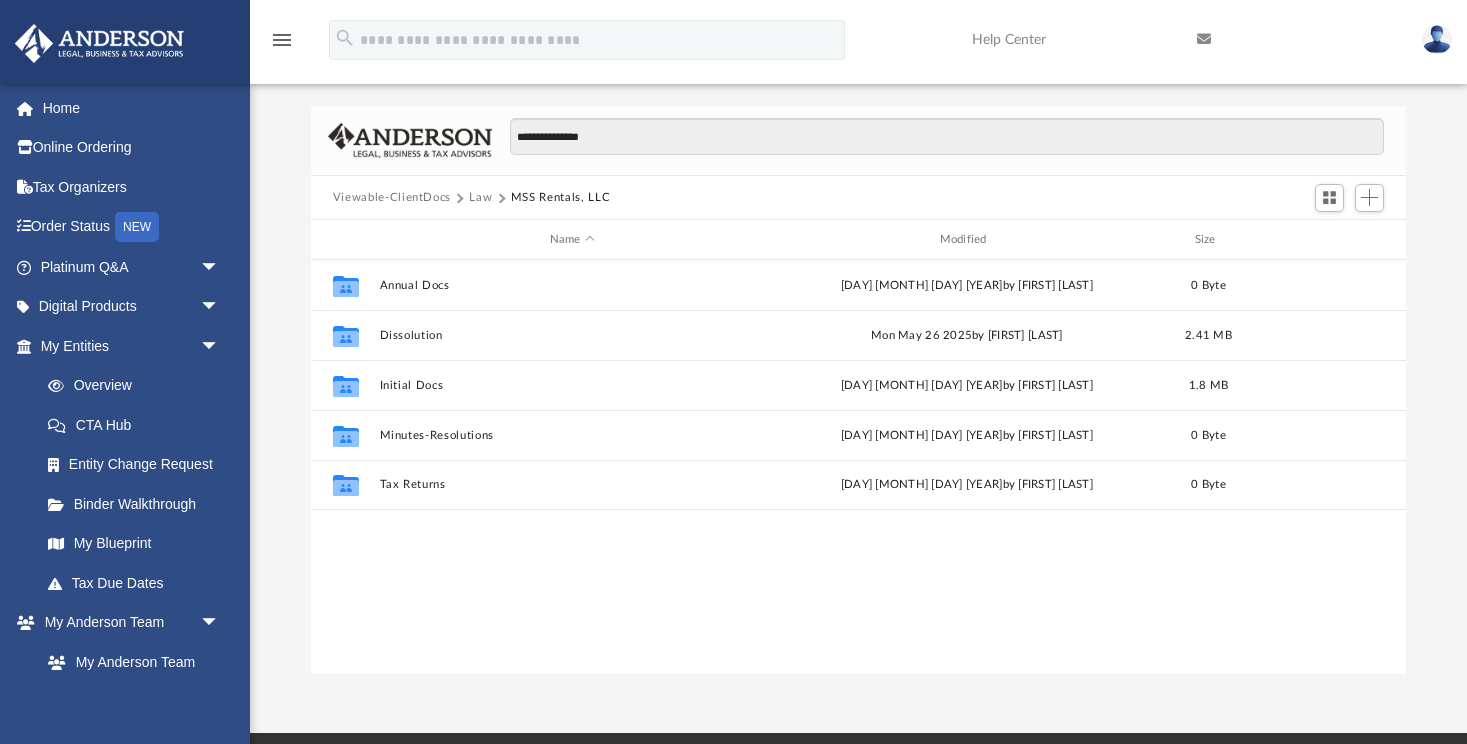 scroll, scrollTop: 1, scrollLeft: 1, axis: both 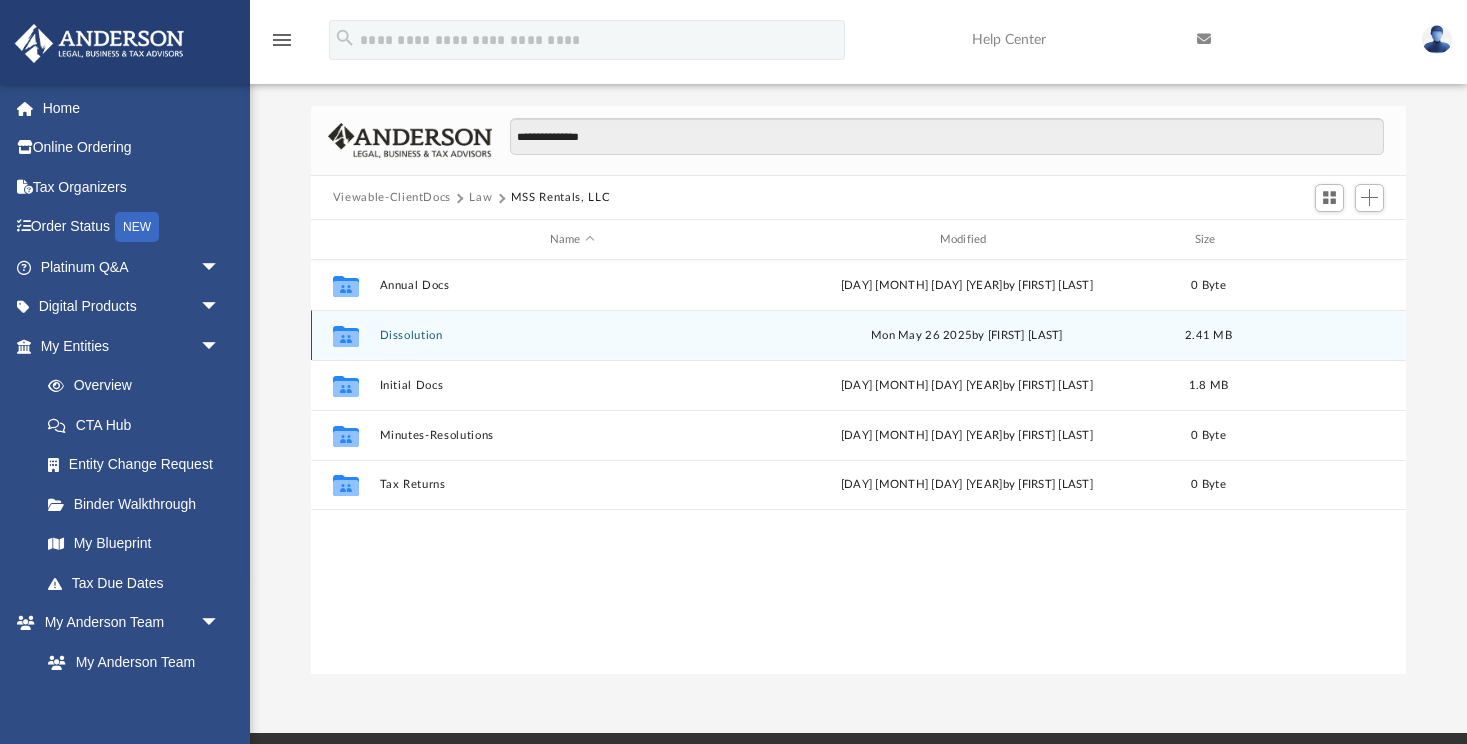 click on "Dissolution" at bounding box center [572, 335] 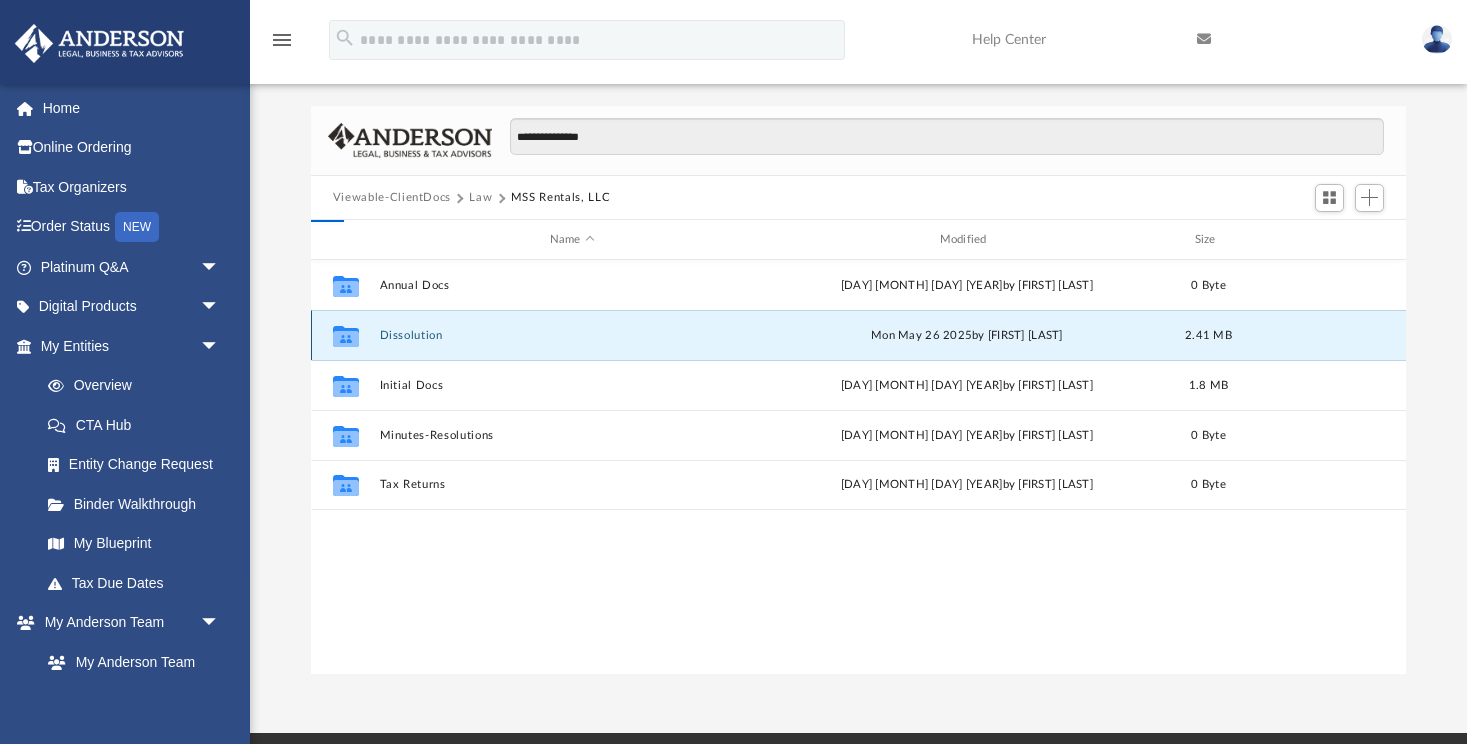 click on "Dissolution" at bounding box center (572, 335) 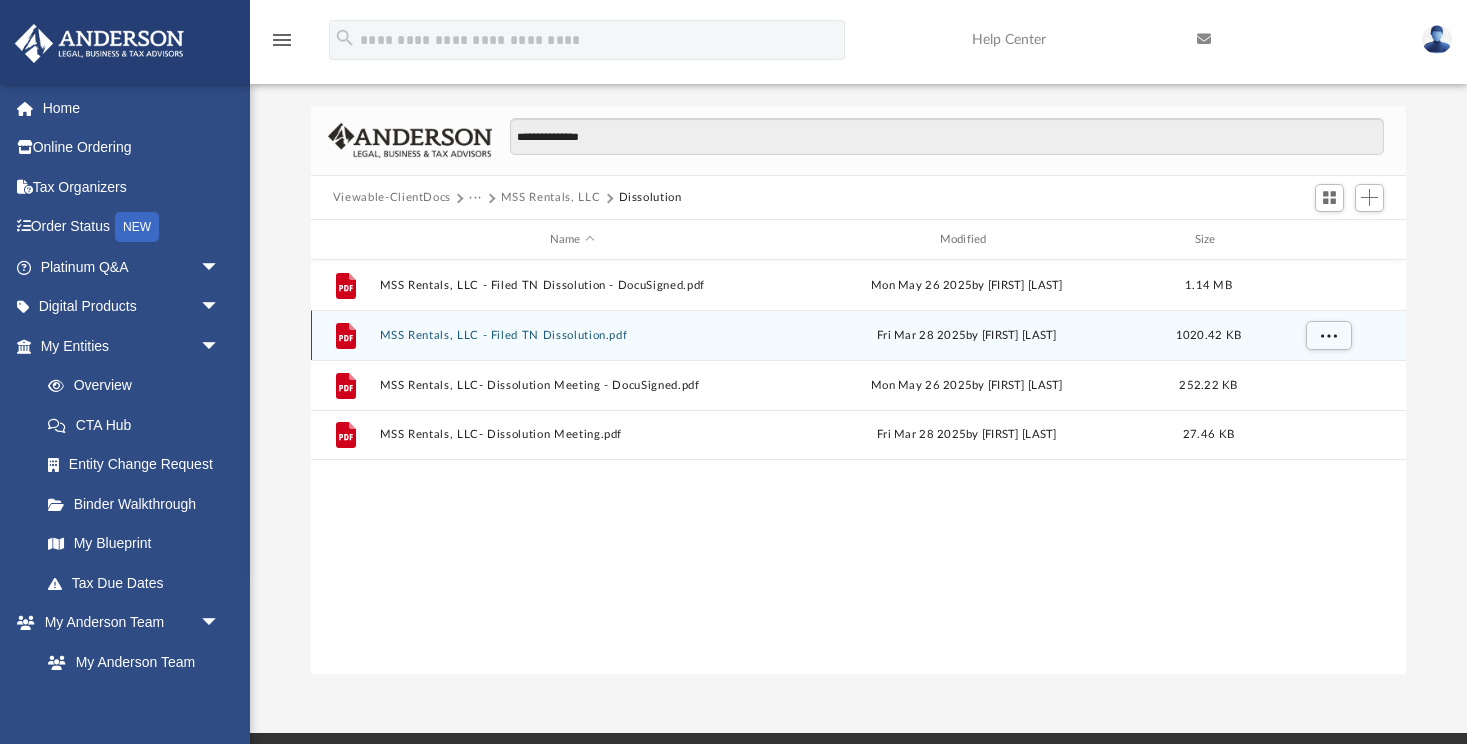 click on "MSS Rentals, LLC - Filed TN Dissolution.pdf" at bounding box center [572, 335] 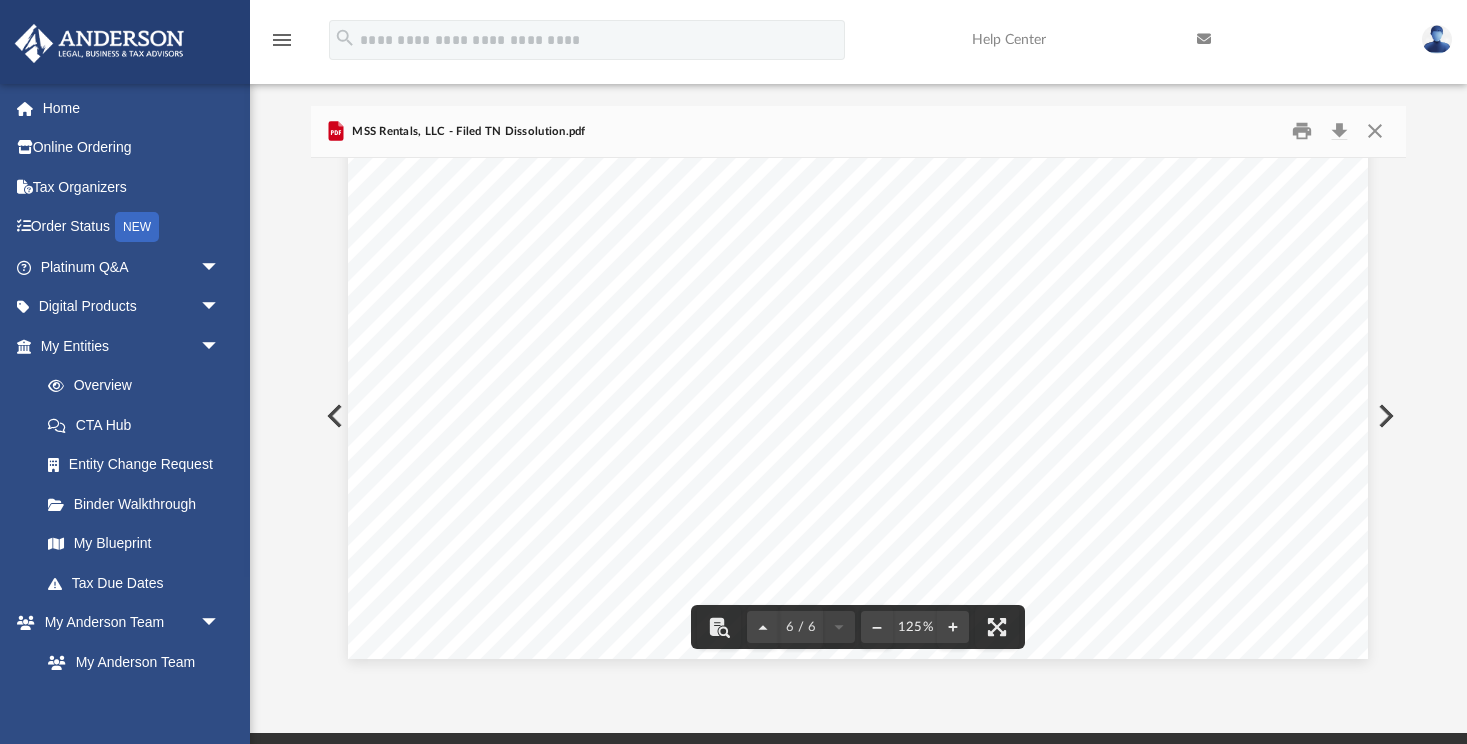 scroll, scrollTop: 7584, scrollLeft: 0, axis: vertical 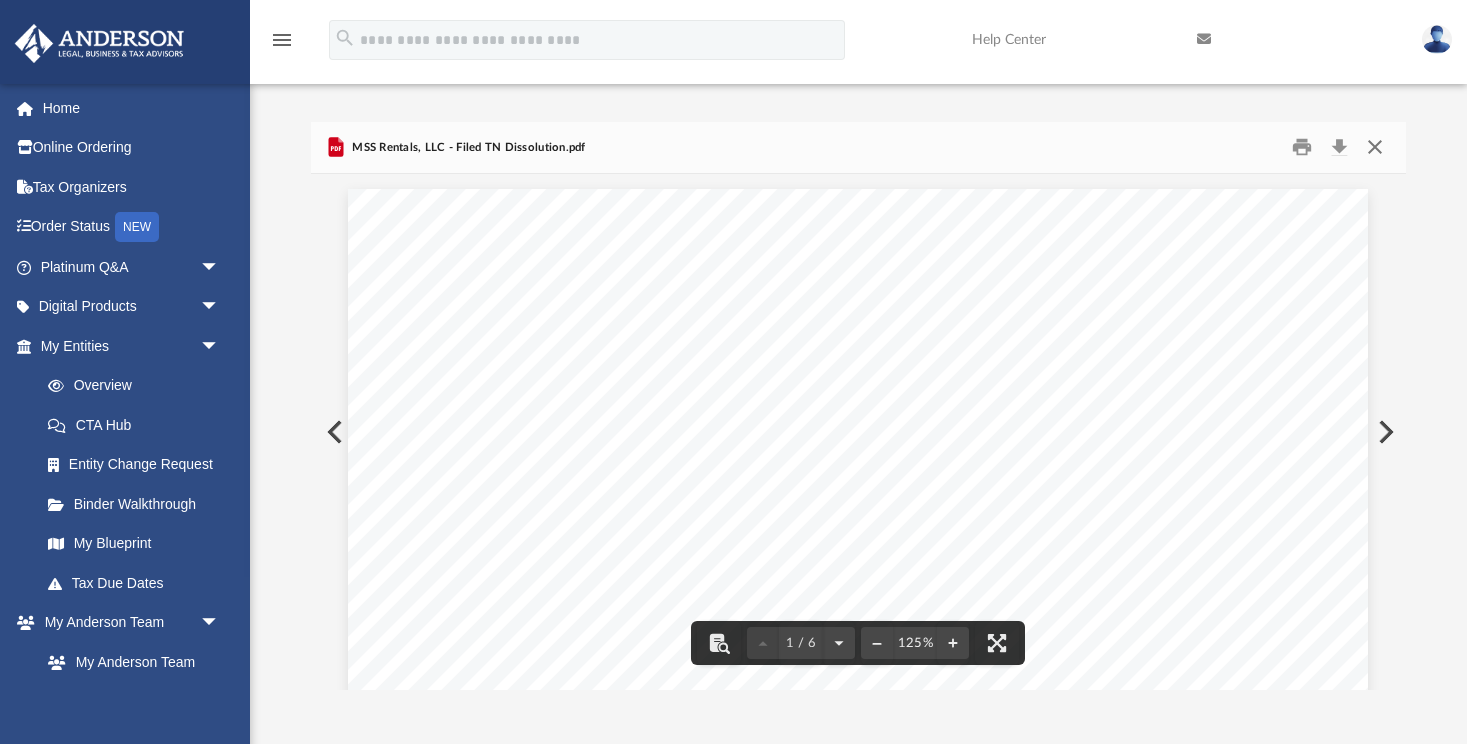 click at bounding box center (1375, 147) 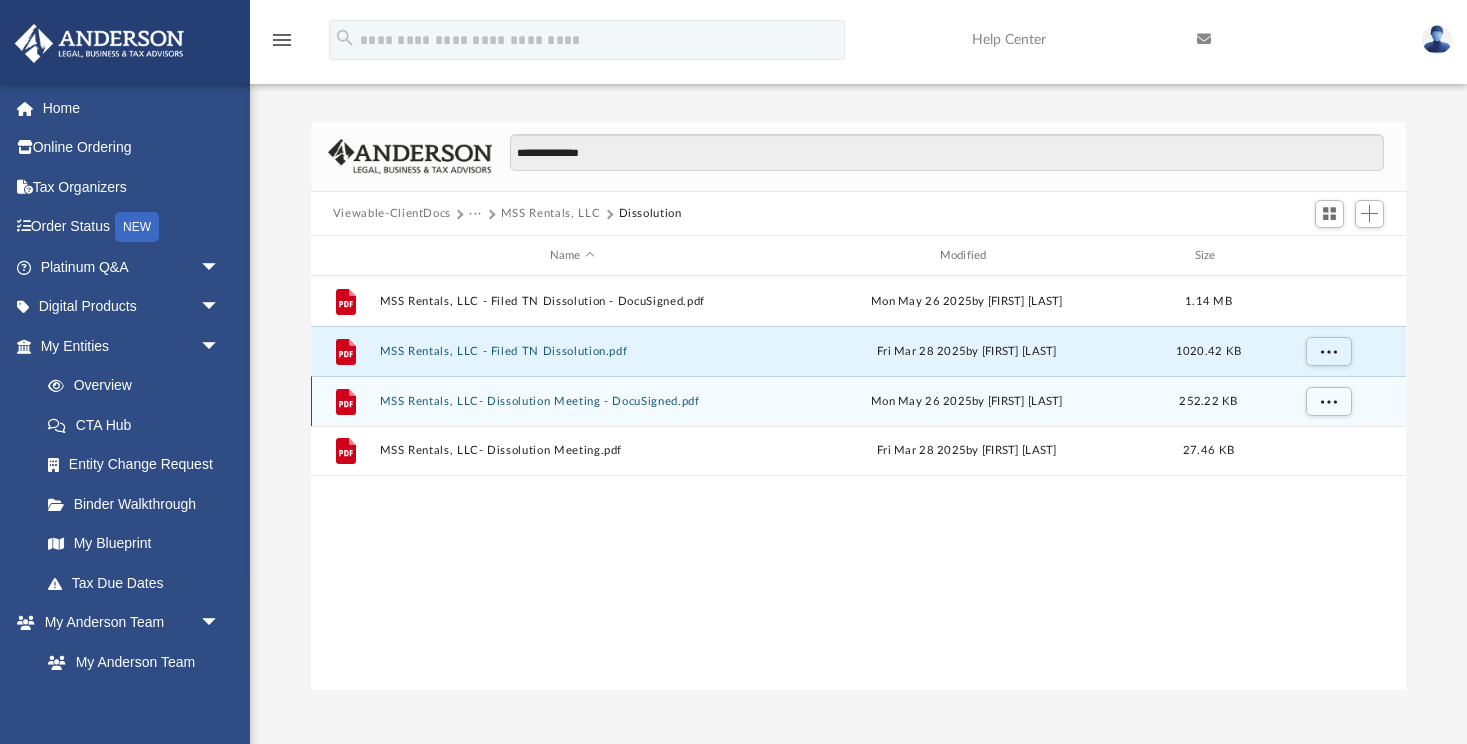 click on "MSS Rentals, LLC-  Dissolution Meeting - DocuSigned.pdf" at bounding box center (572, 401) 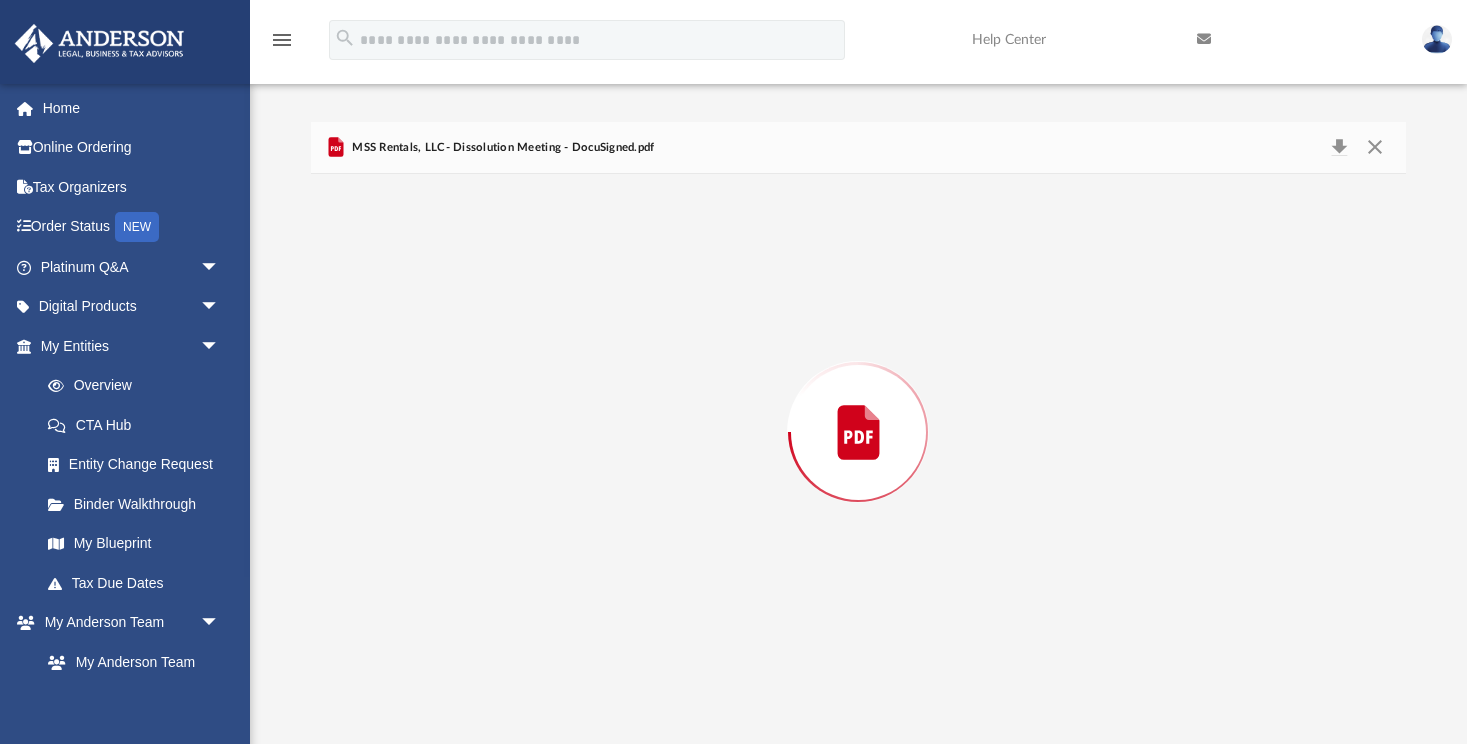 click at bounding box center [858, 432] 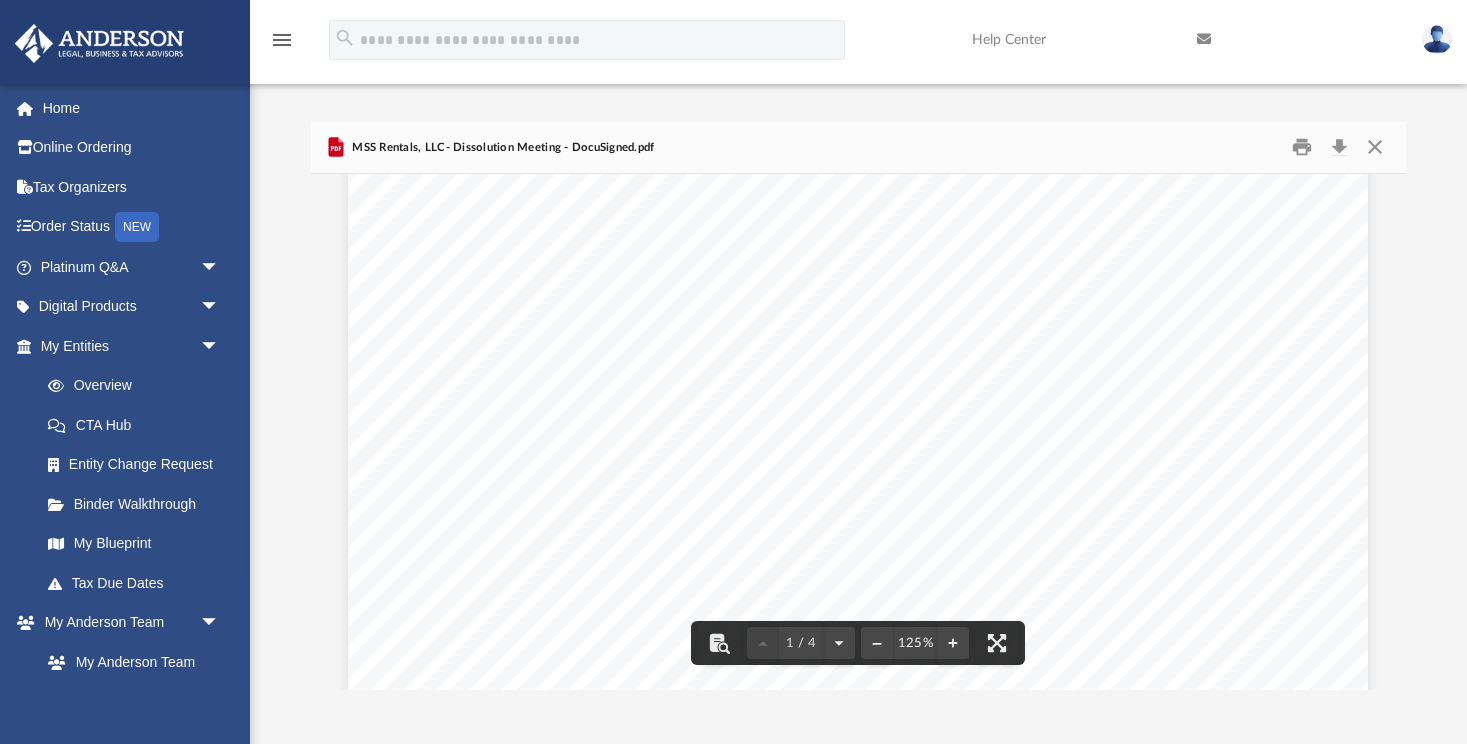 scroll, scrollTop: 628, scrollLeft: 0, axis: vertical 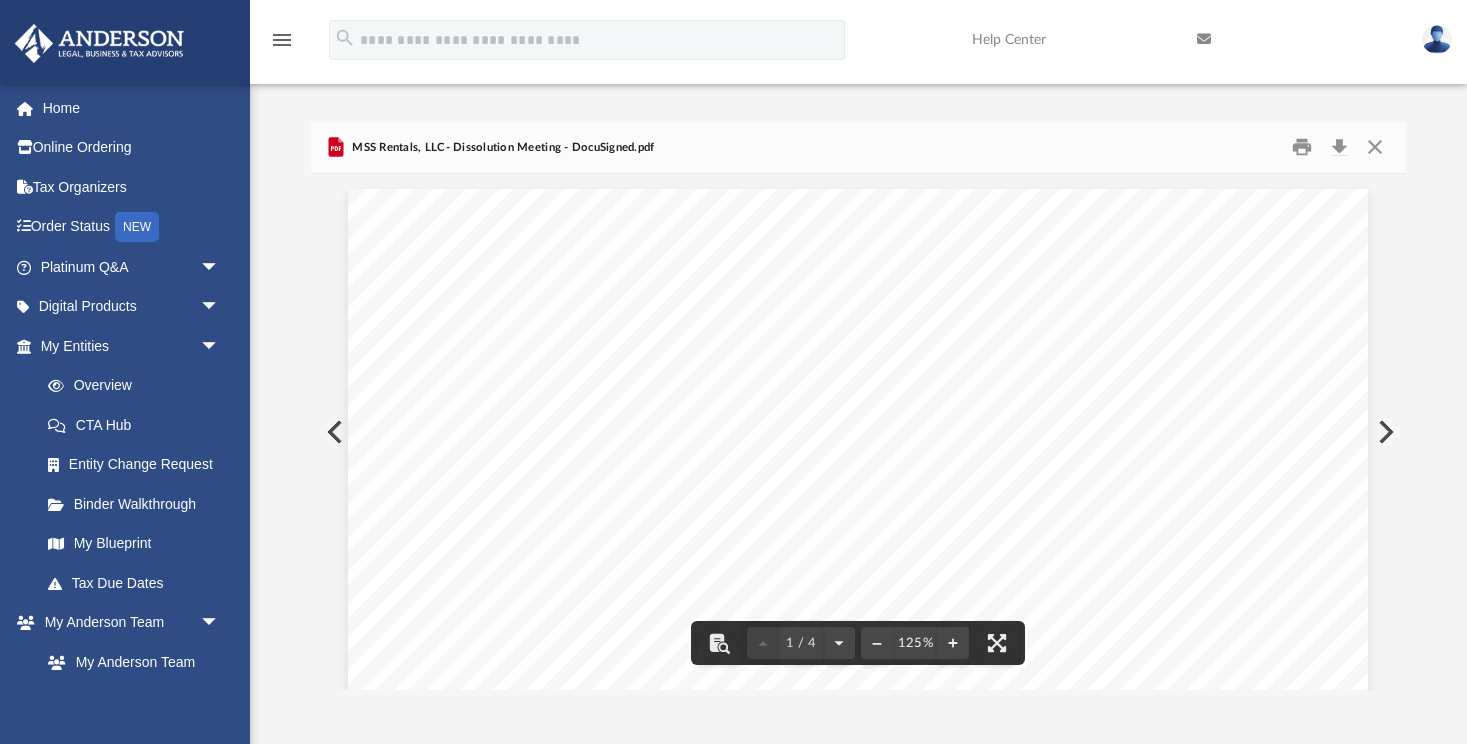 click at bounding box center [333, 432] 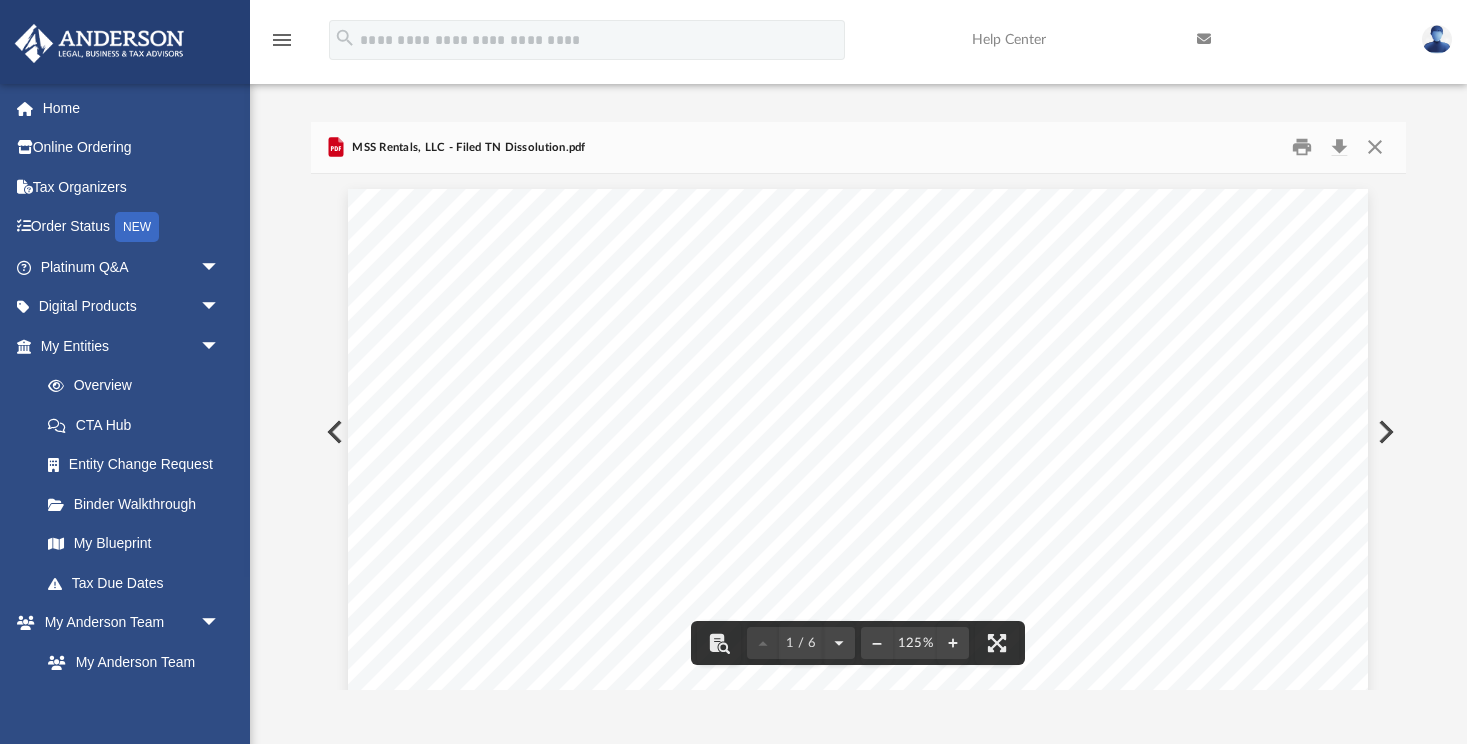 scroll, scrollTop: 0, scrollLeft: 0, axis: both 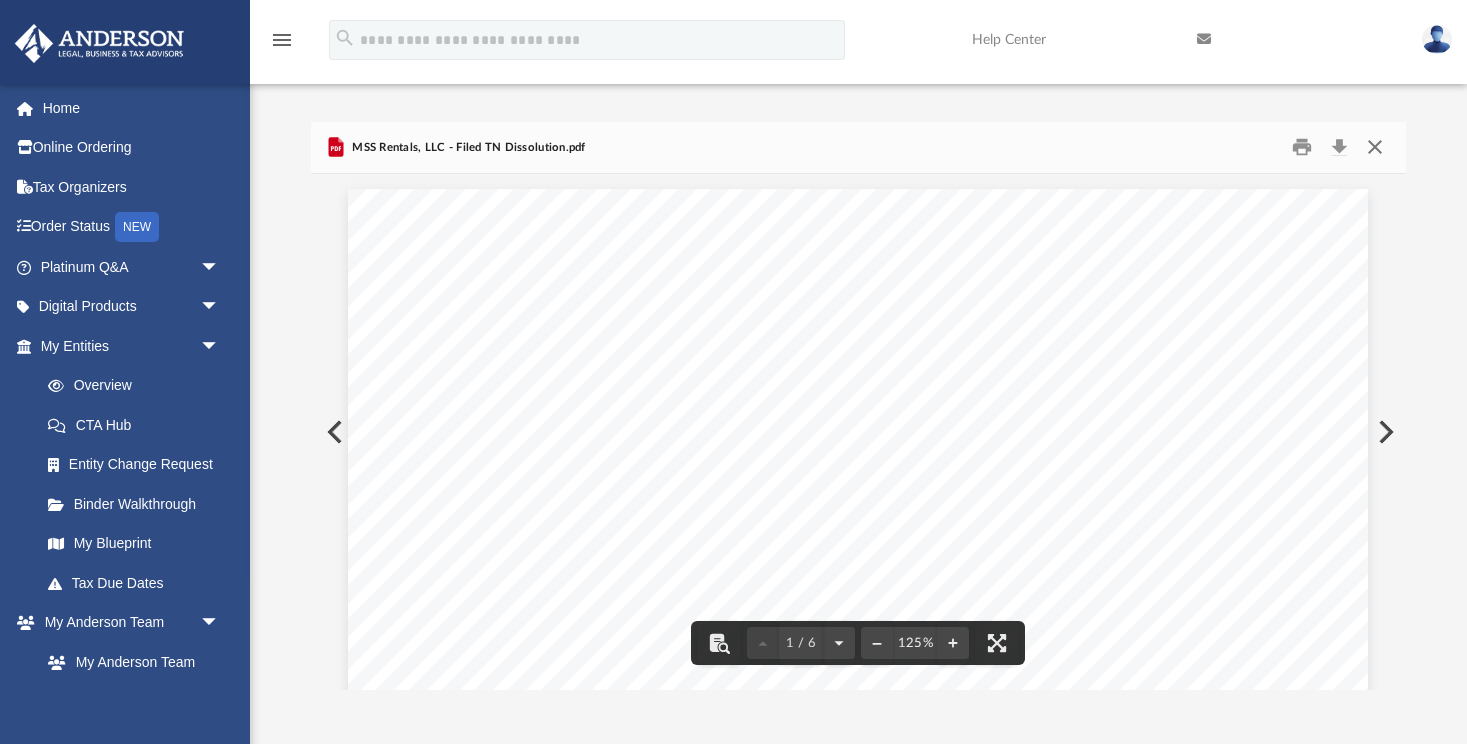 click at bounding box center (1375, 147) 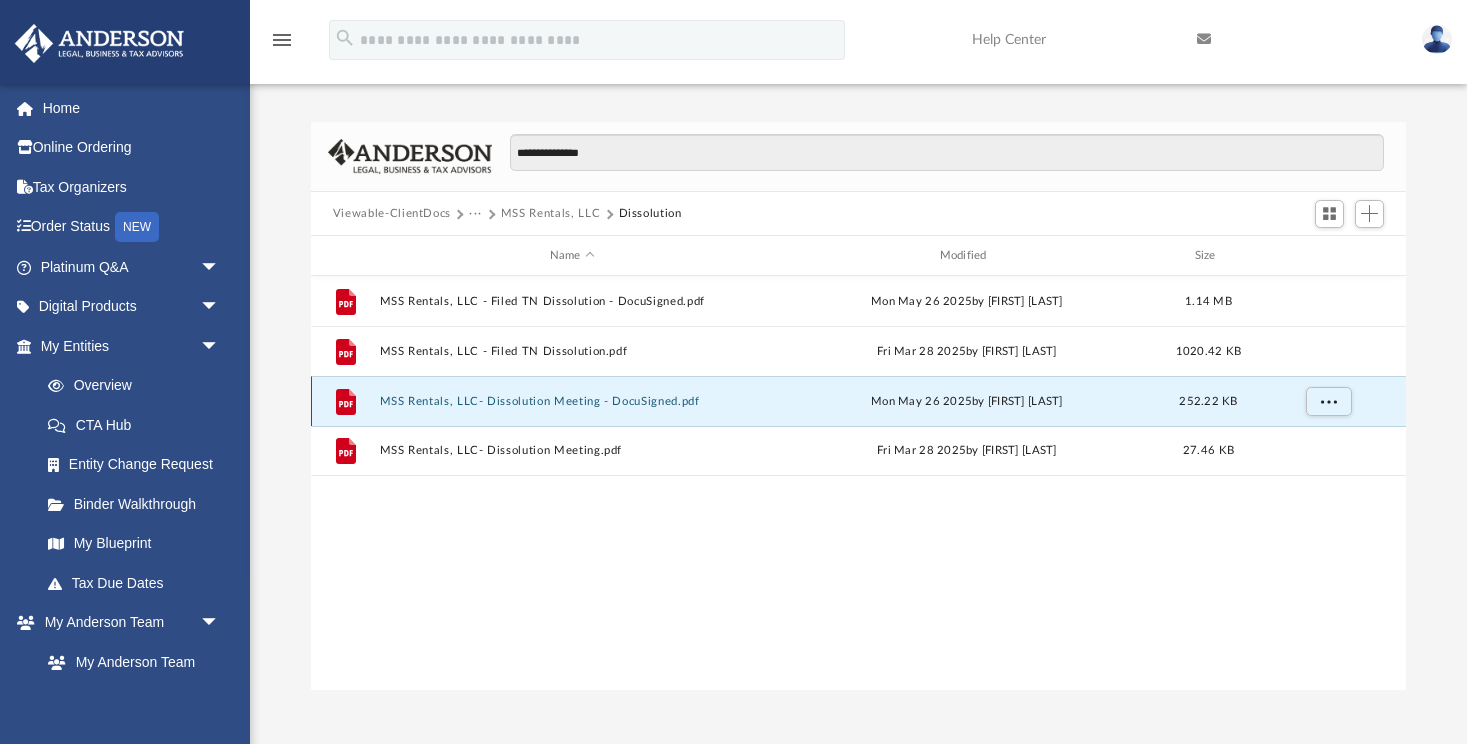 scroll, scrollTop: 0, scrollLeft: 0, axis: both 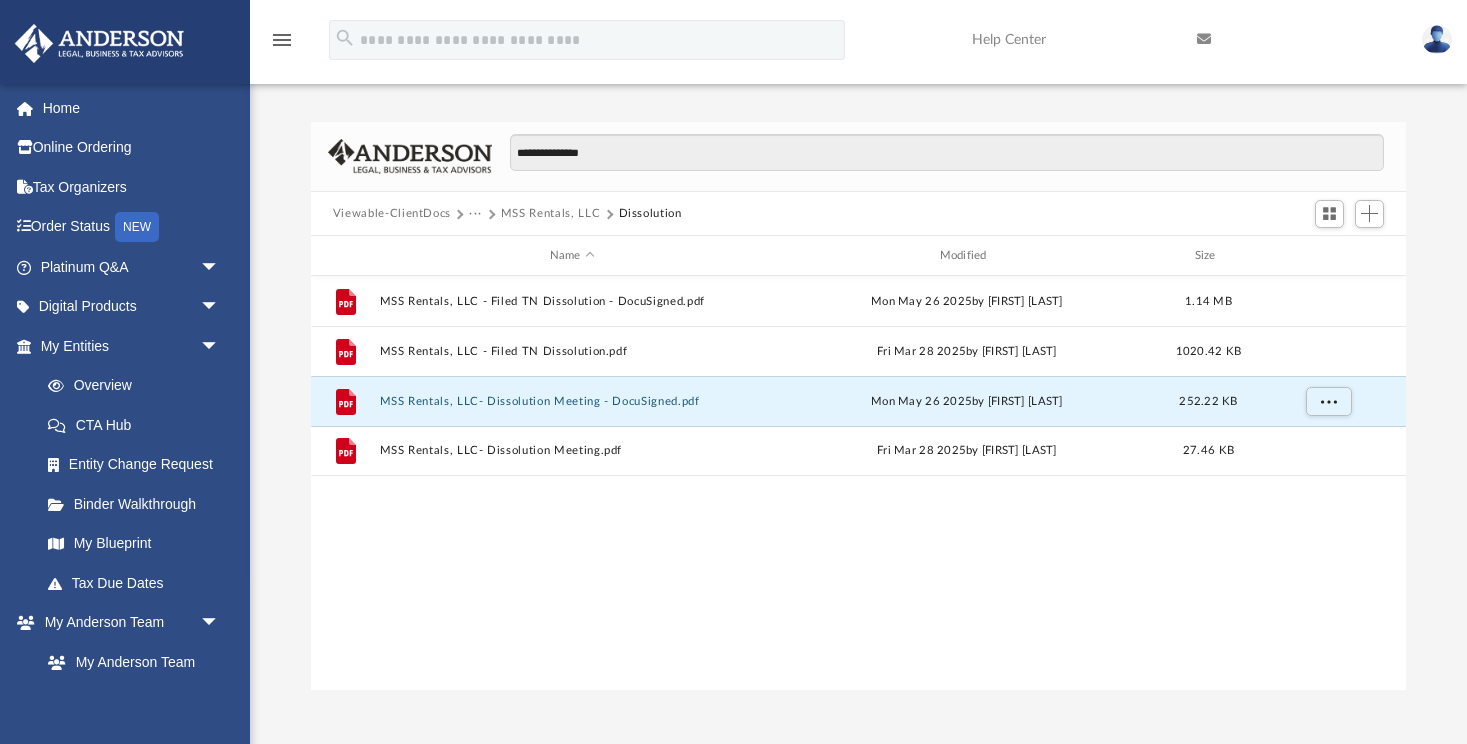 click on "MSS Rentals, LLC" at bounding box center [550, 214] 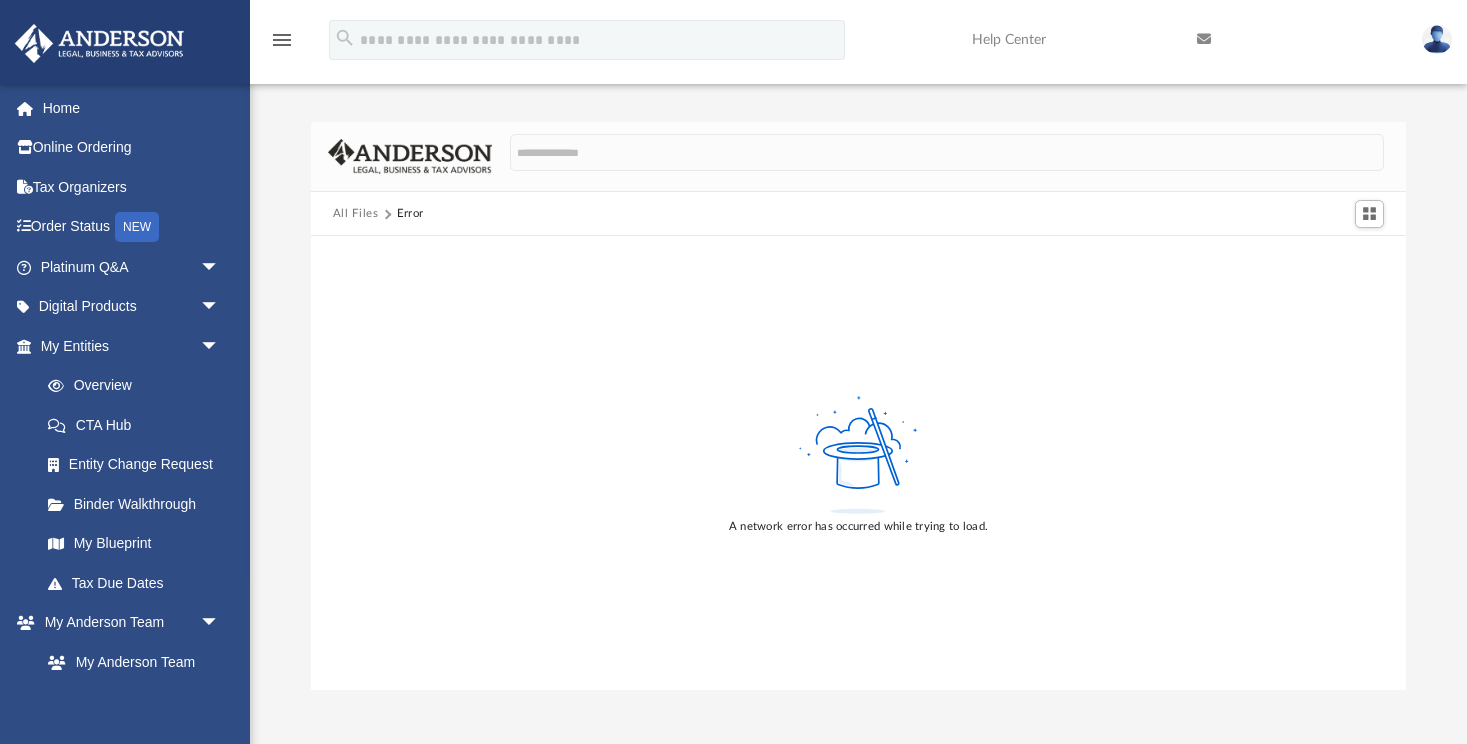click on "All Files" at bounding box center [356, 214] 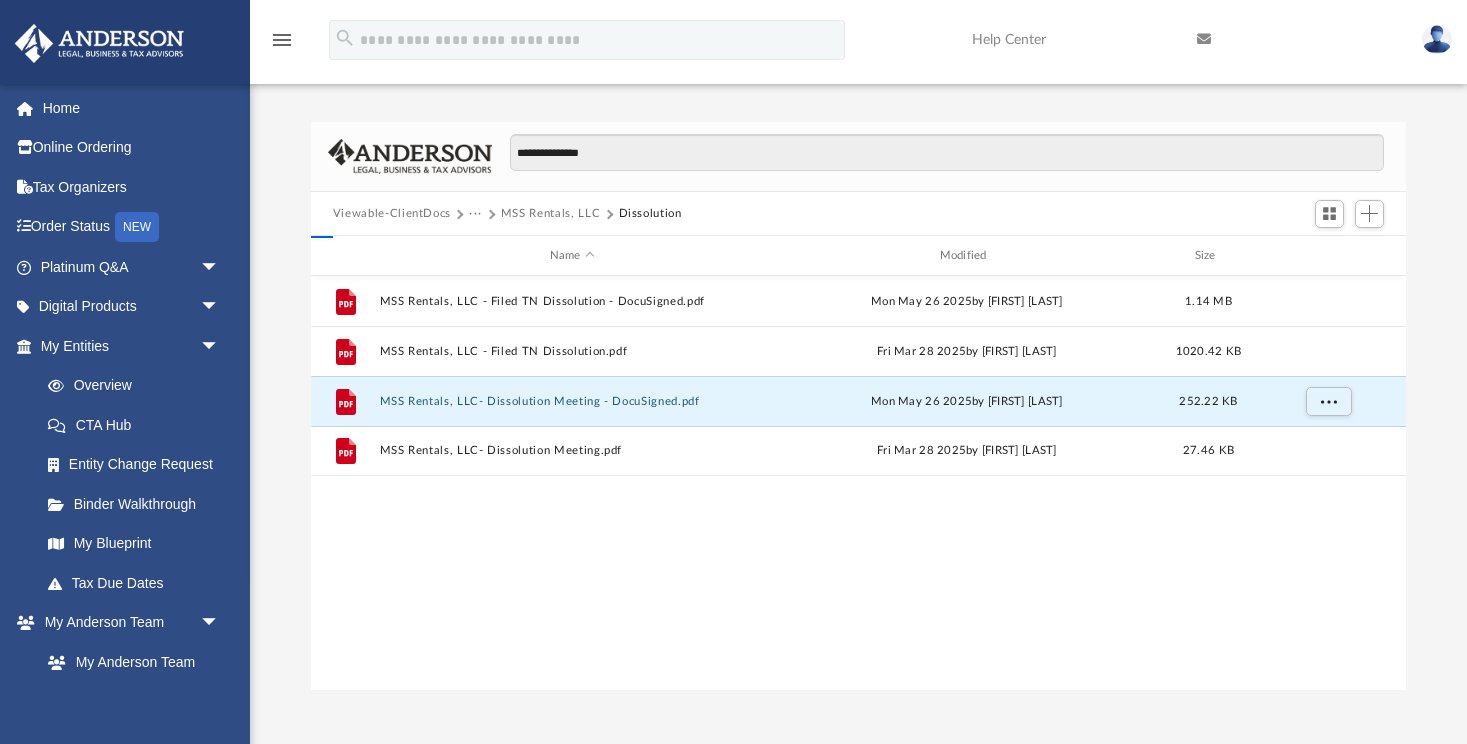 scroll, scrollTop: 1, scrollLeft: 1, axis: both 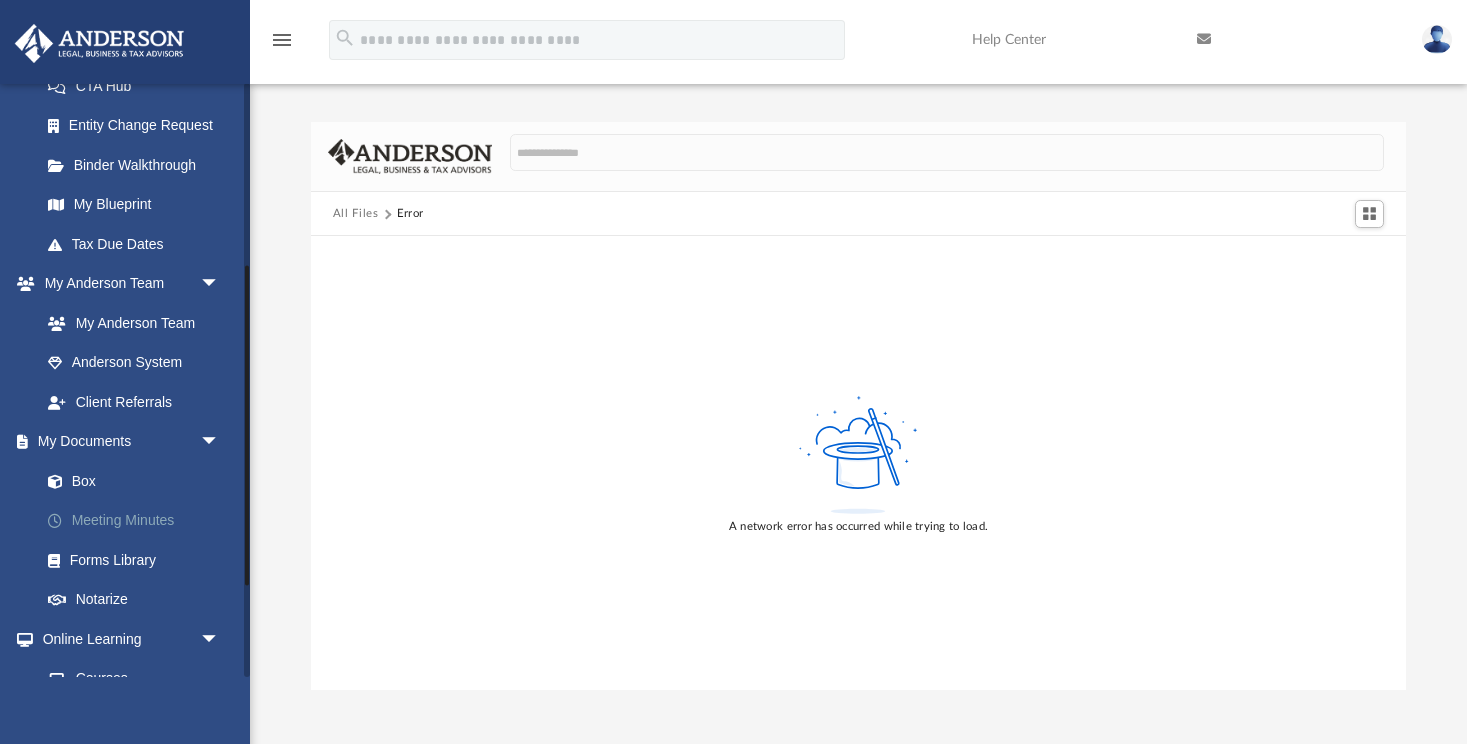 click on "Meeting Minutes" at bounding box center (139, 521) 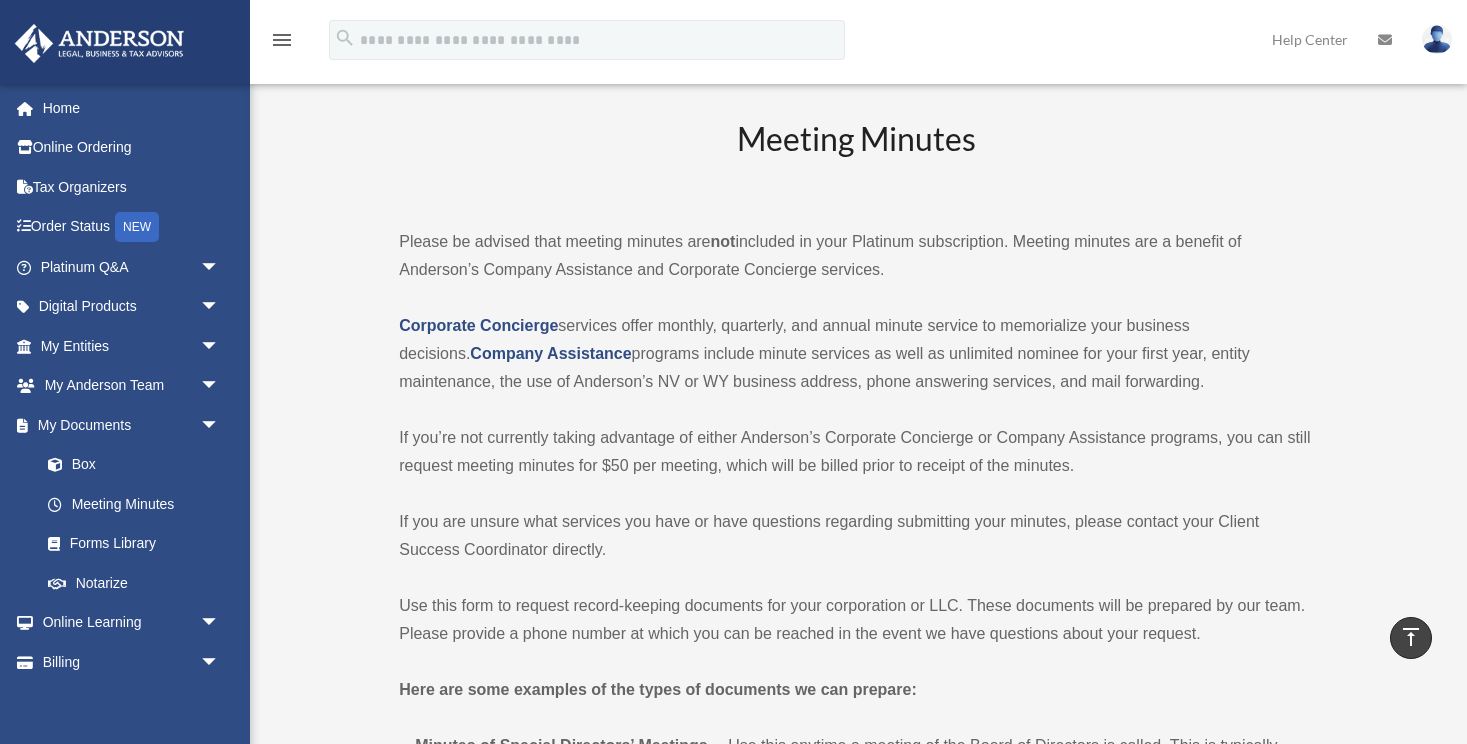 scroll, scrollTop: 0, scrollLeft: 0, axis: both 